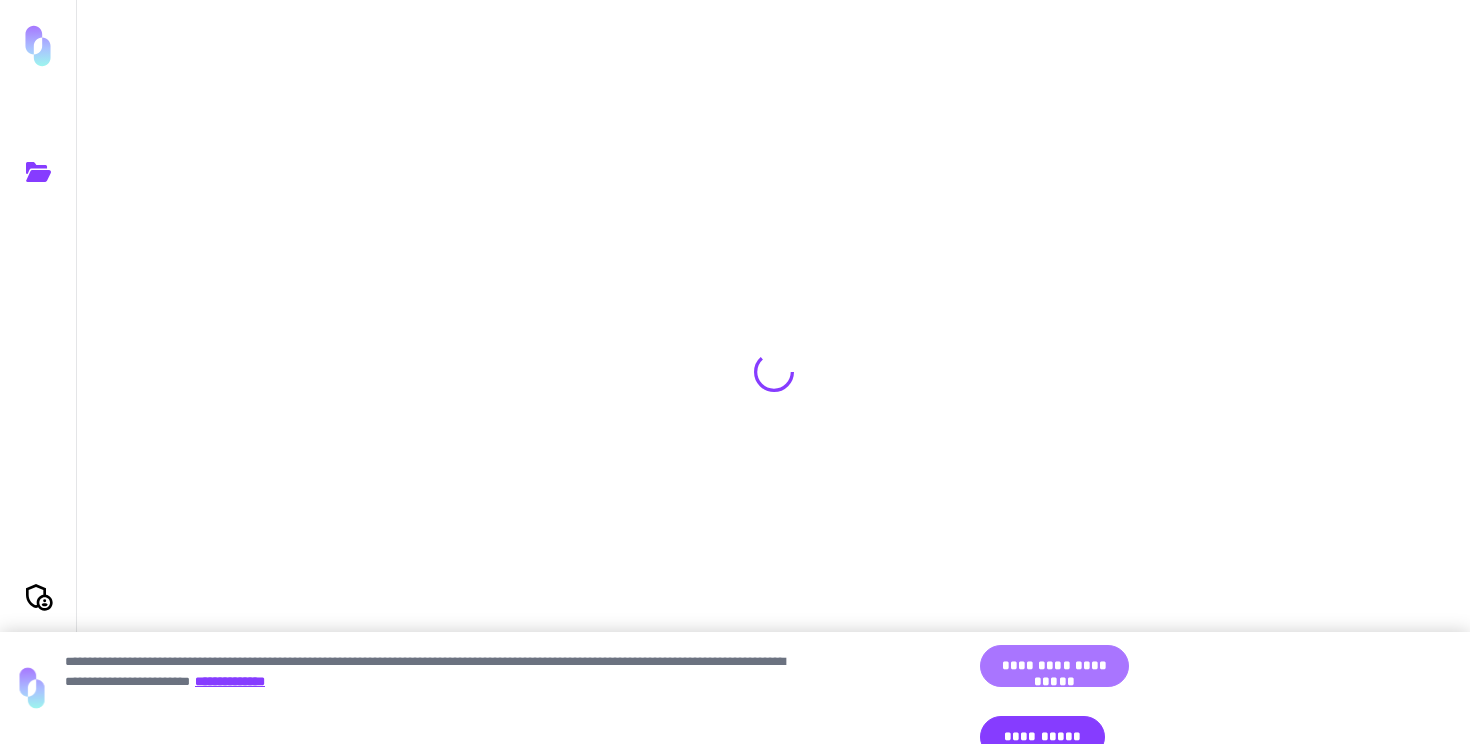 scroll, scrollTop: 0, scrollLeft: 0, axis: both 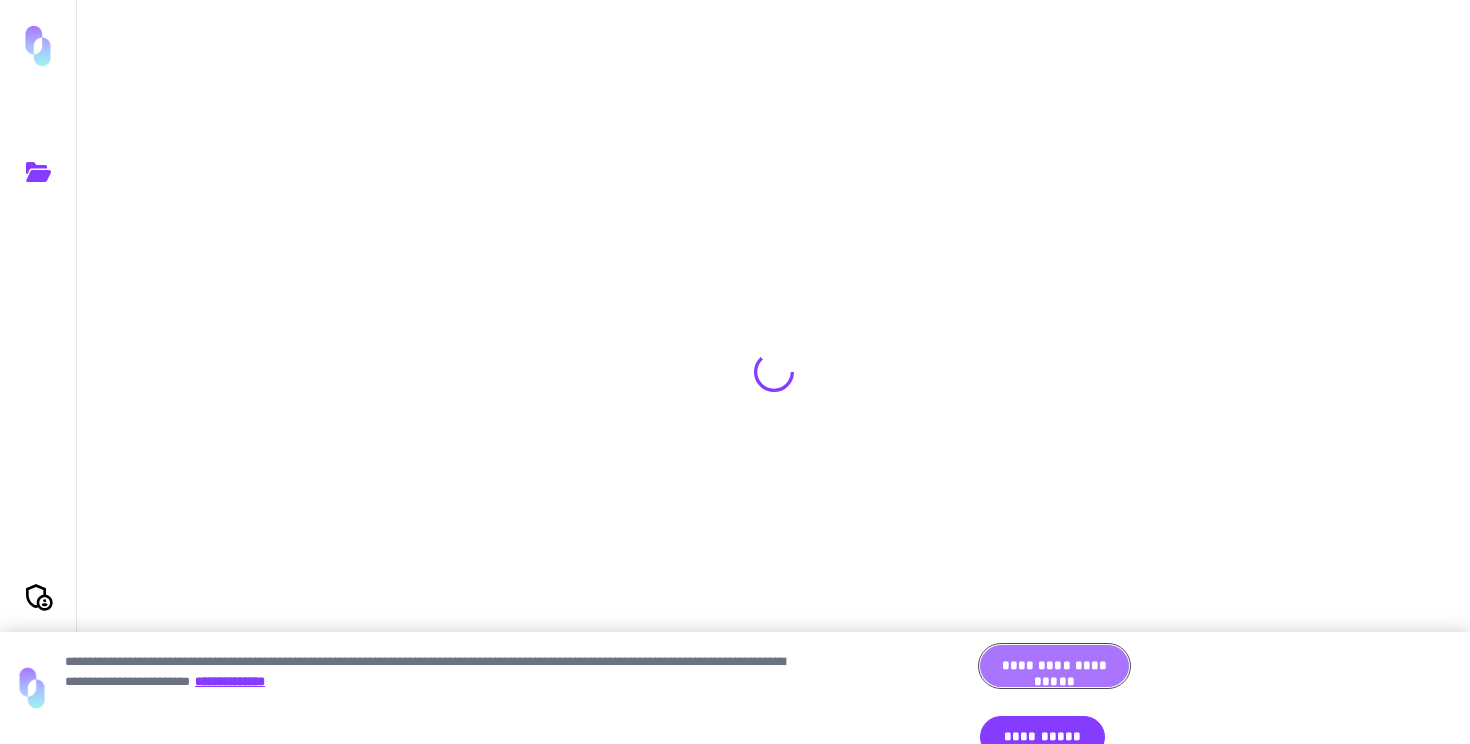 click on "**********" at bounding box center [1054, 666] 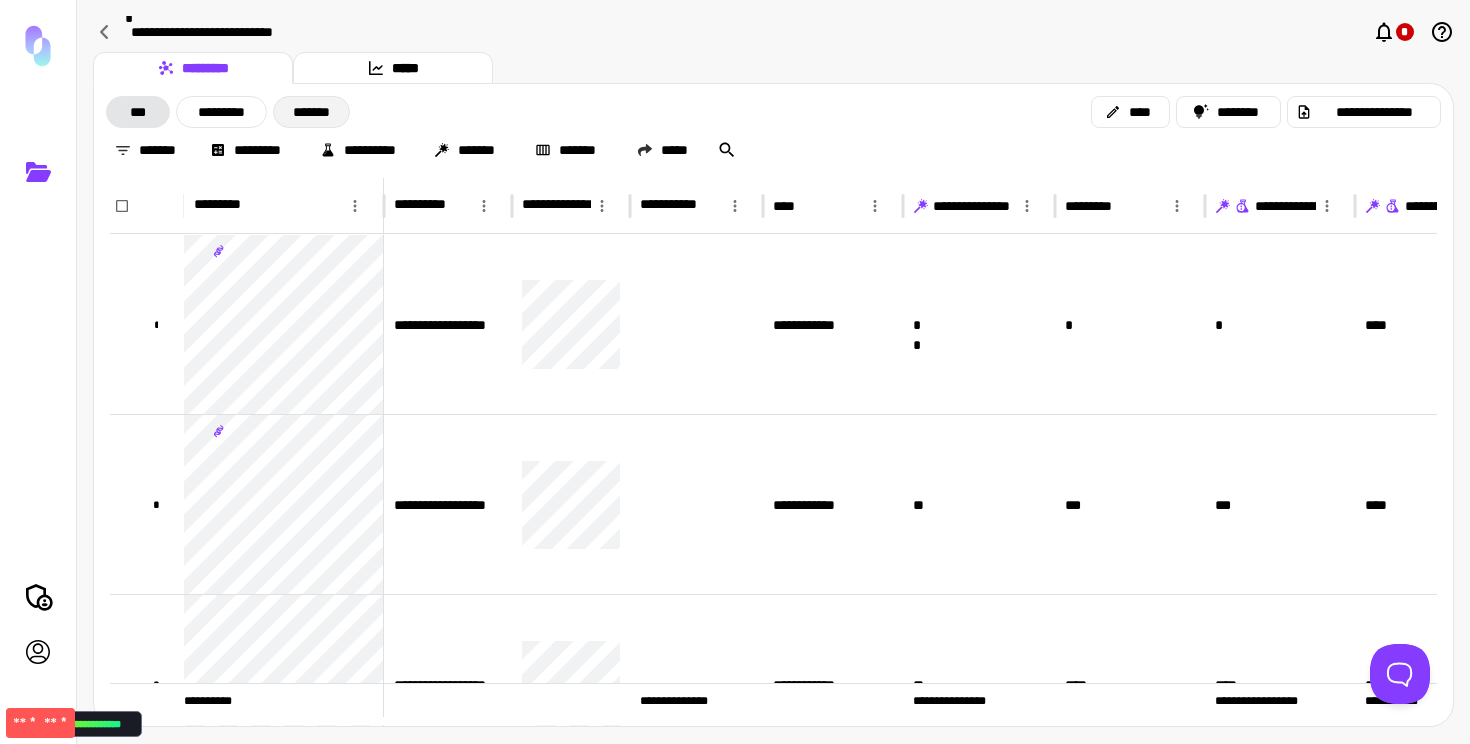 click on "*******" at bounding box center (311, 112) 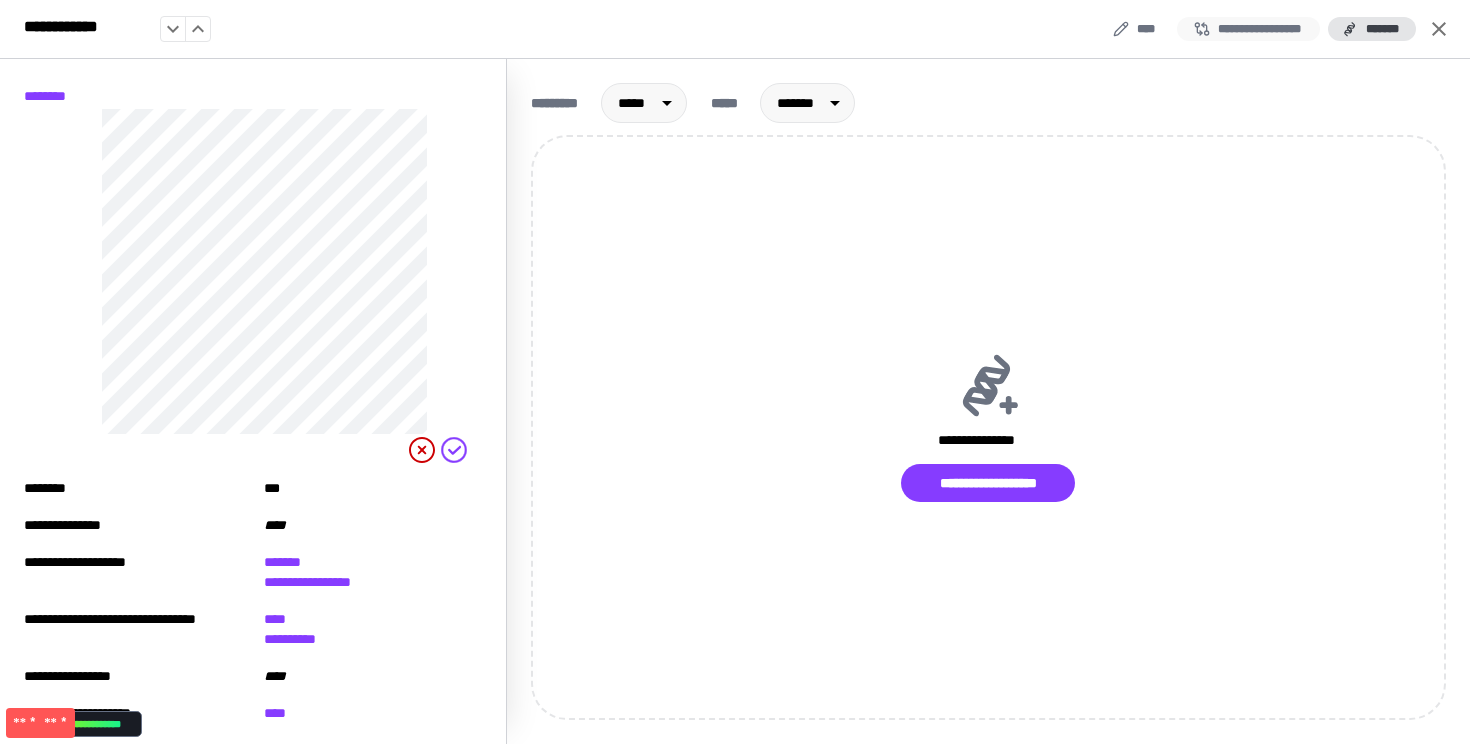 click on "**********" at bounding box center [1248, 29] 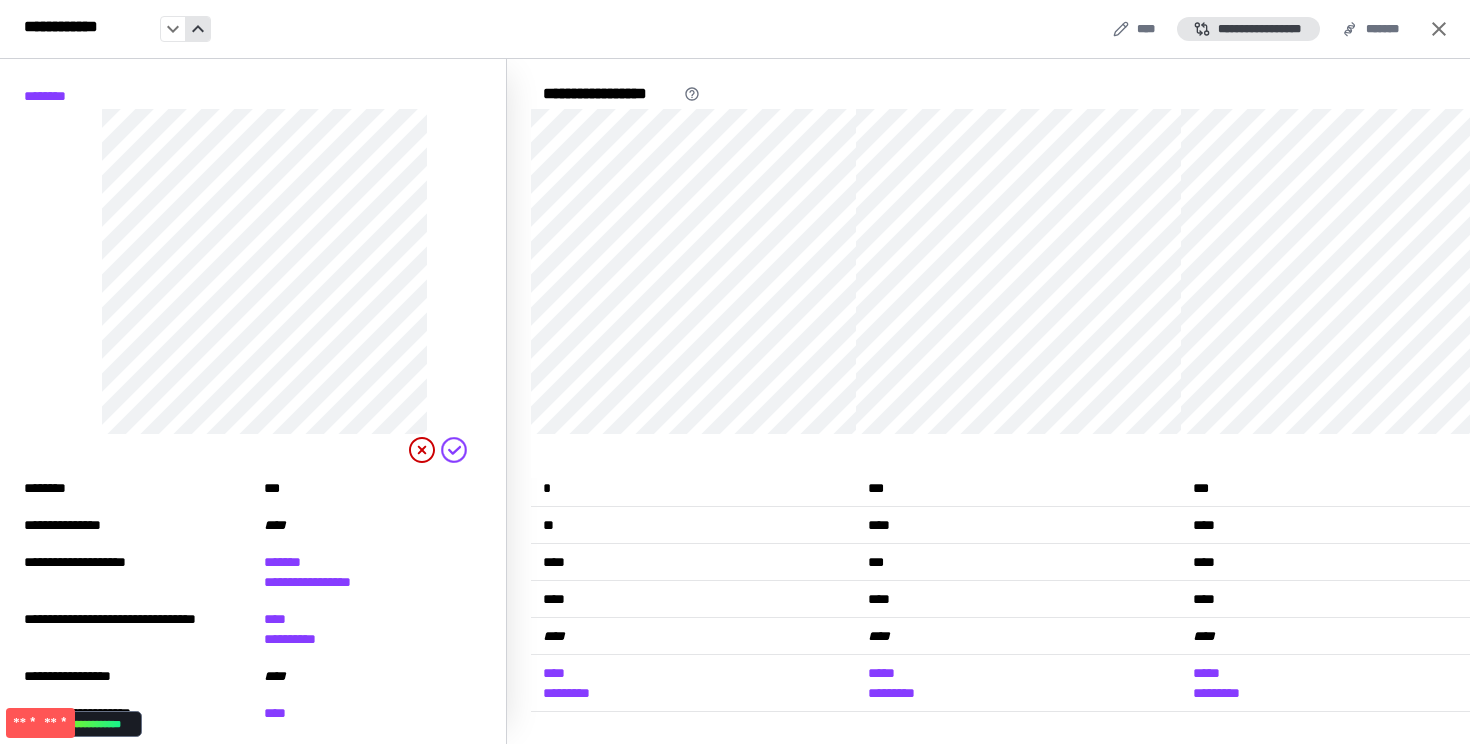 click 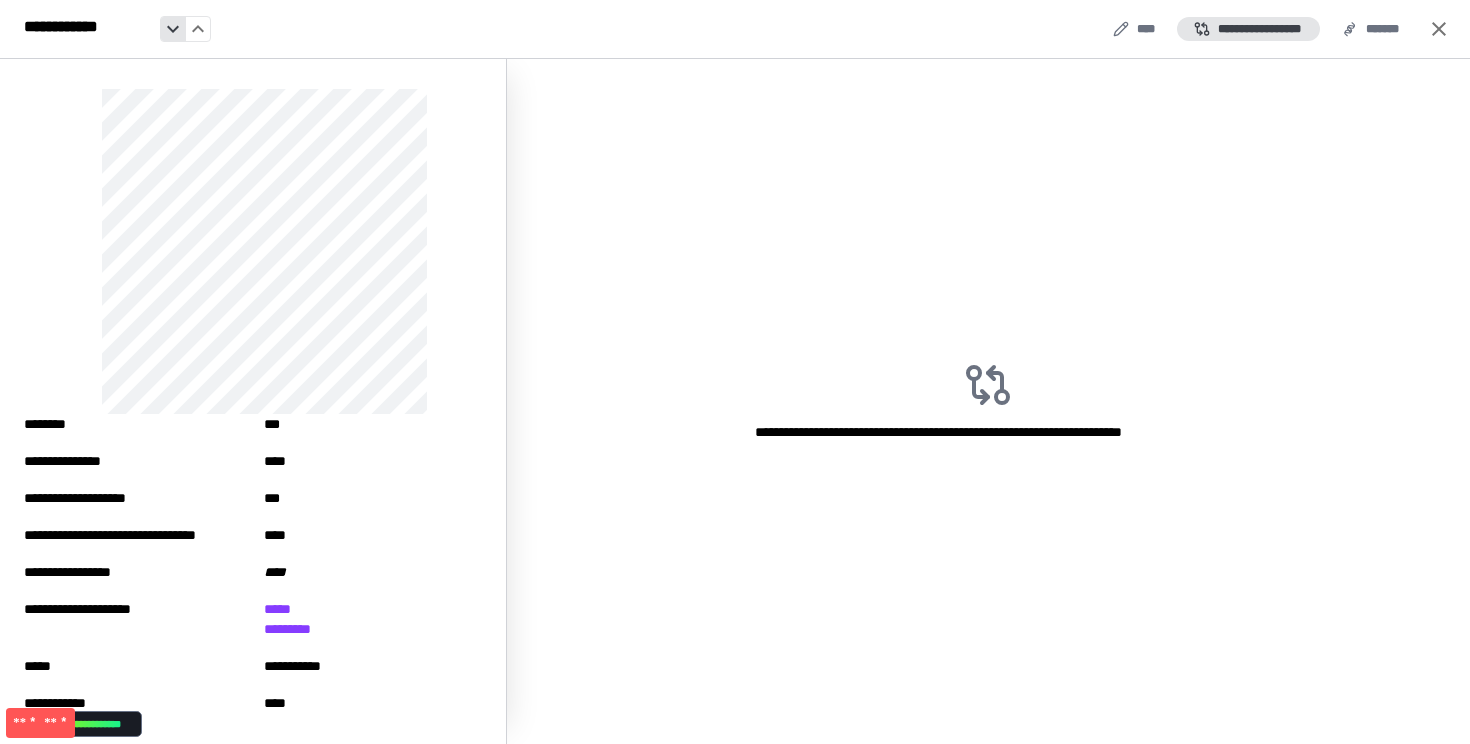 click 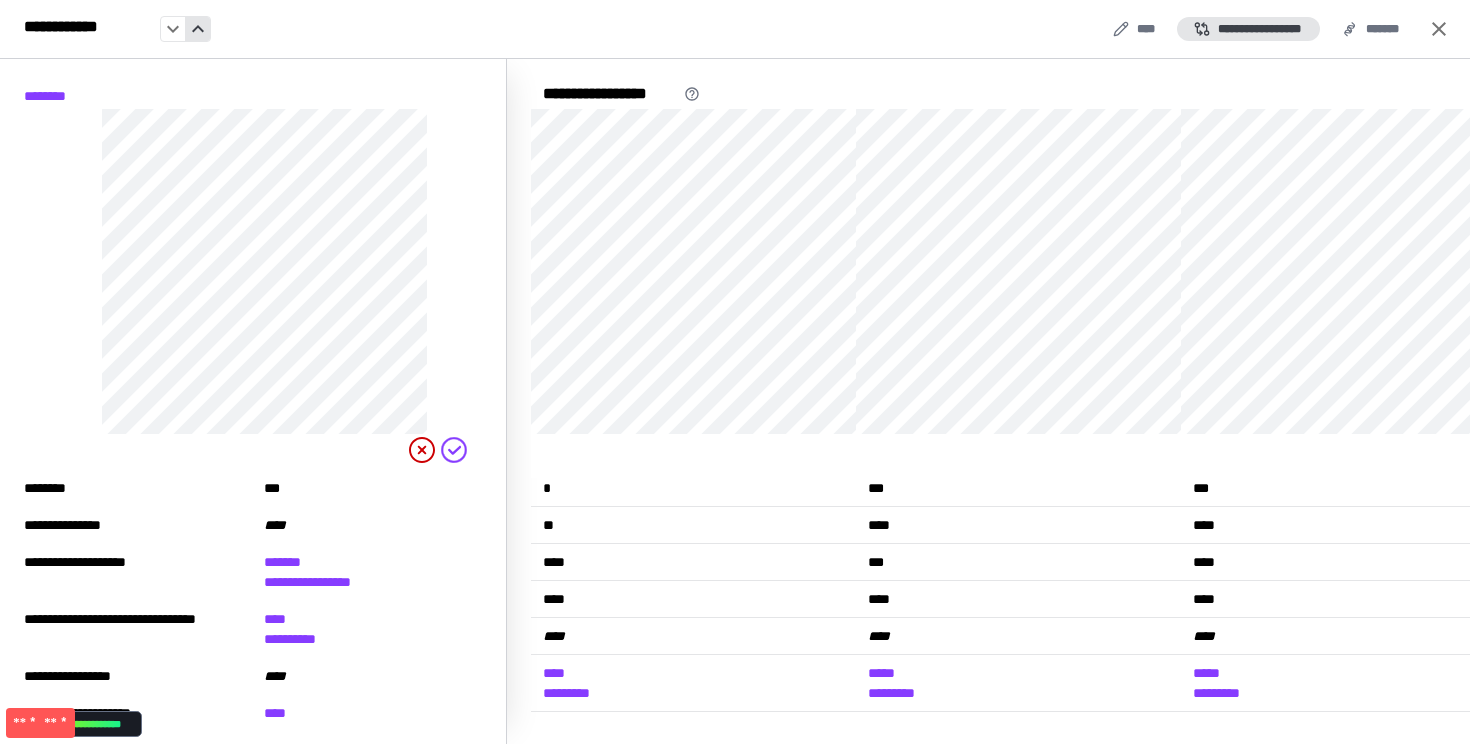 click 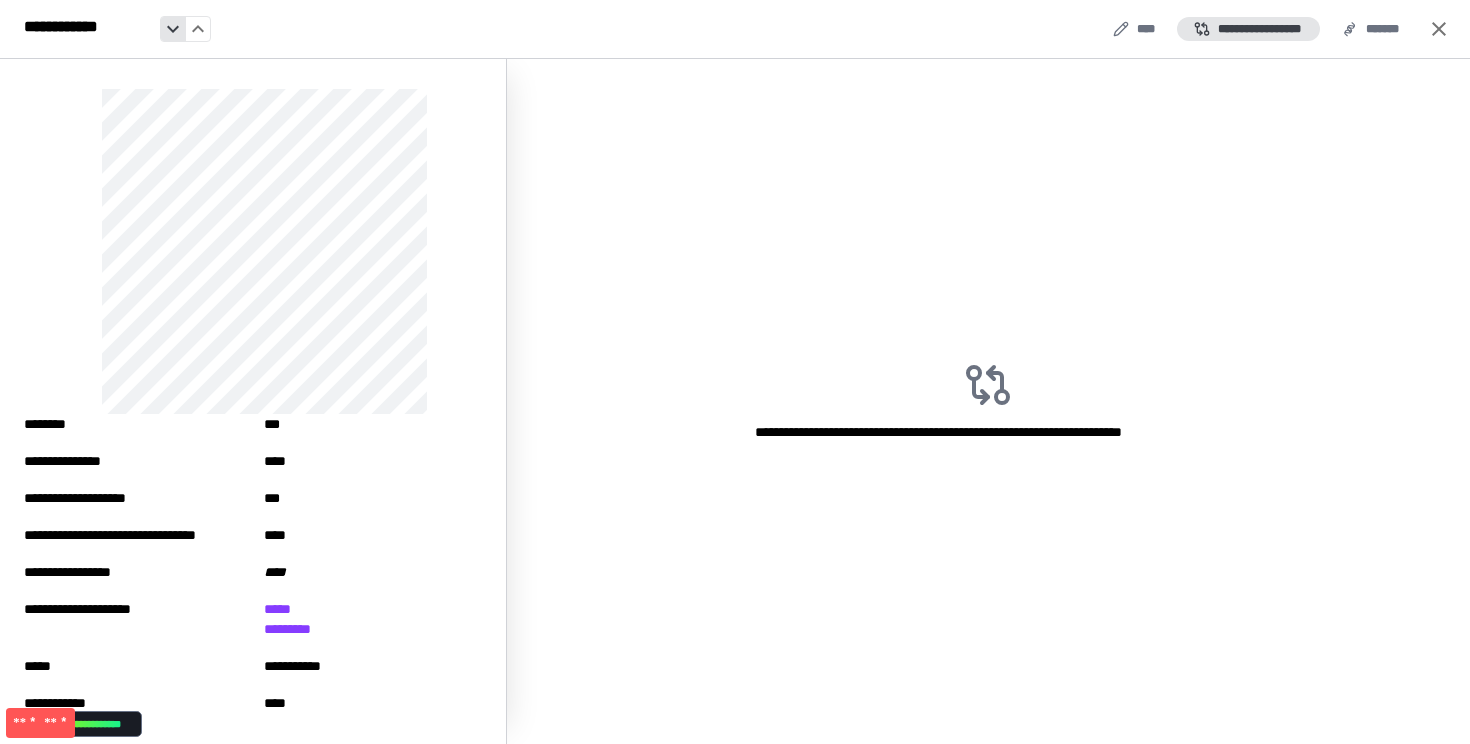 click 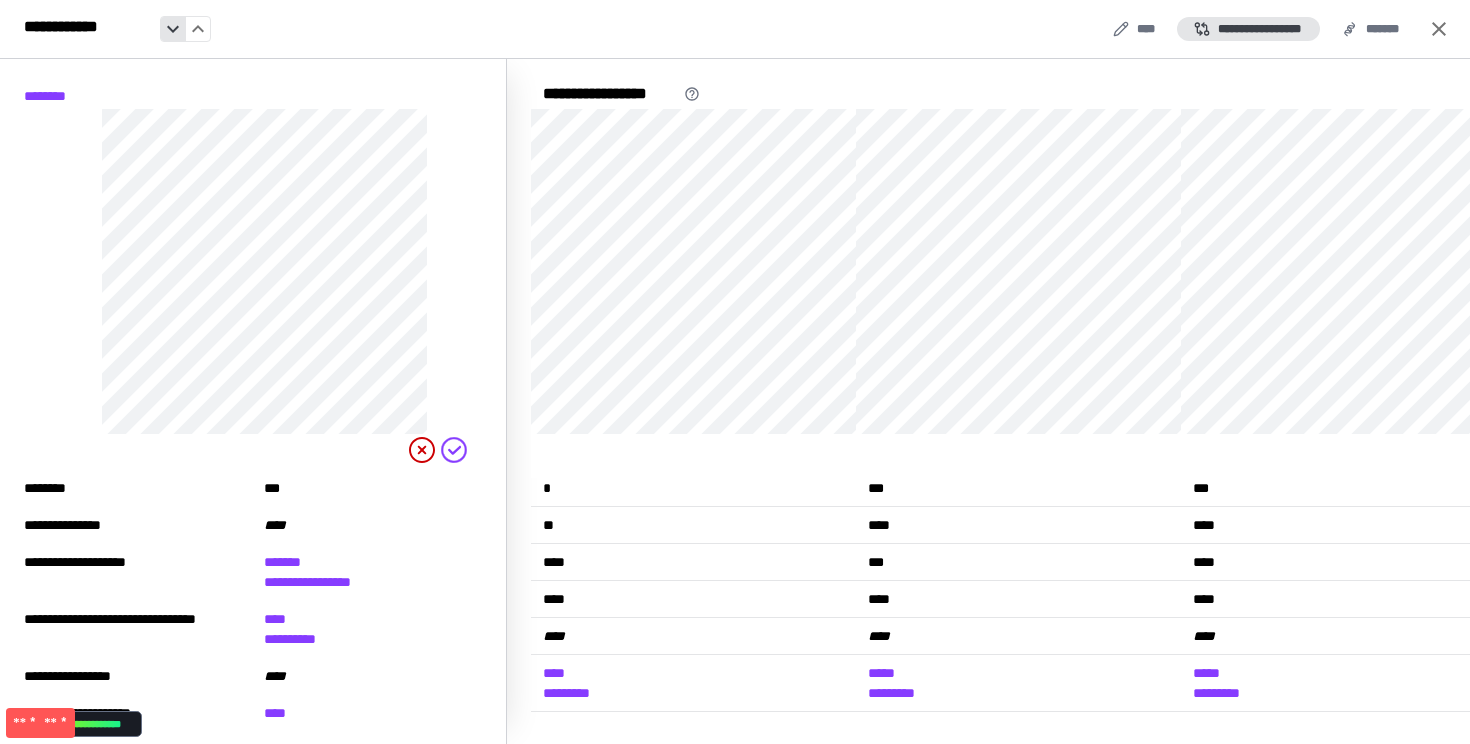 click 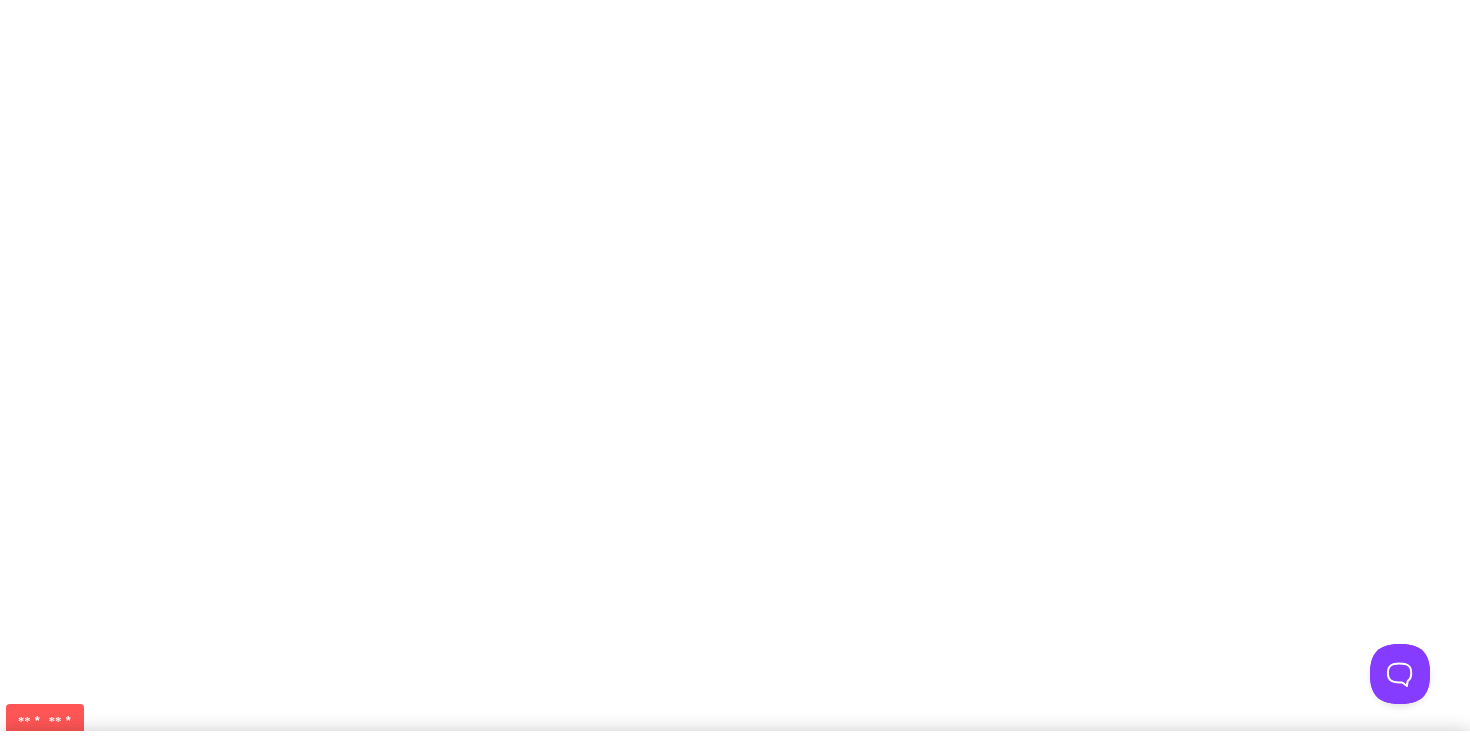 scroll, scrollTop: 0, scrollLeft: 0, axis: both 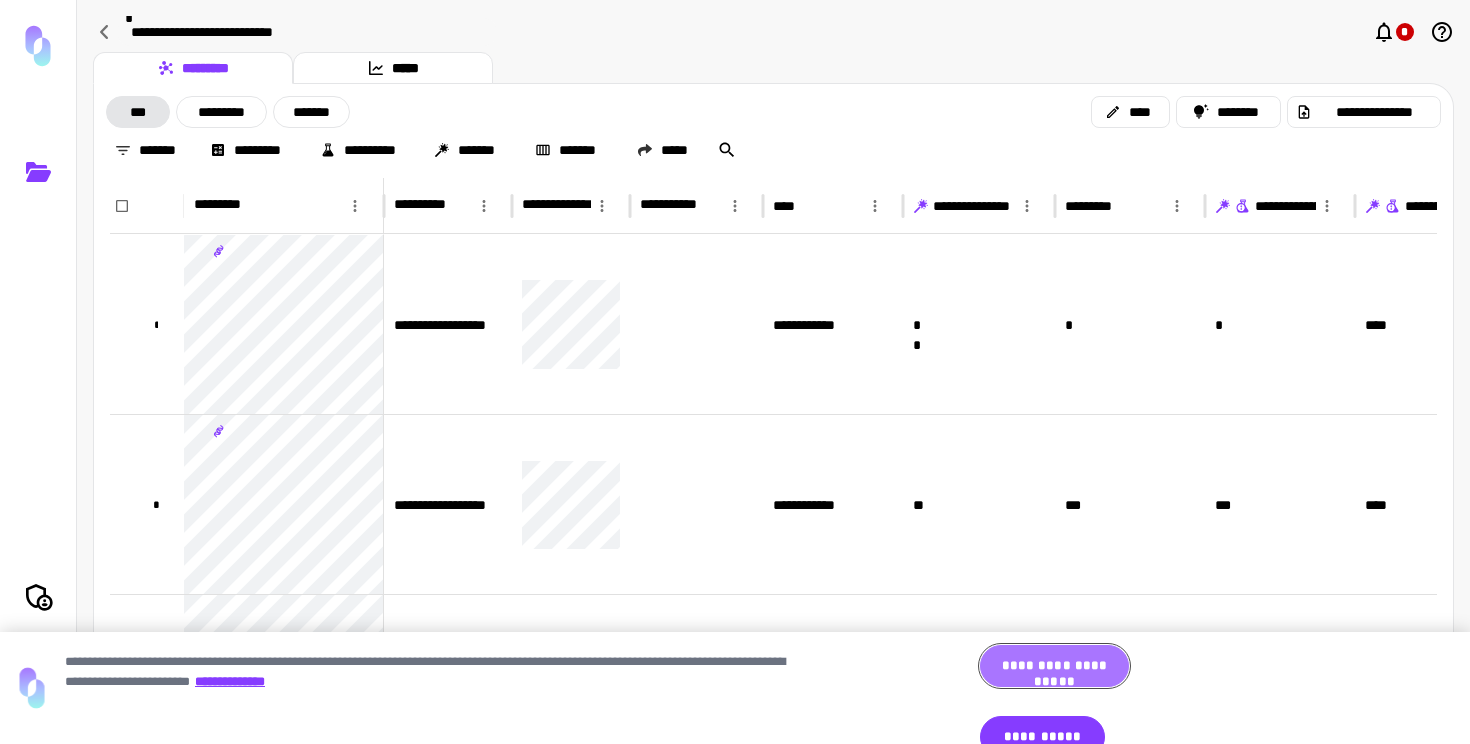 click on "**********" at bounding box center (1054, 666) 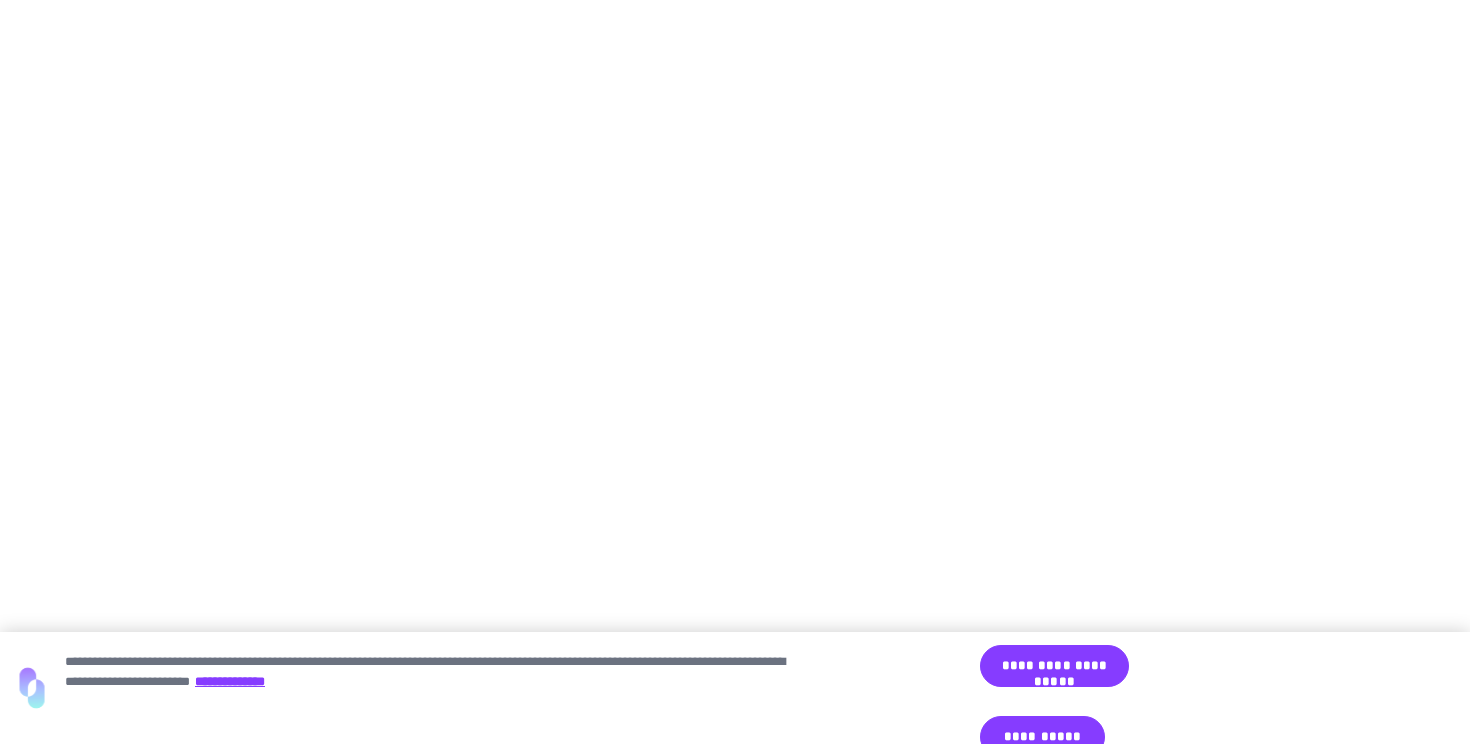 scroll, scrollTop: 0, scrollLeft: 0, axis: both 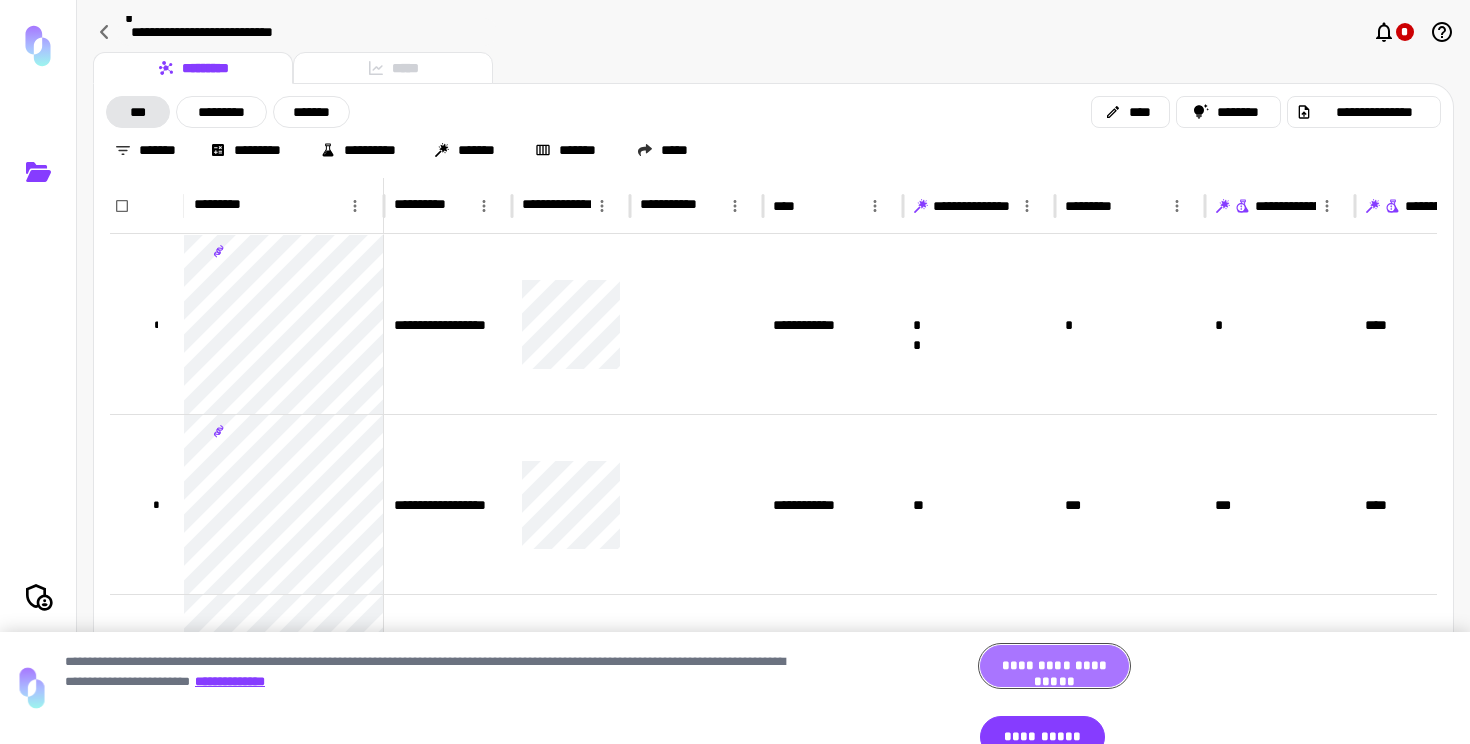 click on "**********" at bounding box center [1054, 666] 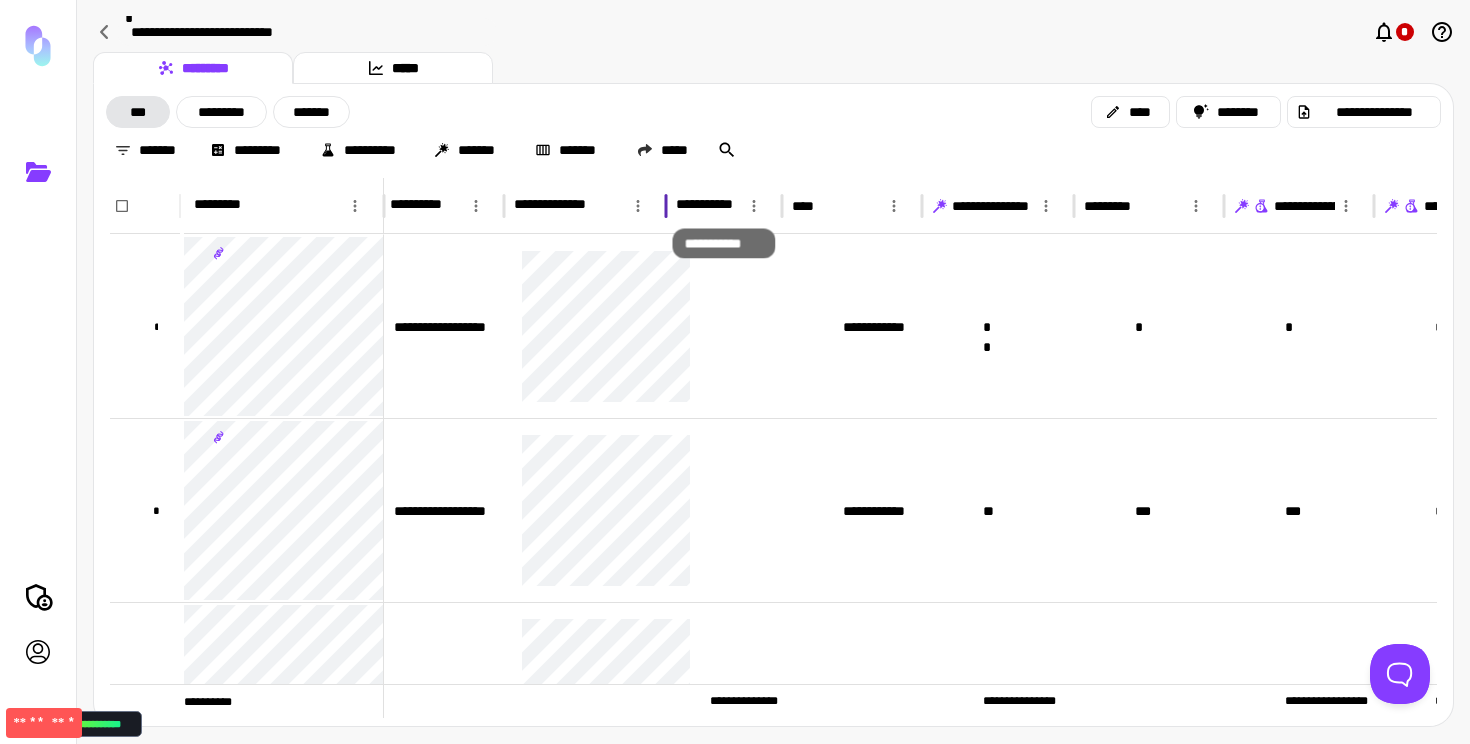 drag, startPoint x: 630, startPoint y: 202, endPoint x: 678, endPoint y: 214, distance: 49.47727 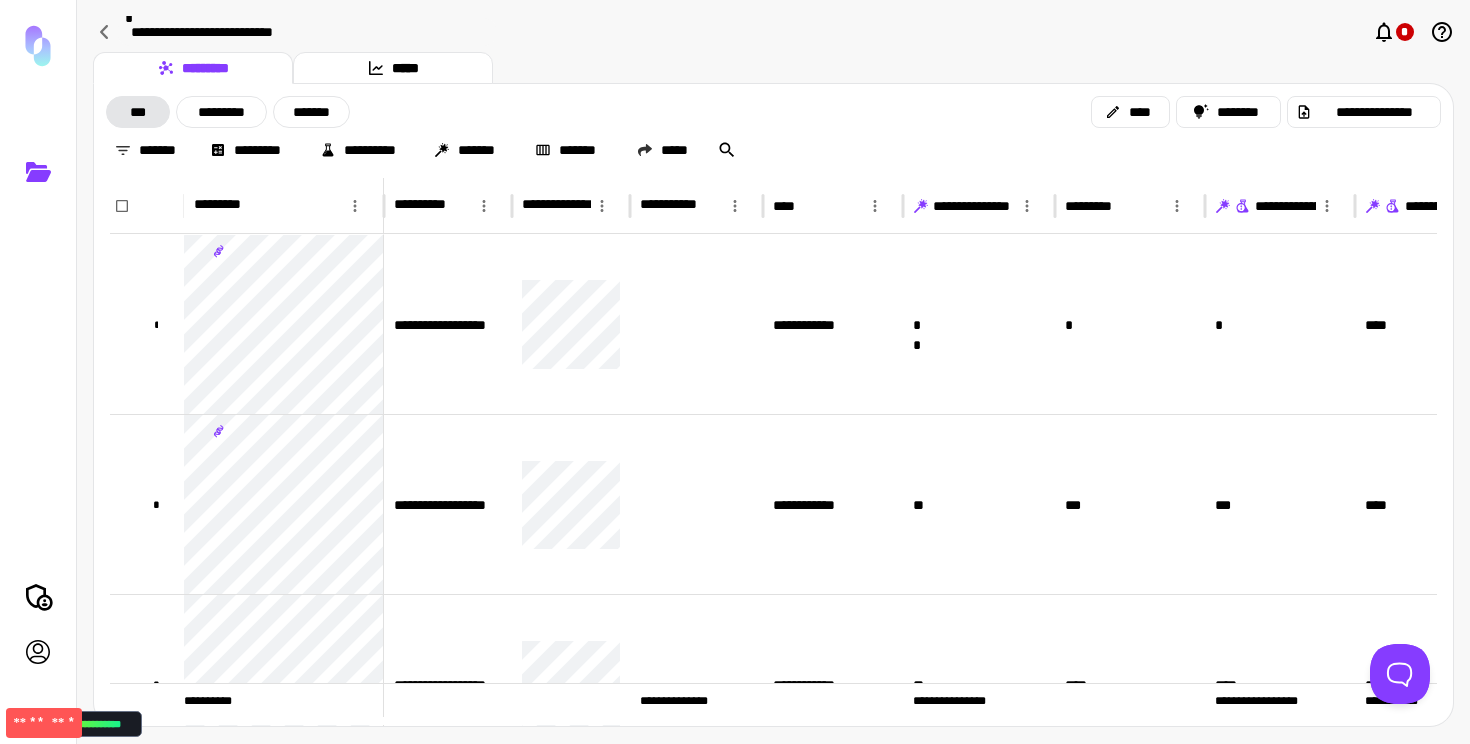 click on "** **" 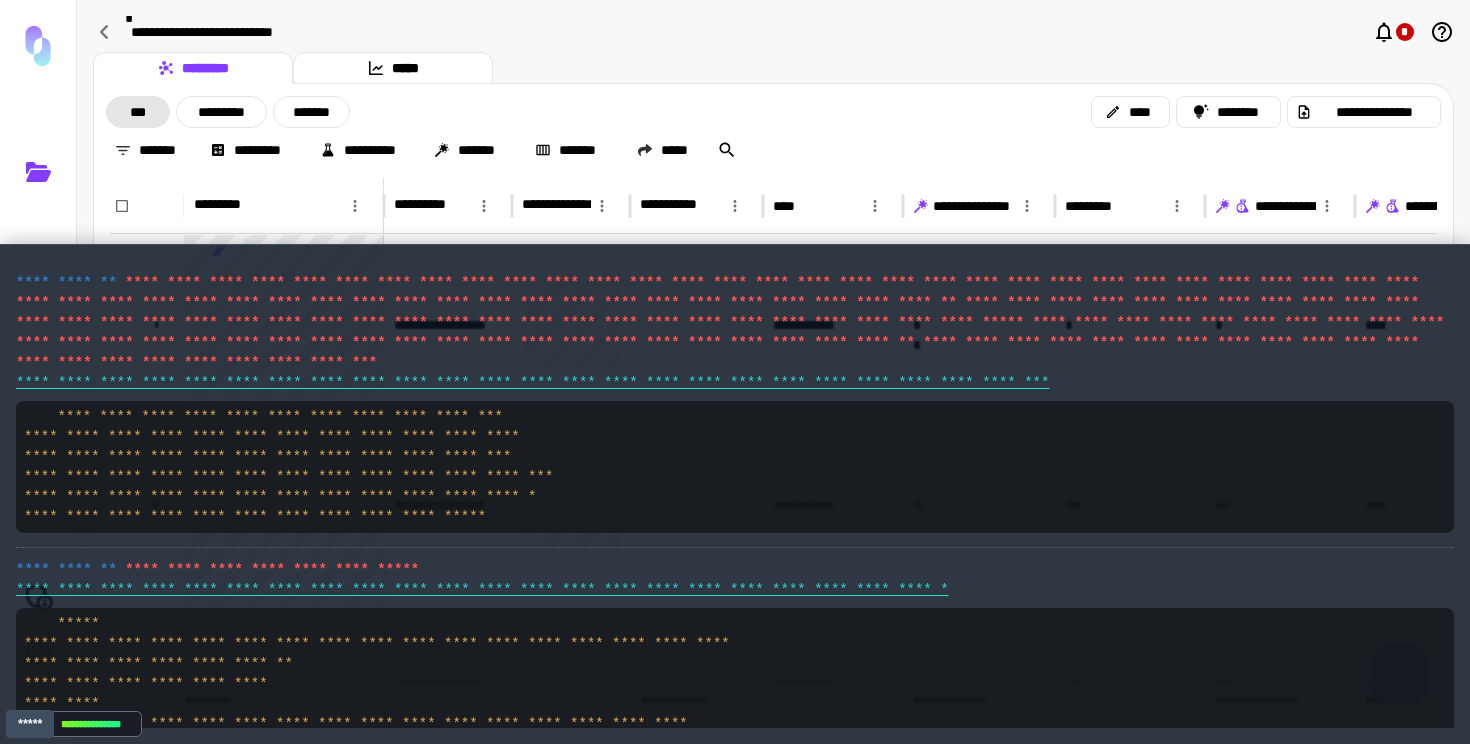 click on "**********" at bounding box center [288, 467] 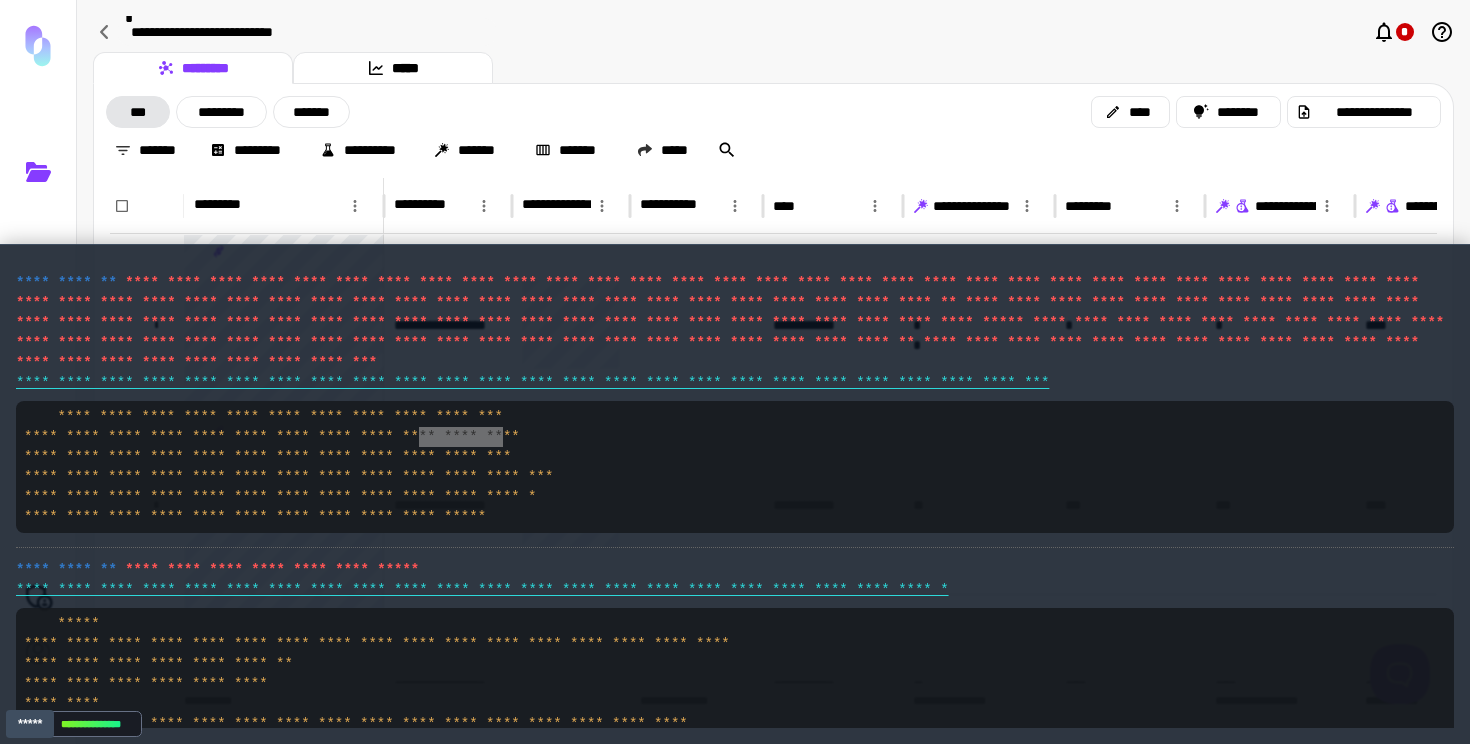 click on "**********" at bounding box center (288, 467) 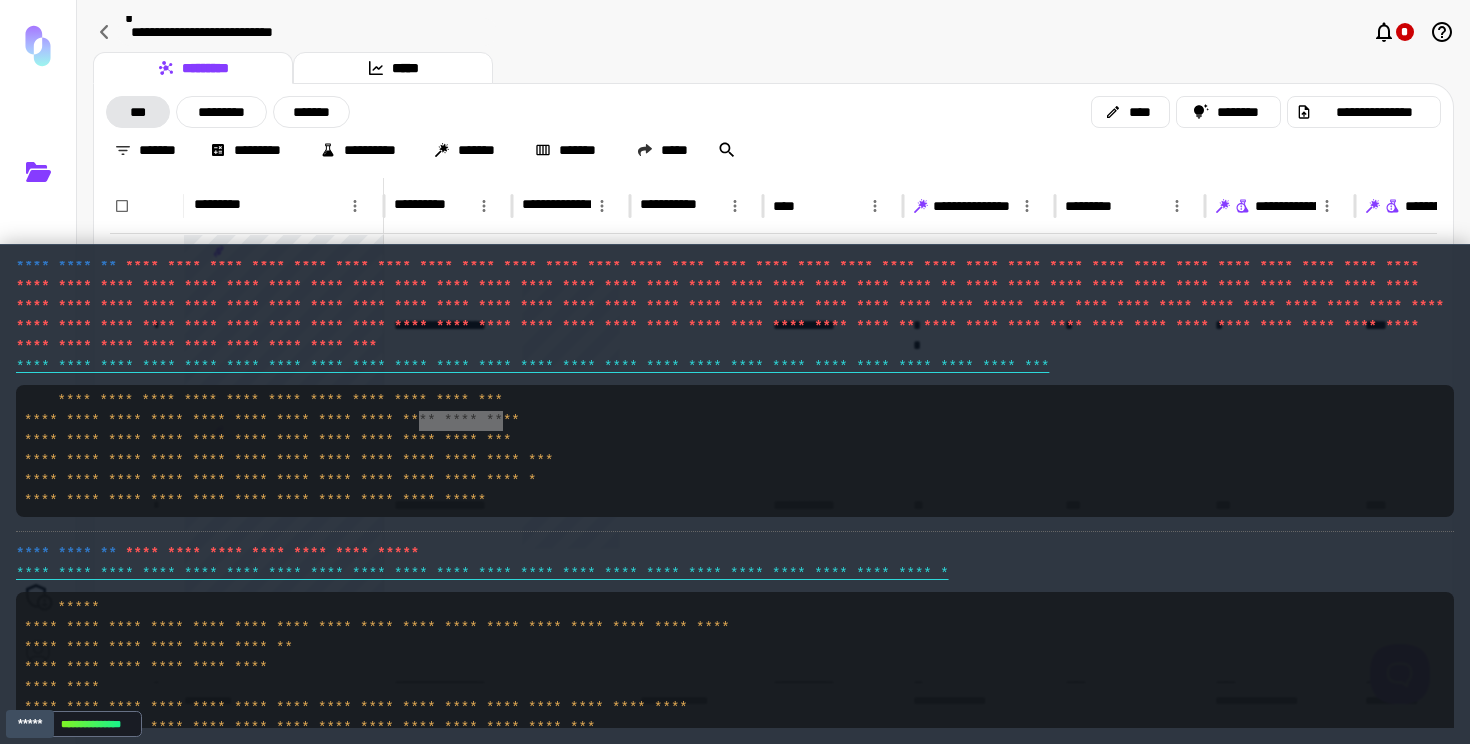 scroll, scrollTop: 21, scrollLeft: 0, axis: vertical 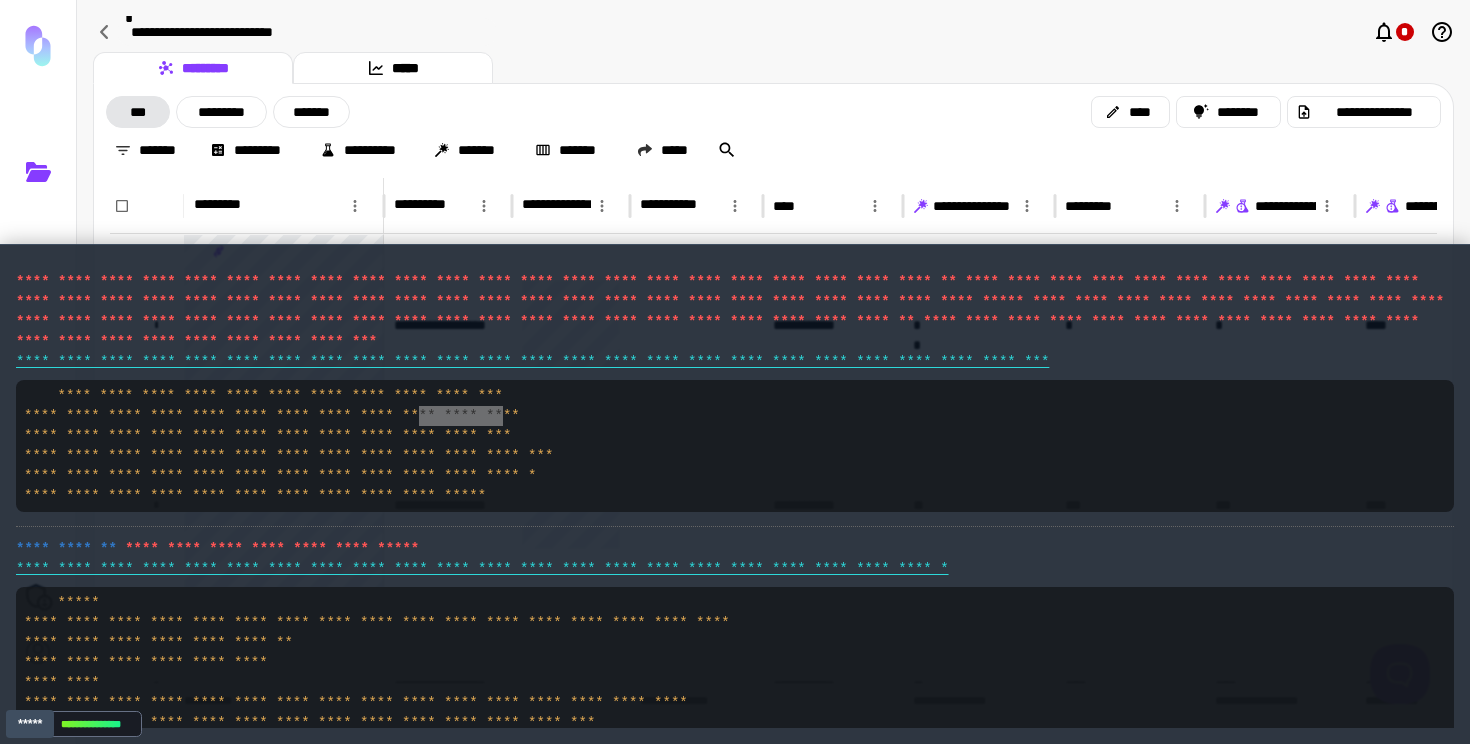 copy on "********
*" 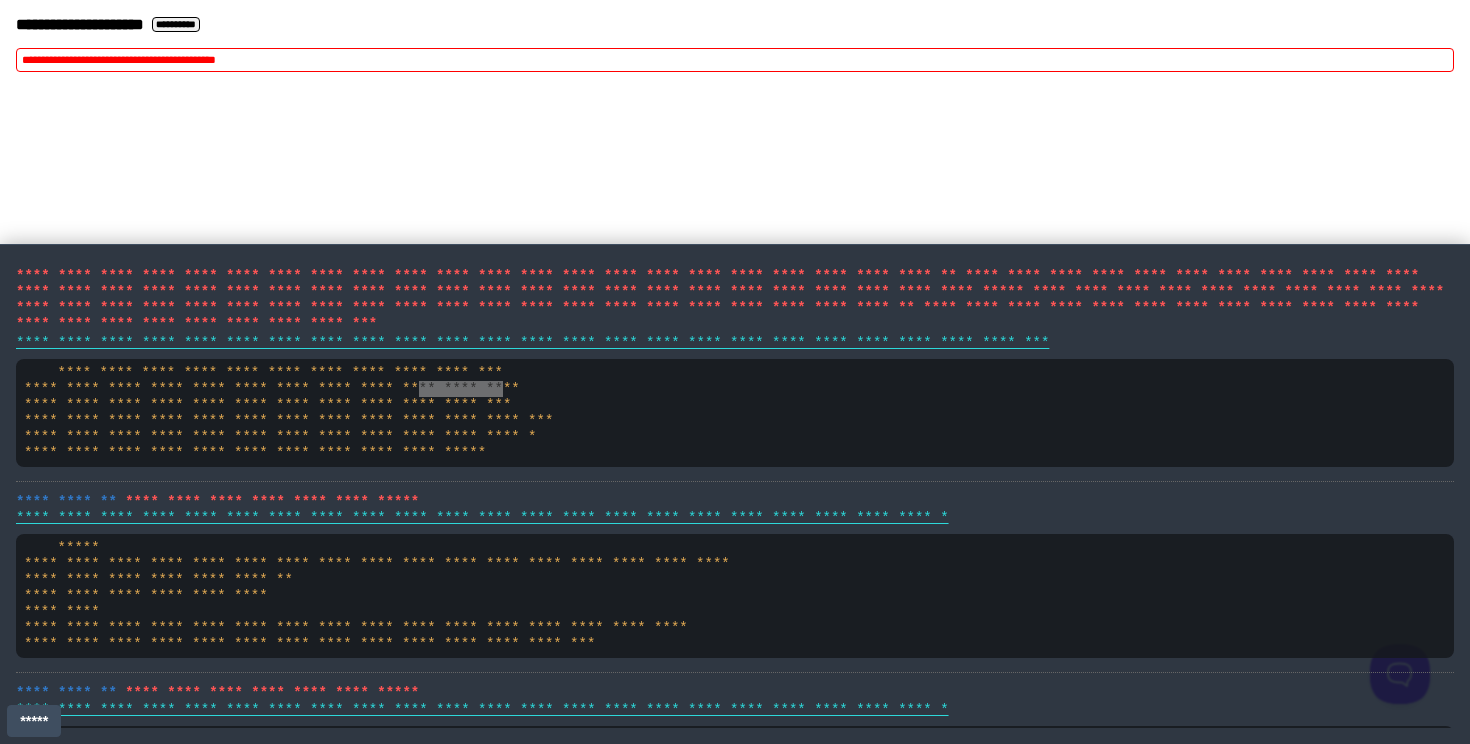scroll, scrollTop: 19, scrollLeft: 0, axis: vertical 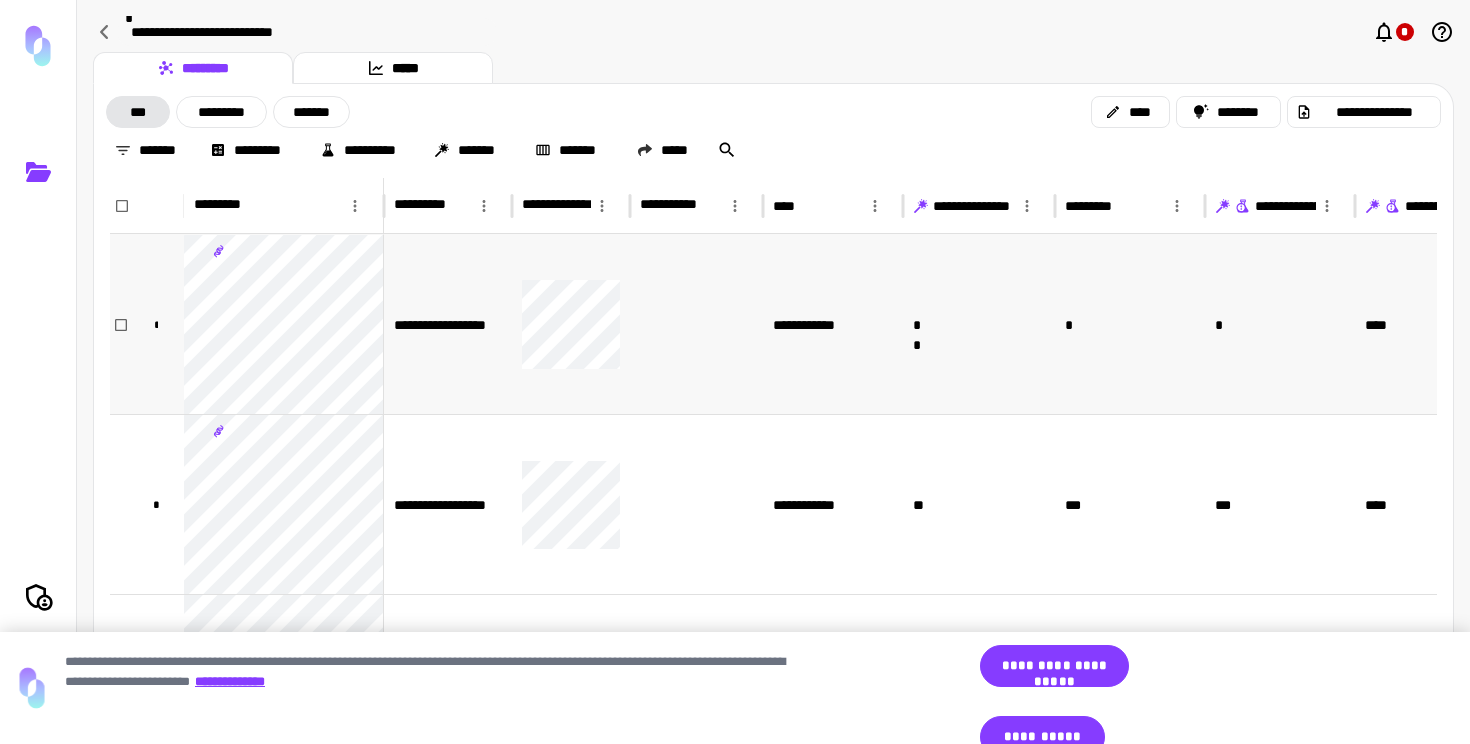 click on "**********" at bounding box center [833, 324] 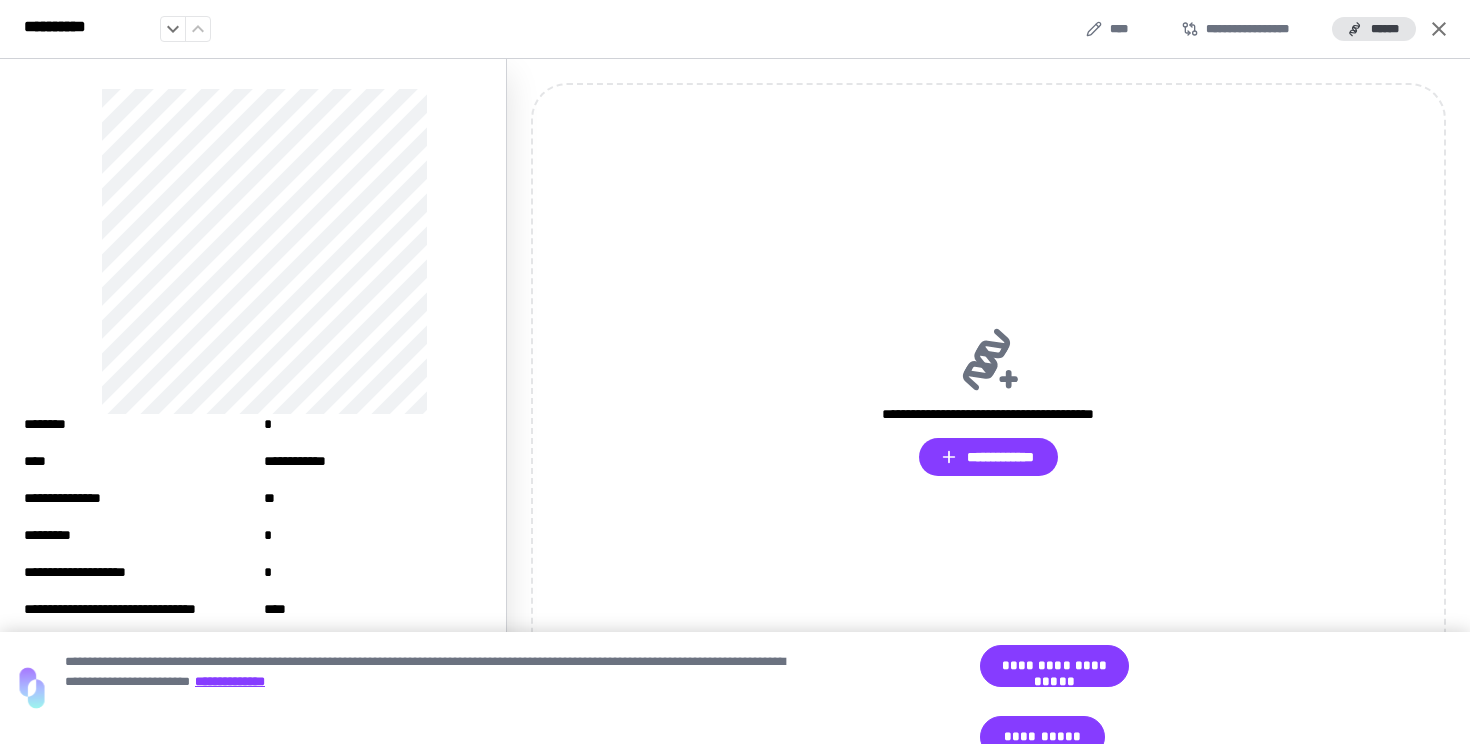 scroll, scrollTop: 18, scrollLeft: 0, axis: vertical 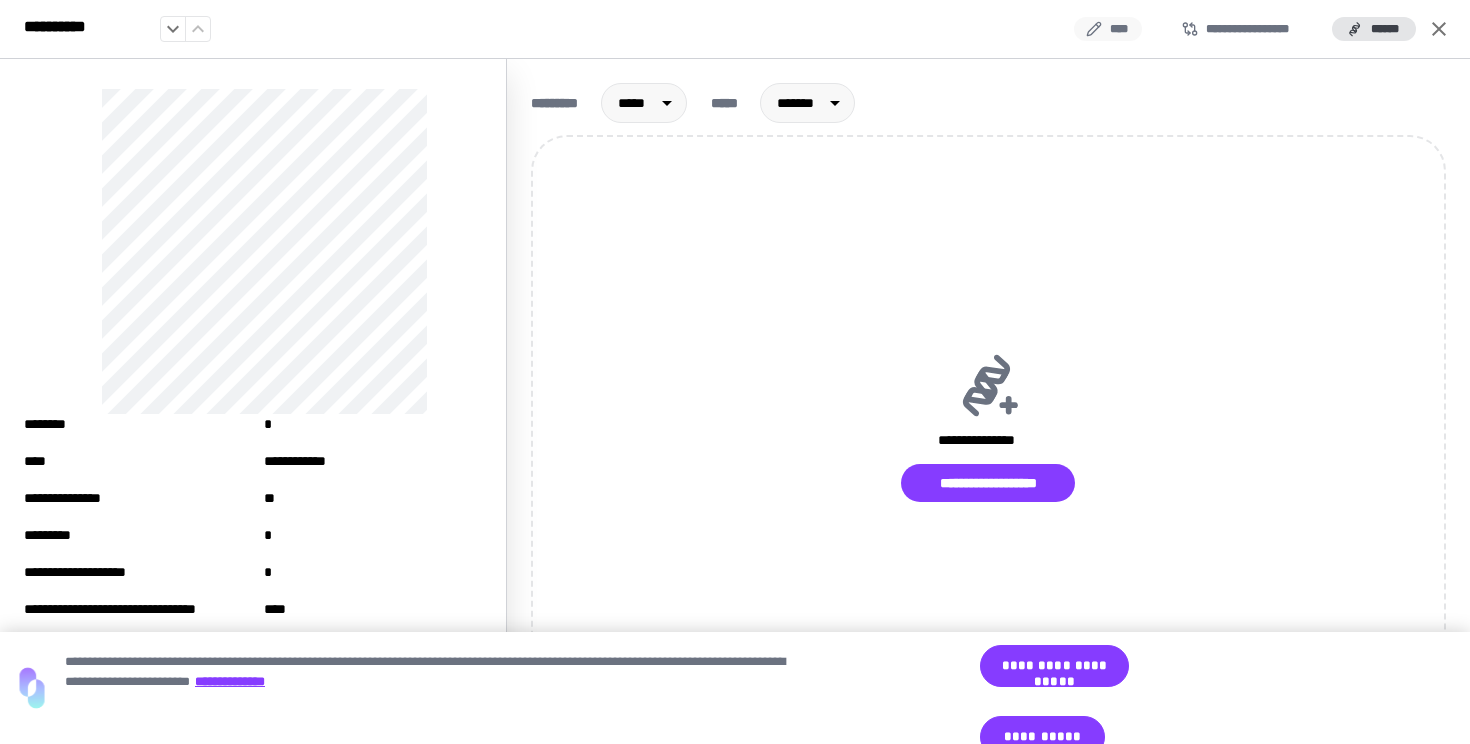 click on "****" at bounding box center (1108, 29) 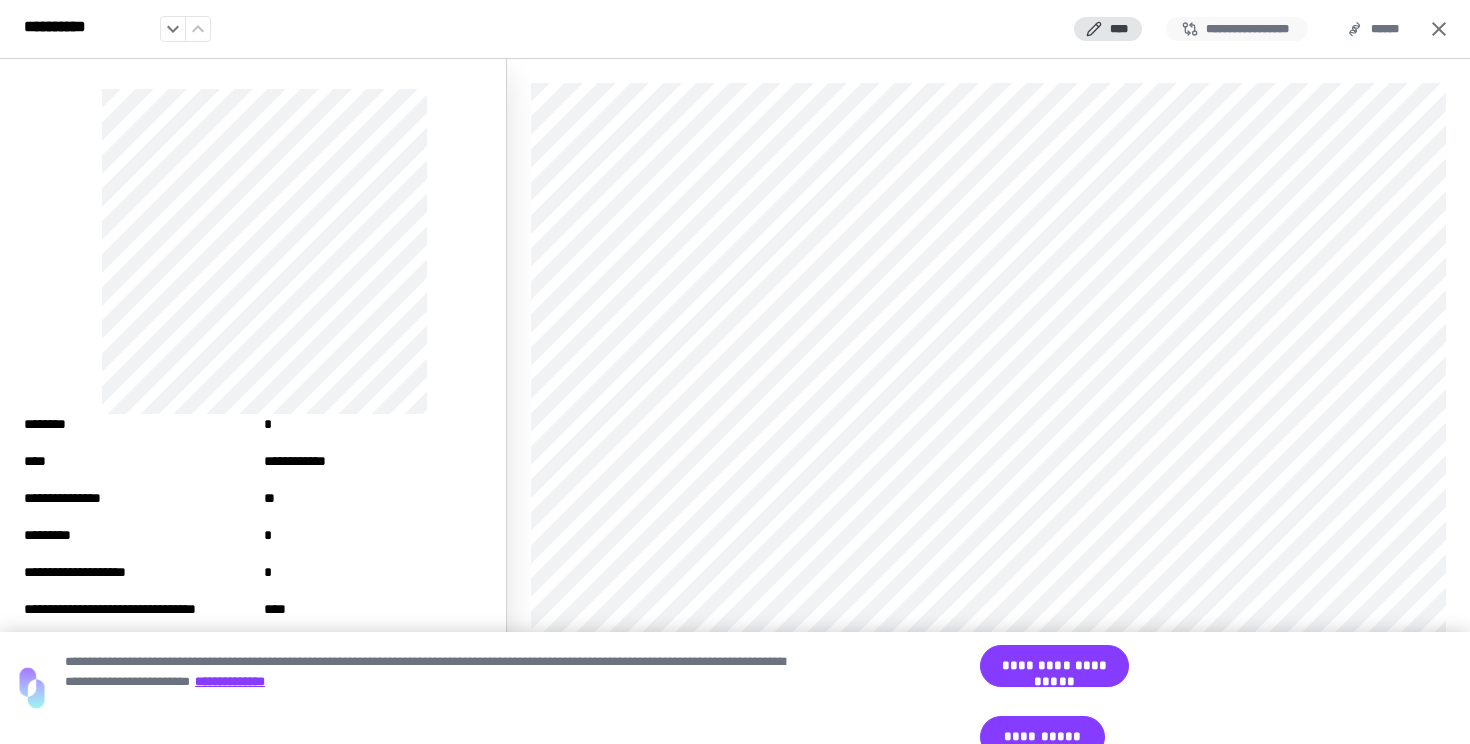click on "**********" at bounding box center (1237, 29) 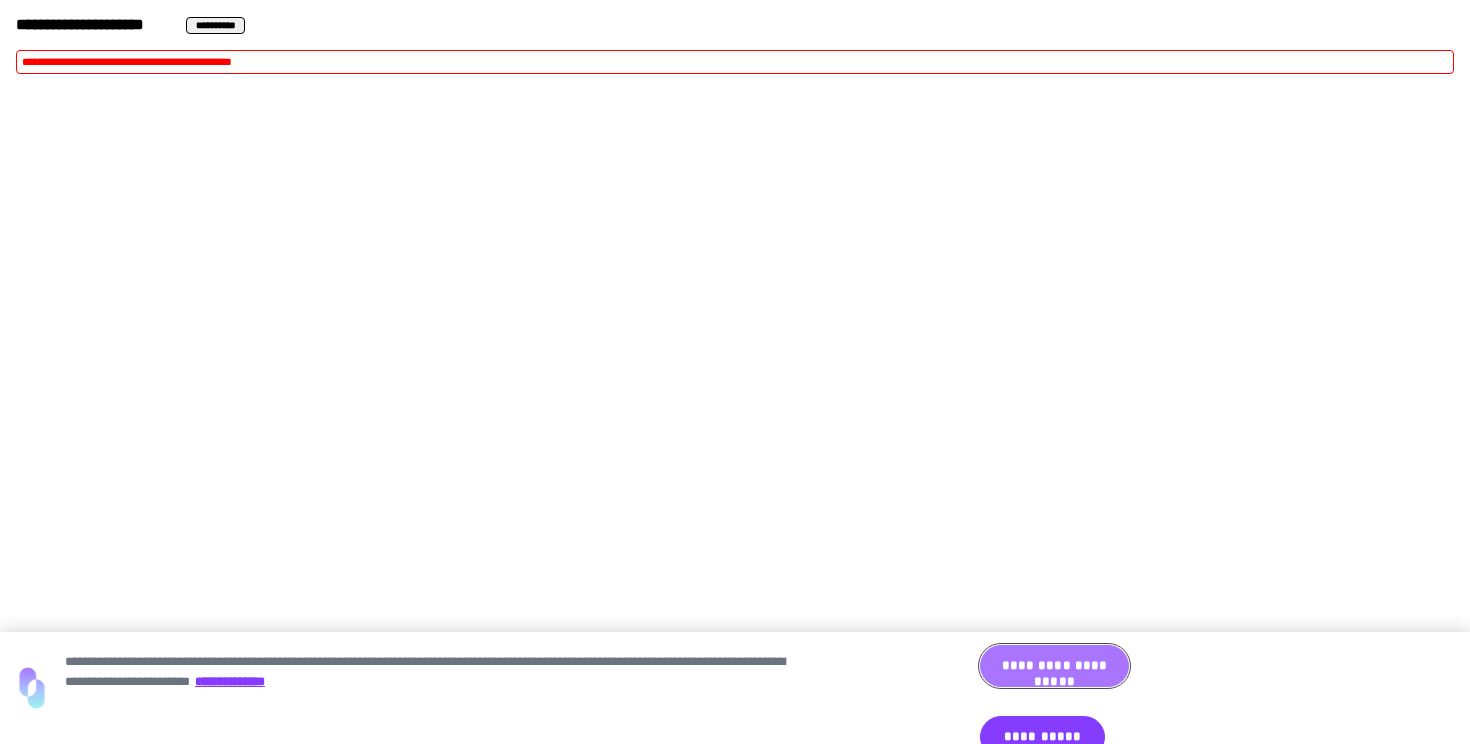 click on "**********" at bounding box center [1054, 666] 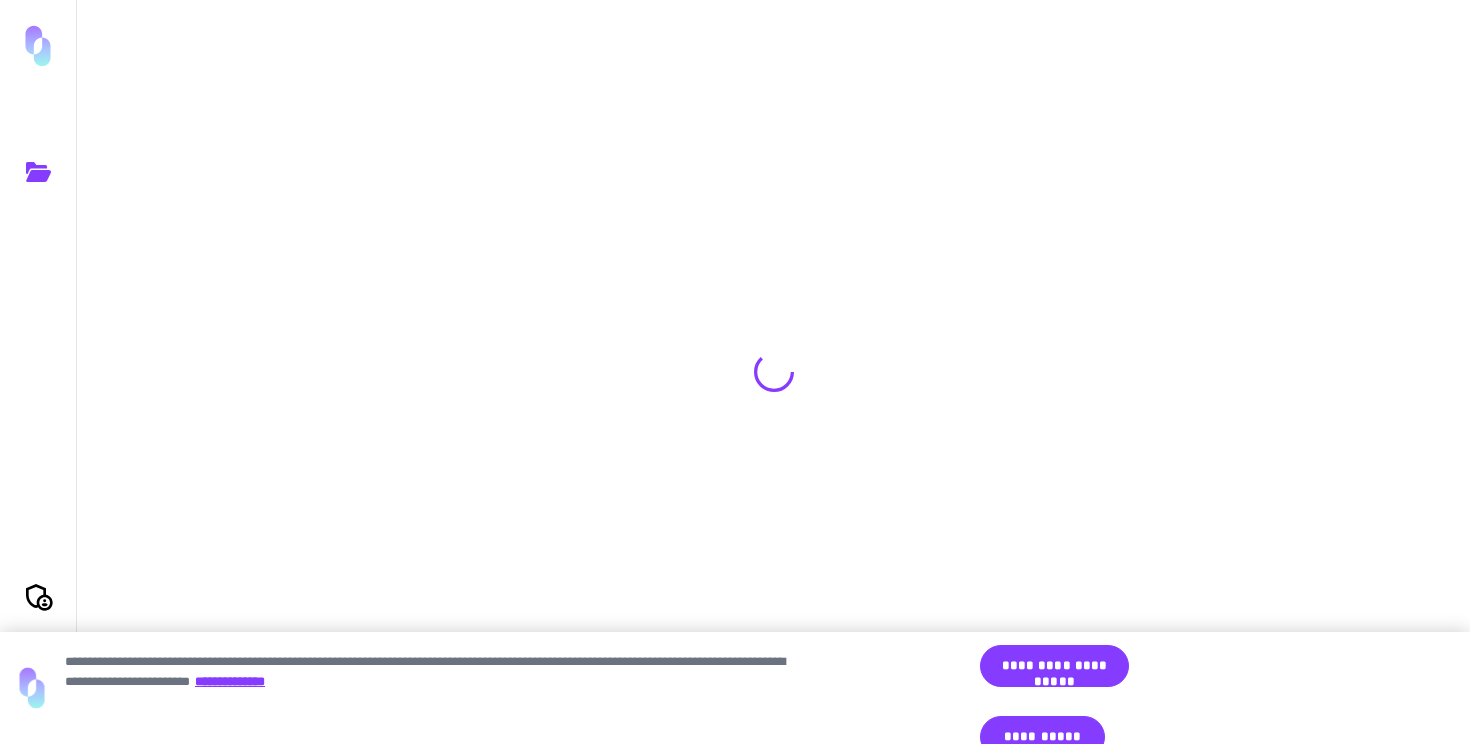 scroll, scrollTop: 0, scrollLeft: 0, axis: both 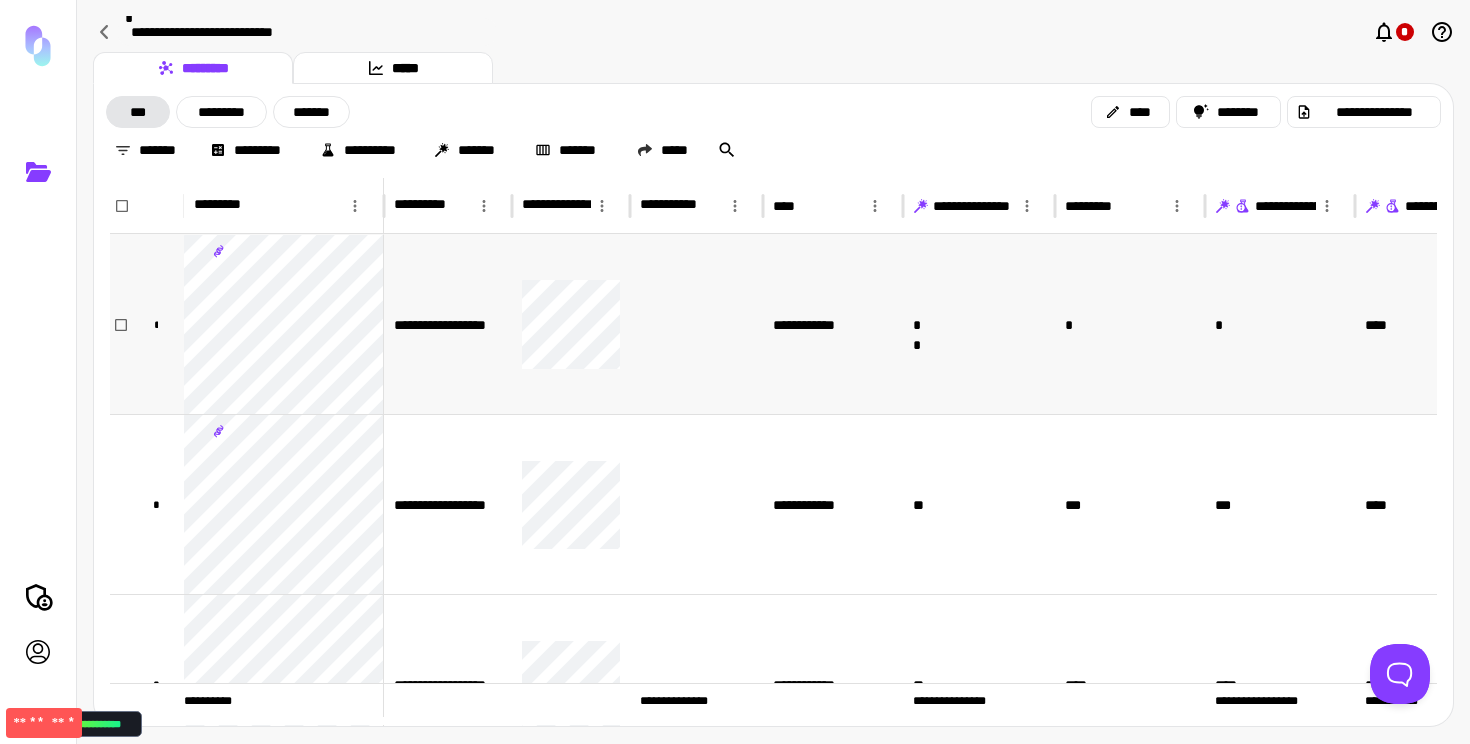 click on "**" at bounding box center [979, 324] 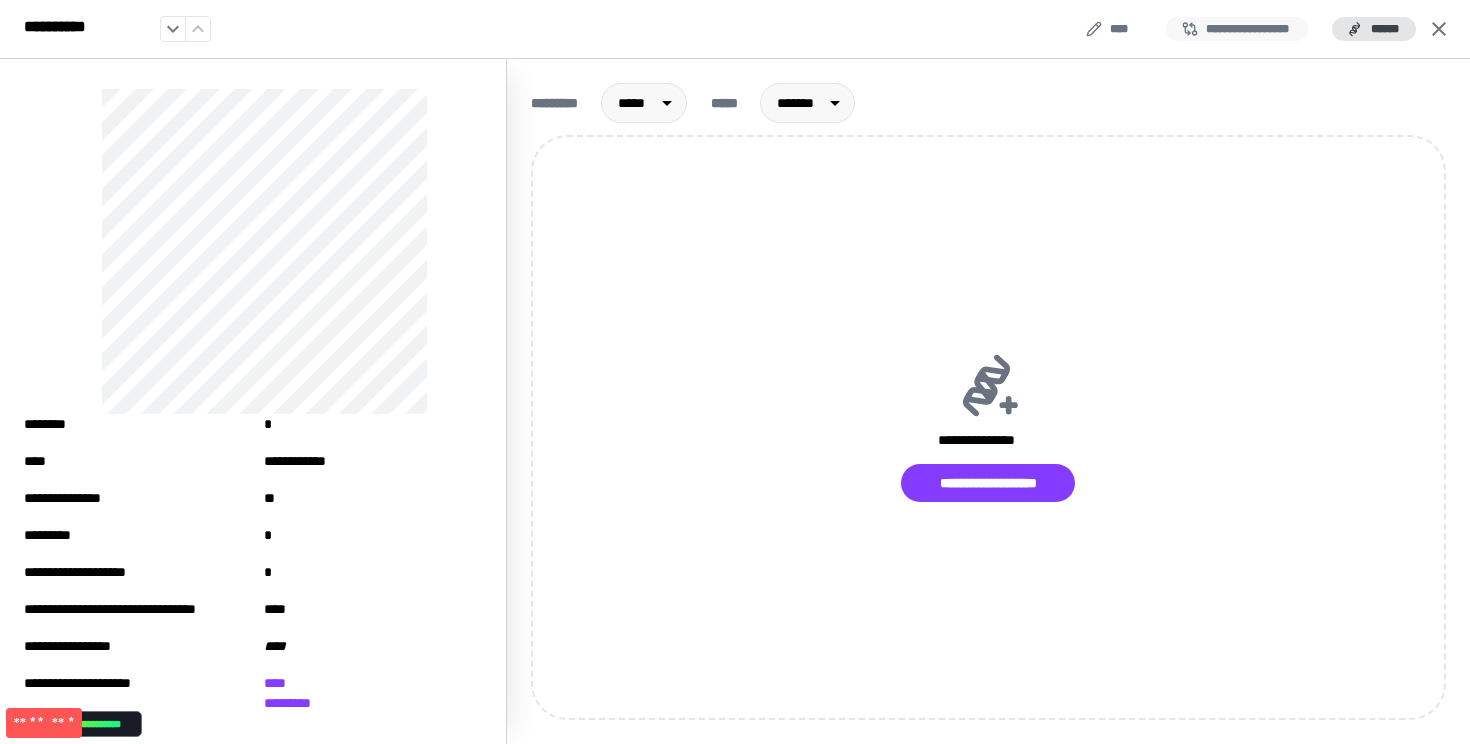 click on "**********" at bounding box center (1237, 29) 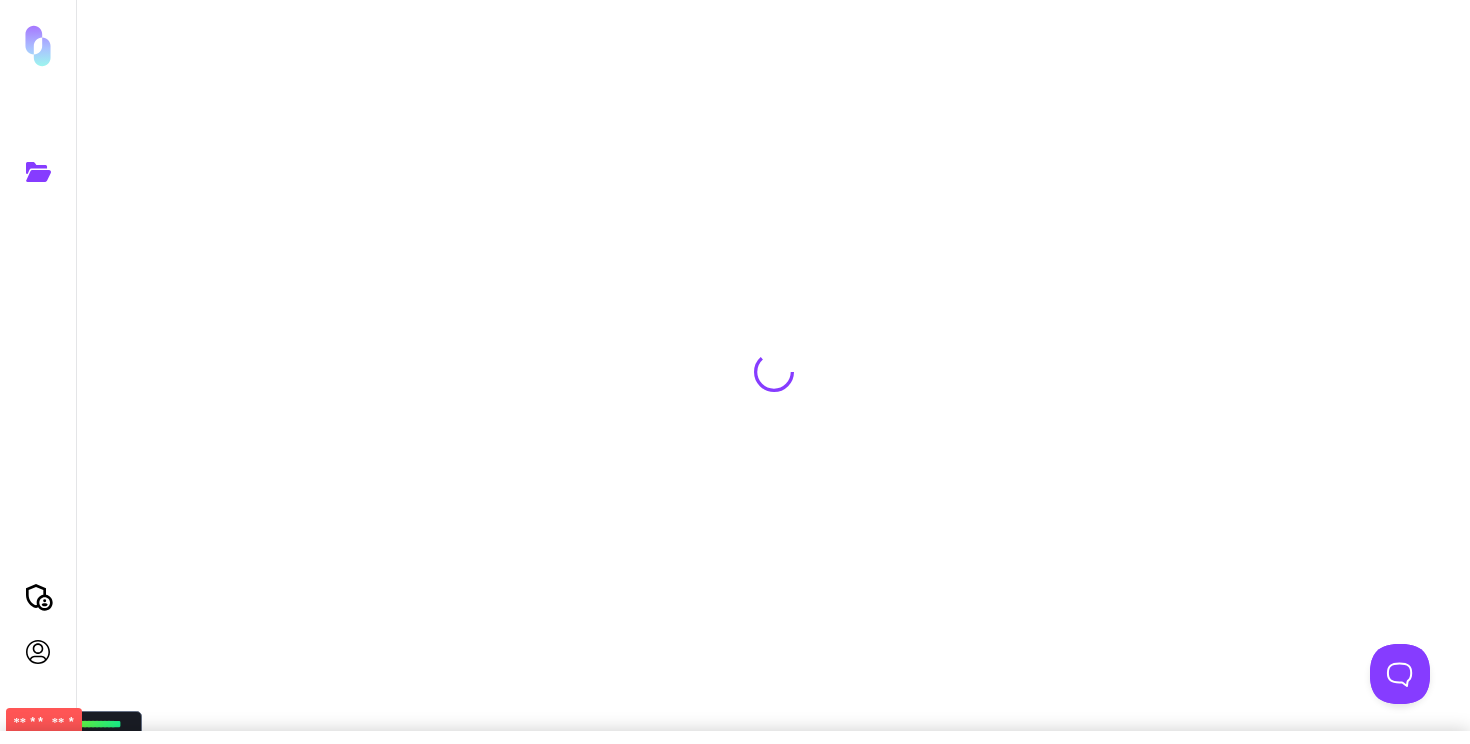 scroll, scrollTop: 0, scrollLeft: 0, axis: both 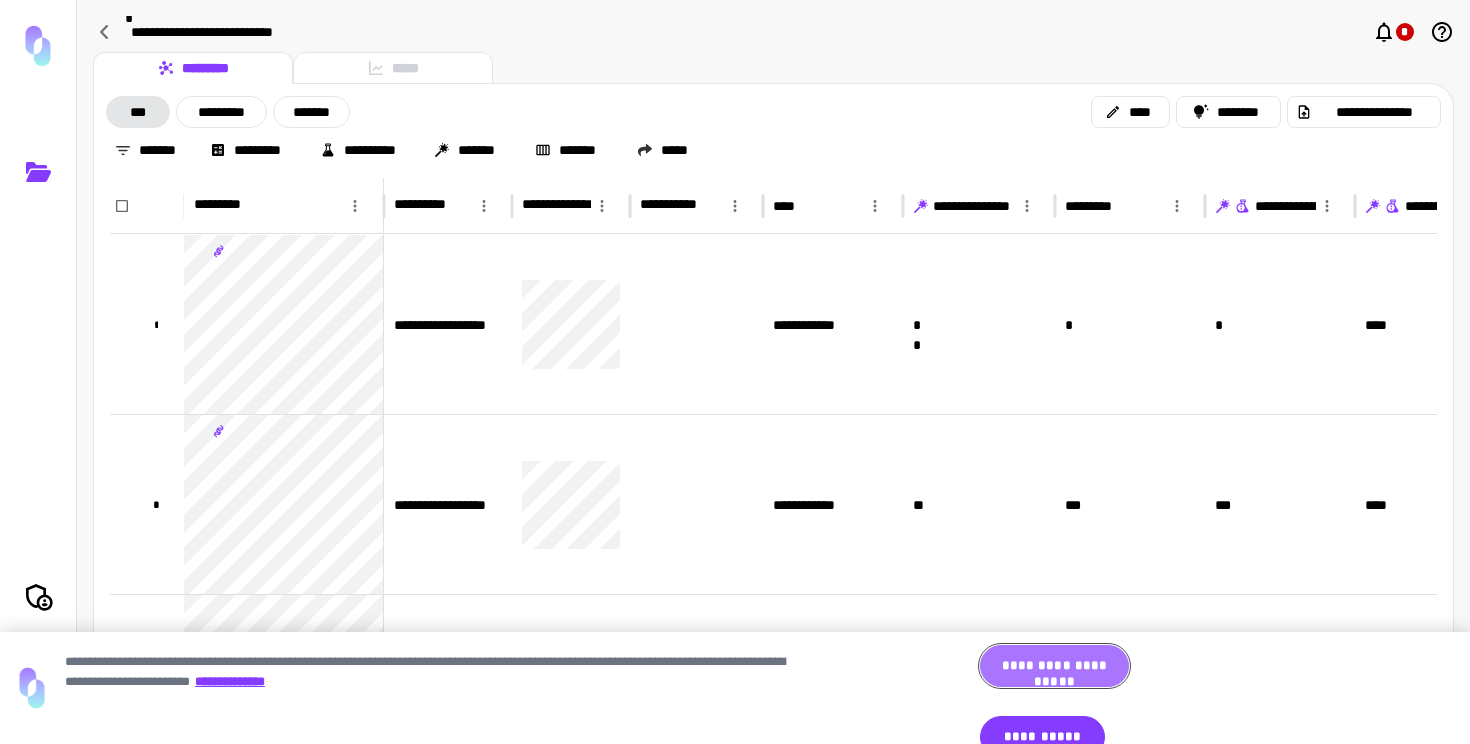 click on "**********" at bounding box center [1054, 666] 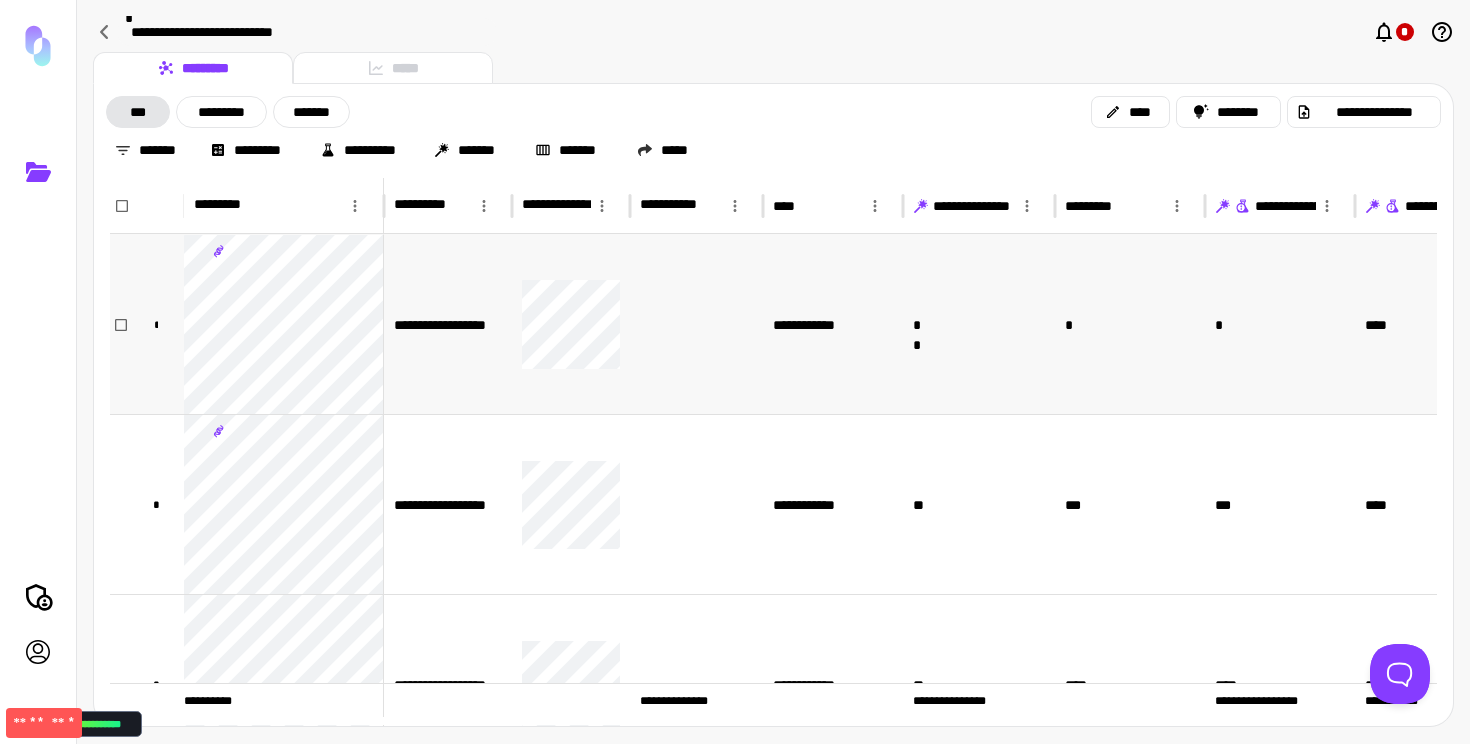 click at bounding box center [696, 324] 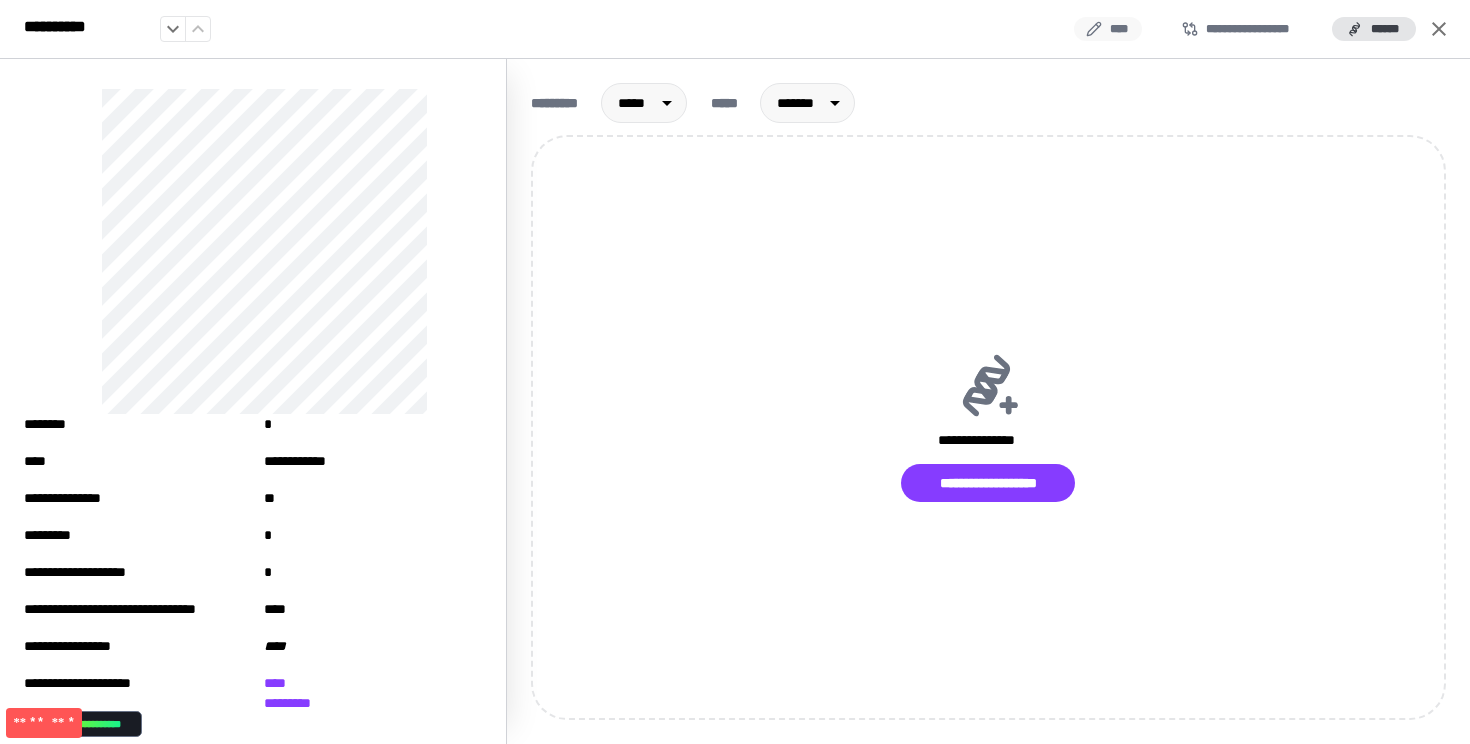 click on "****" at bounding box center (1108, 29) 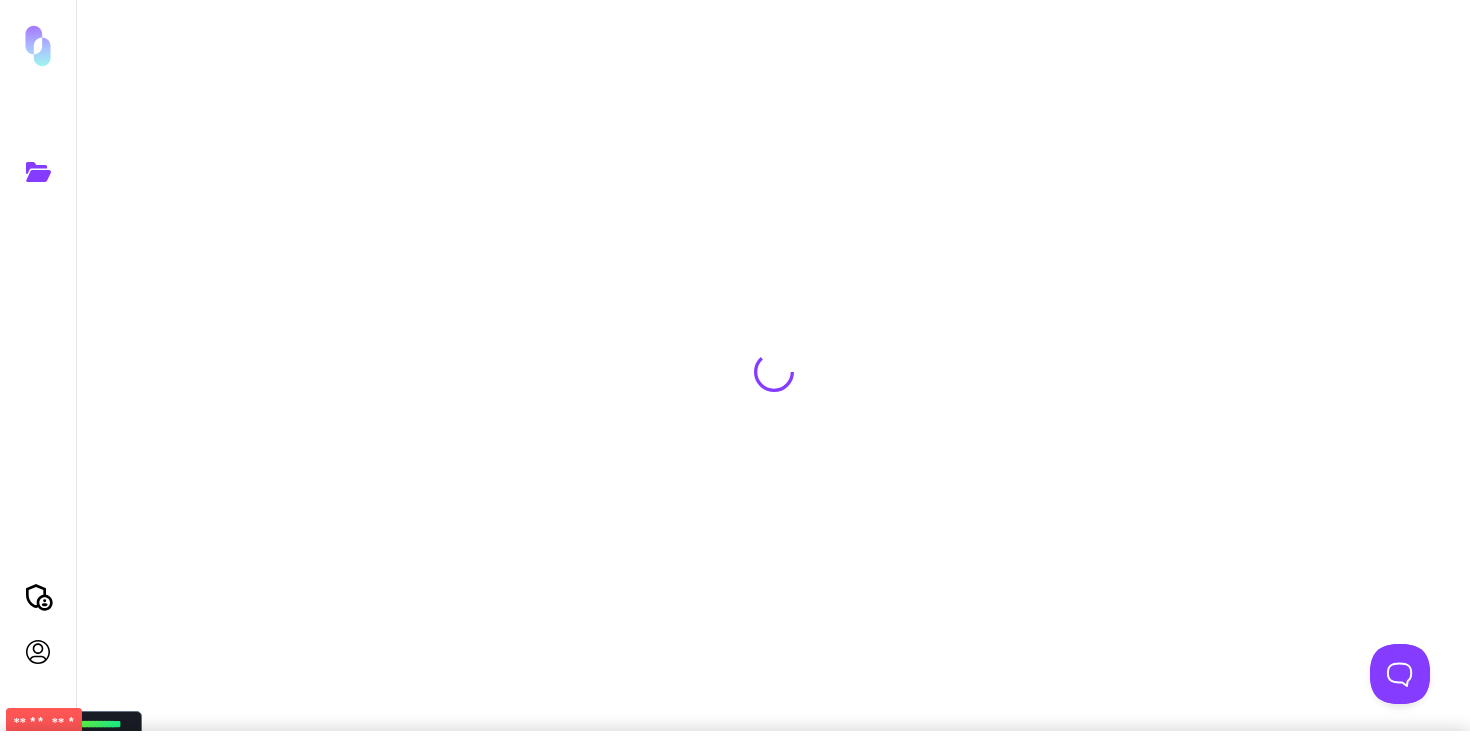 scroll, scrollTop: 0, scrollLeft: 0, axis: both 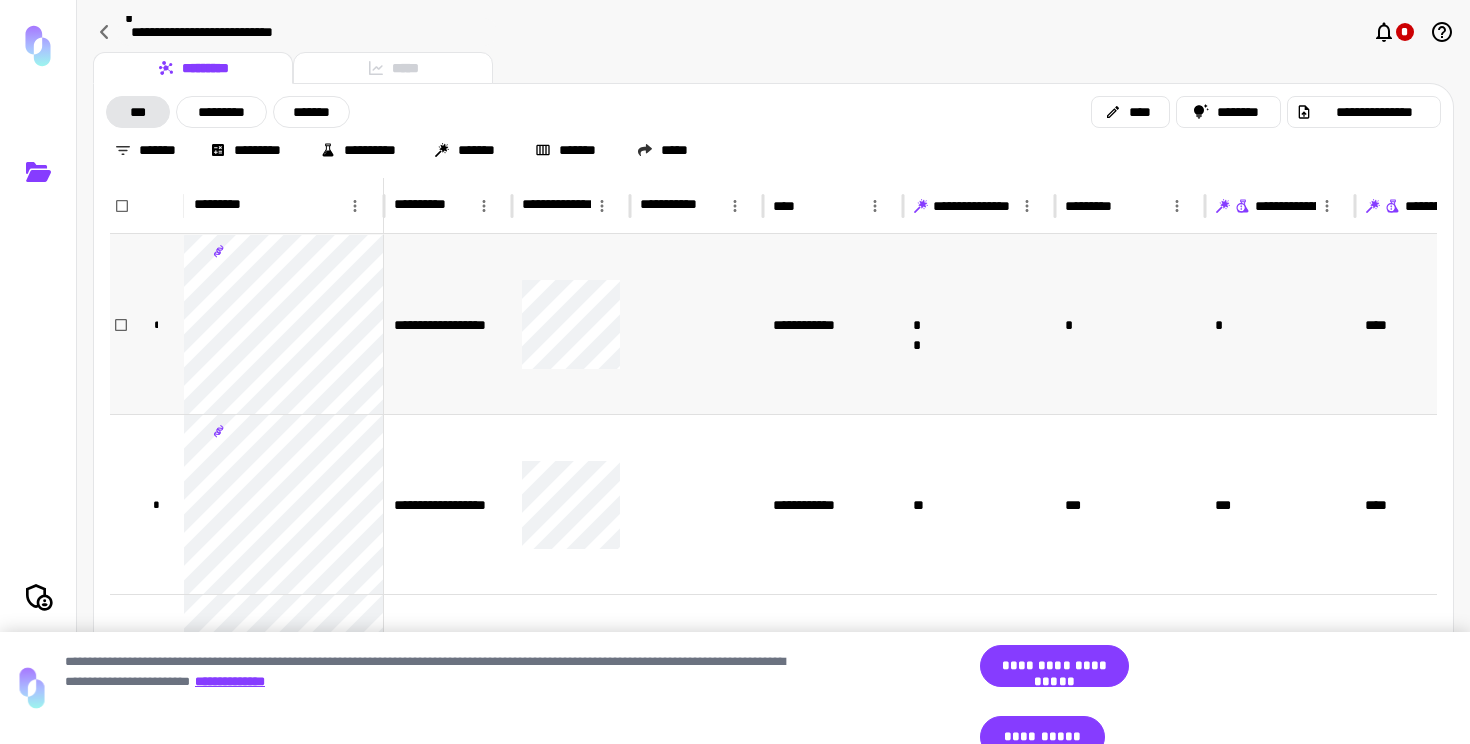click on "**" at bounding box center (979, 324) 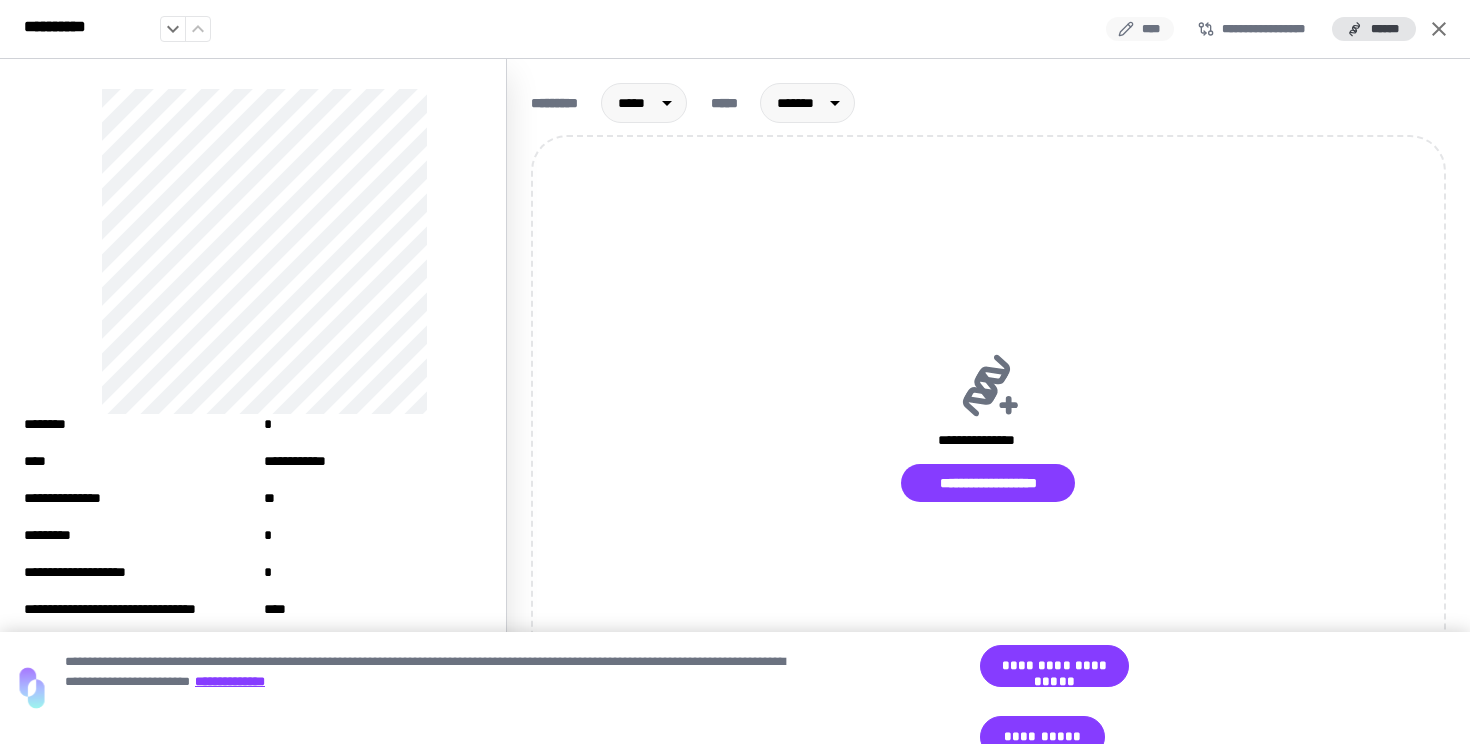 click on "****" at bounding box center (1140, 29) 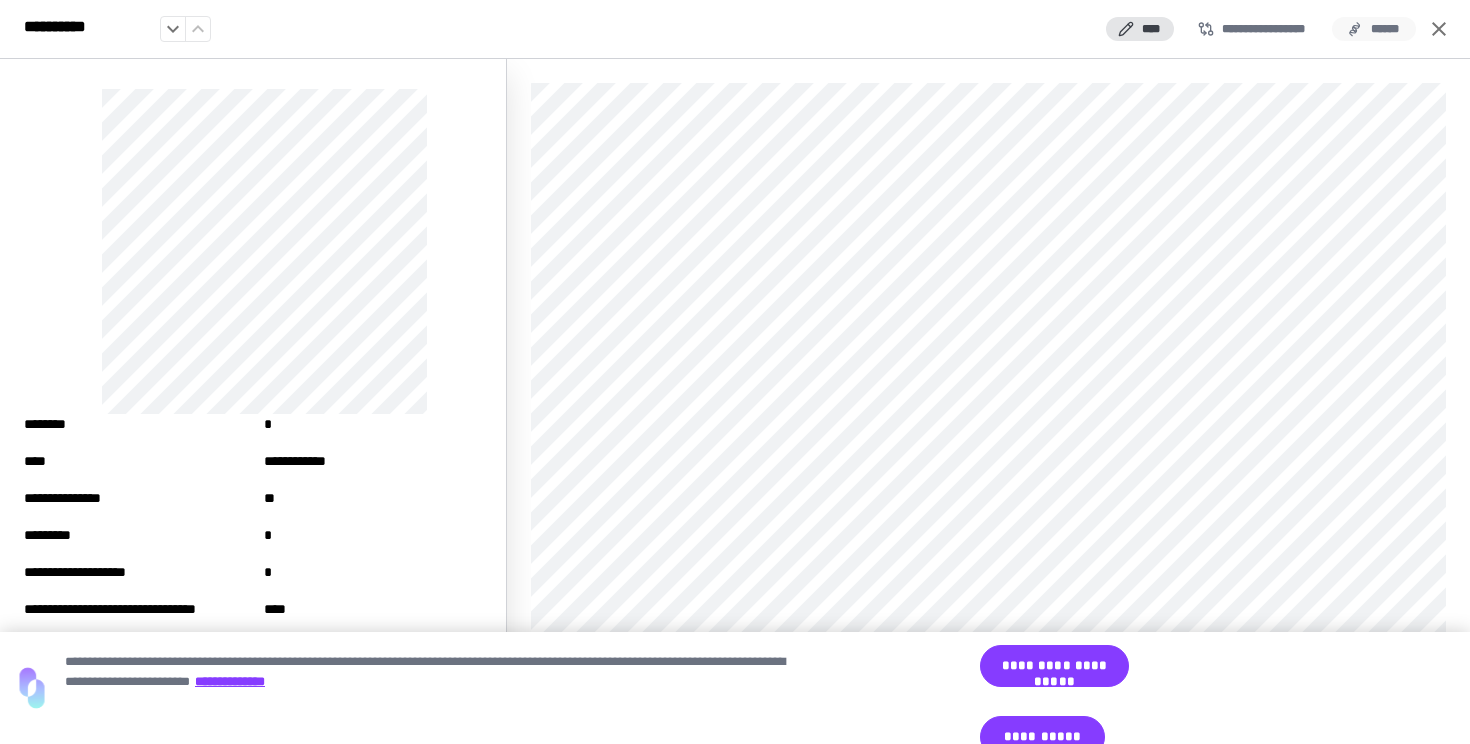 click on "******" at bounding box center [1374, 29] 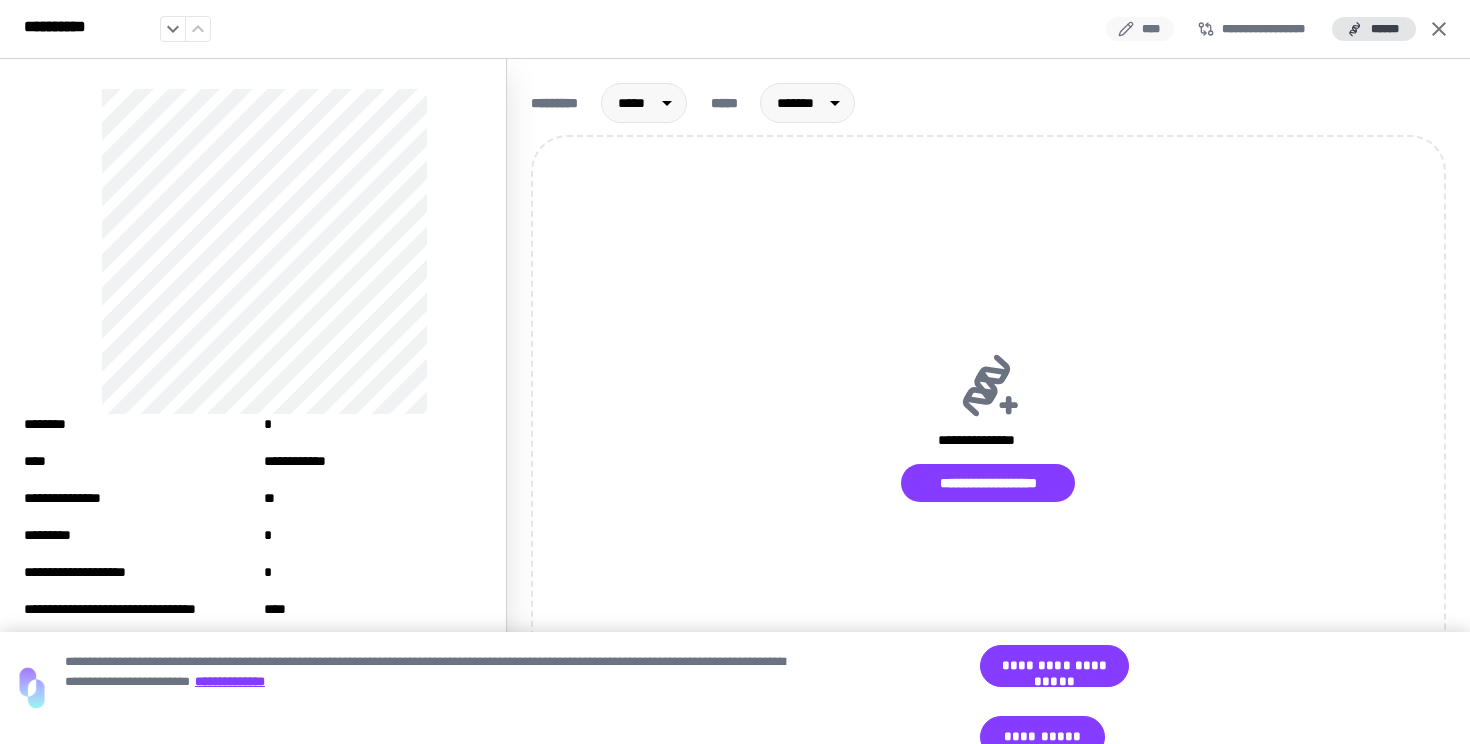 click on "****" at bounding box center [1140, 29] 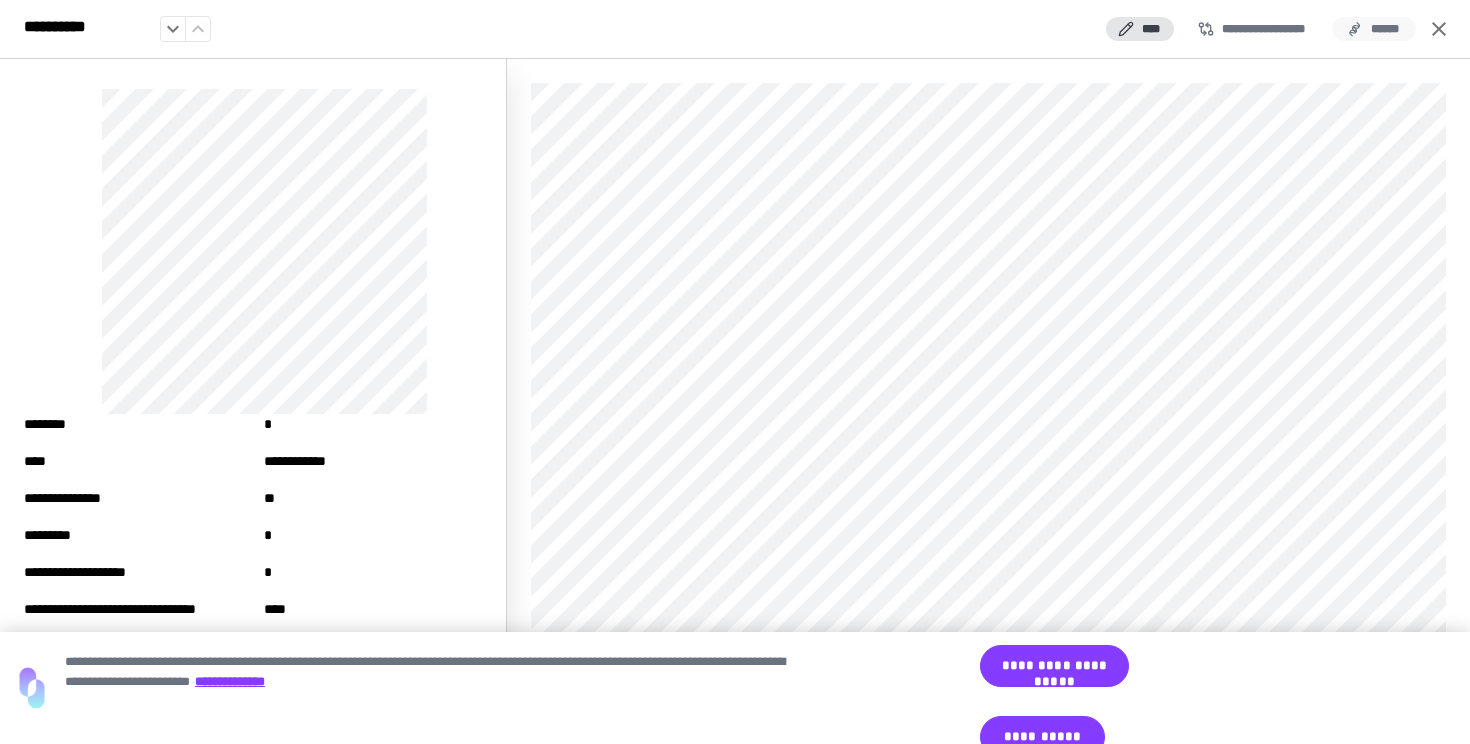 click on "******" at bounding box center [1374, 29] 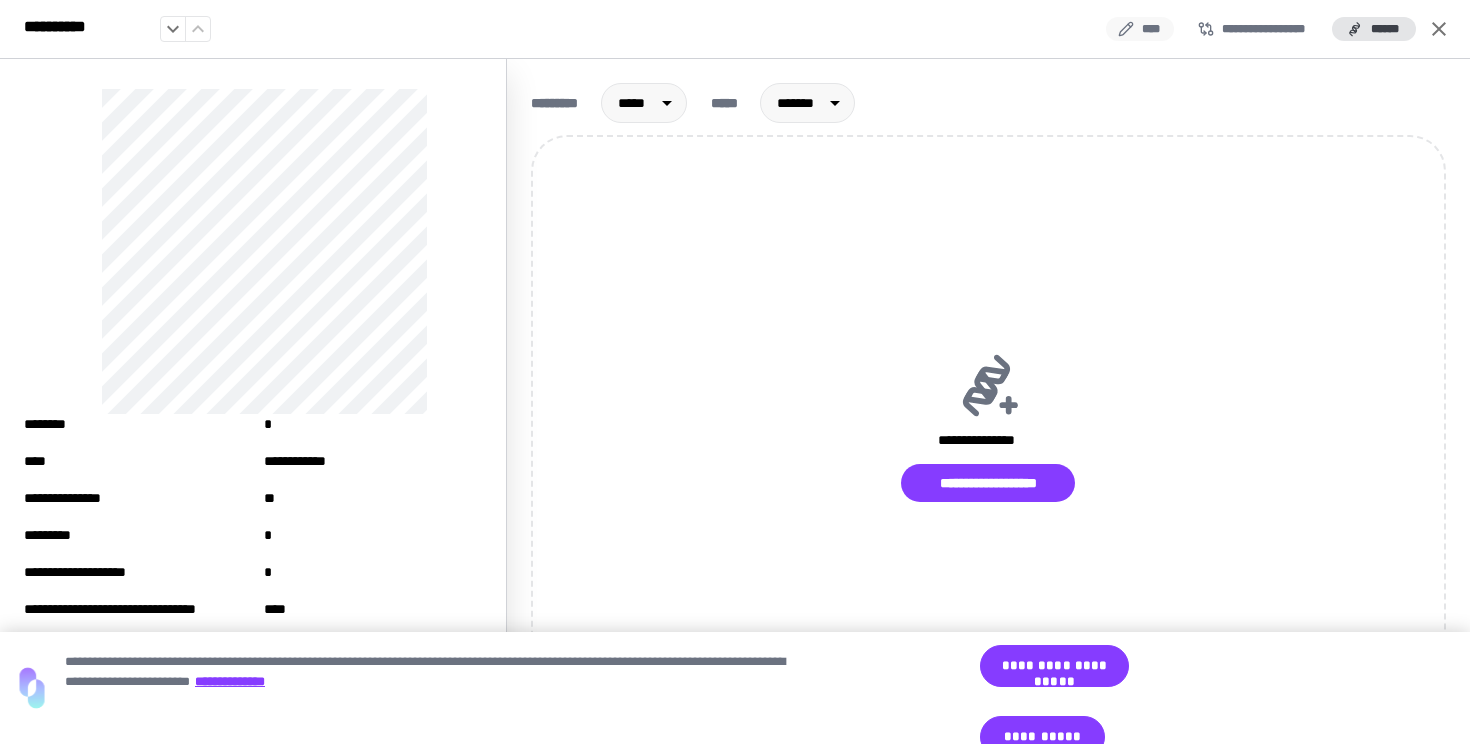 click on "****" at bounding box center (1140, 29) 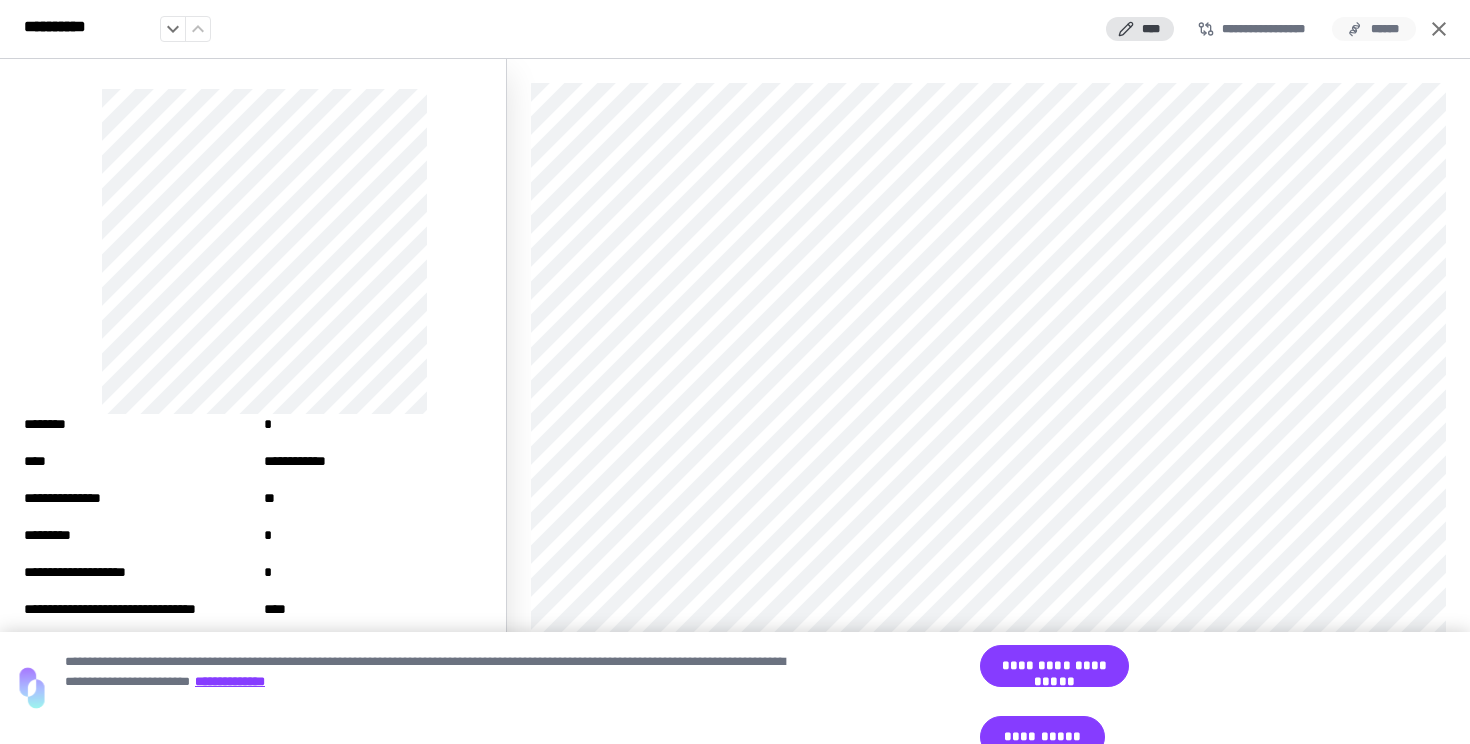 click on "******" at bounding box center (1374, 29) 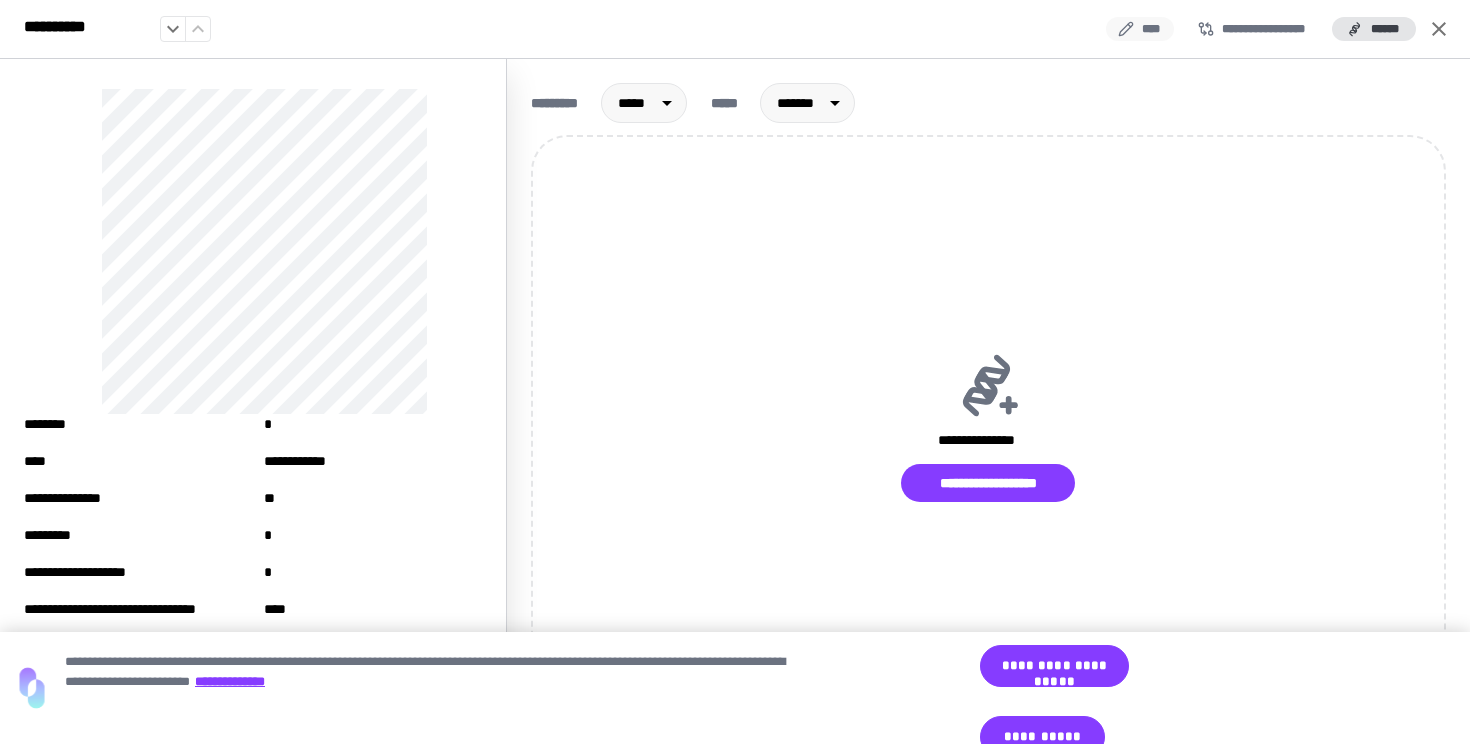 click 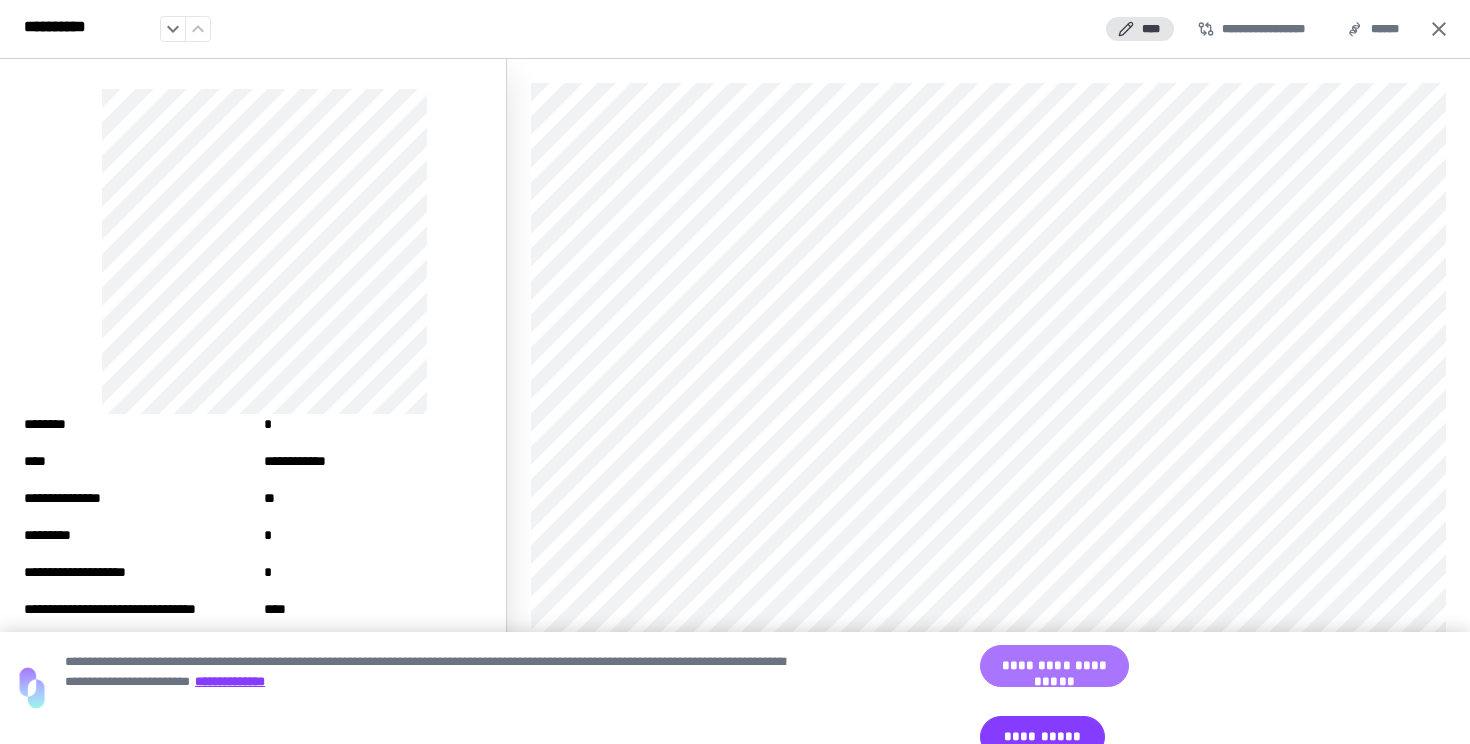 click on "**********" at bounding box center (1054, 666) 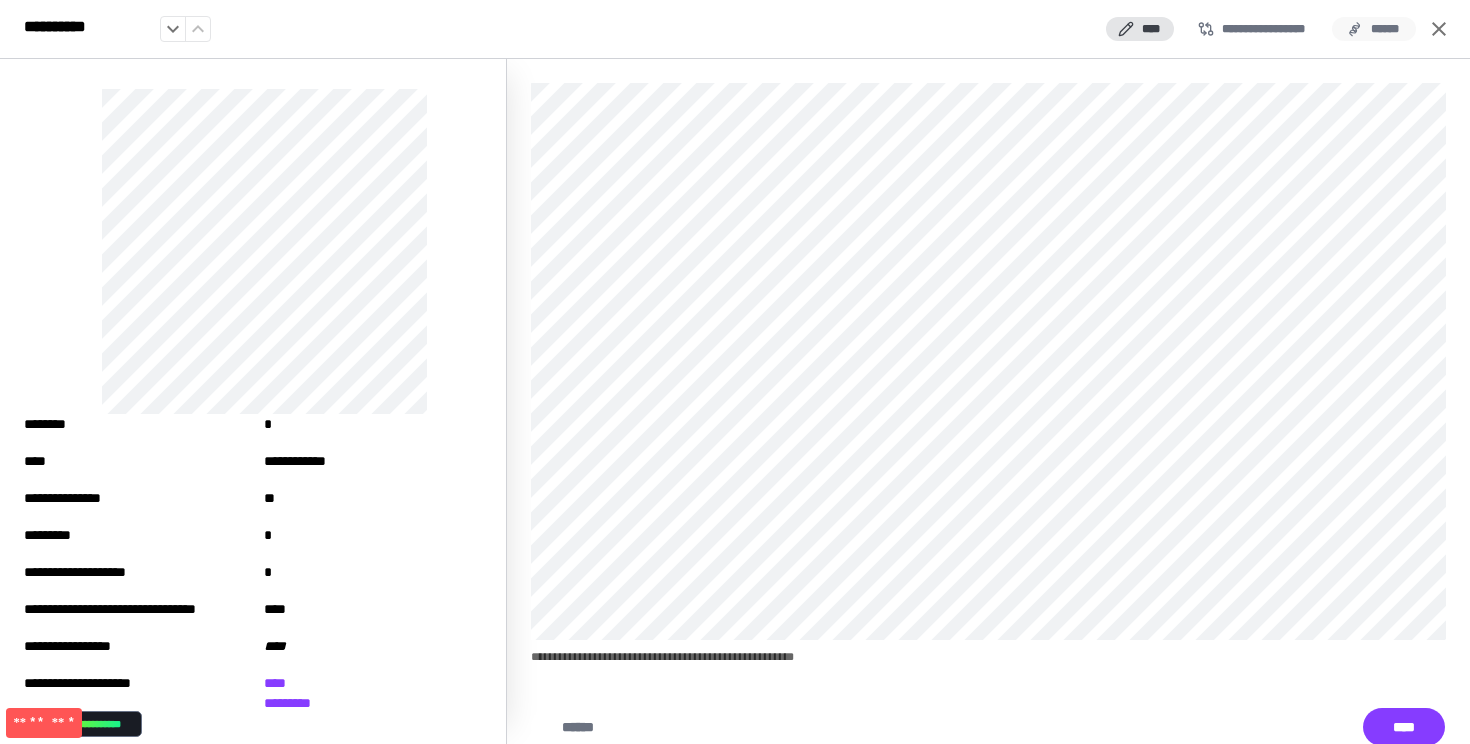 click on "******" at bounding box center (1374, 29) 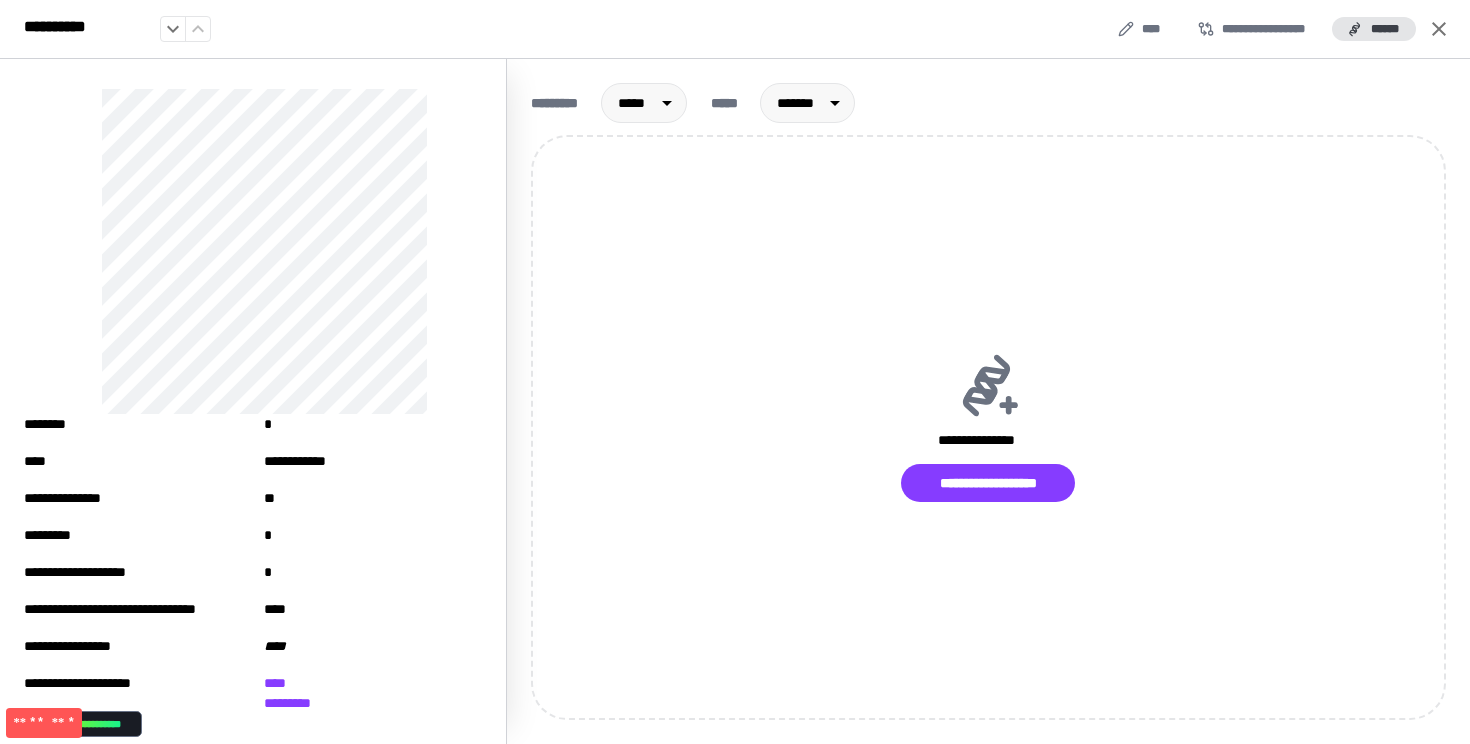 click on "******" at bounding box center (1374, 29) 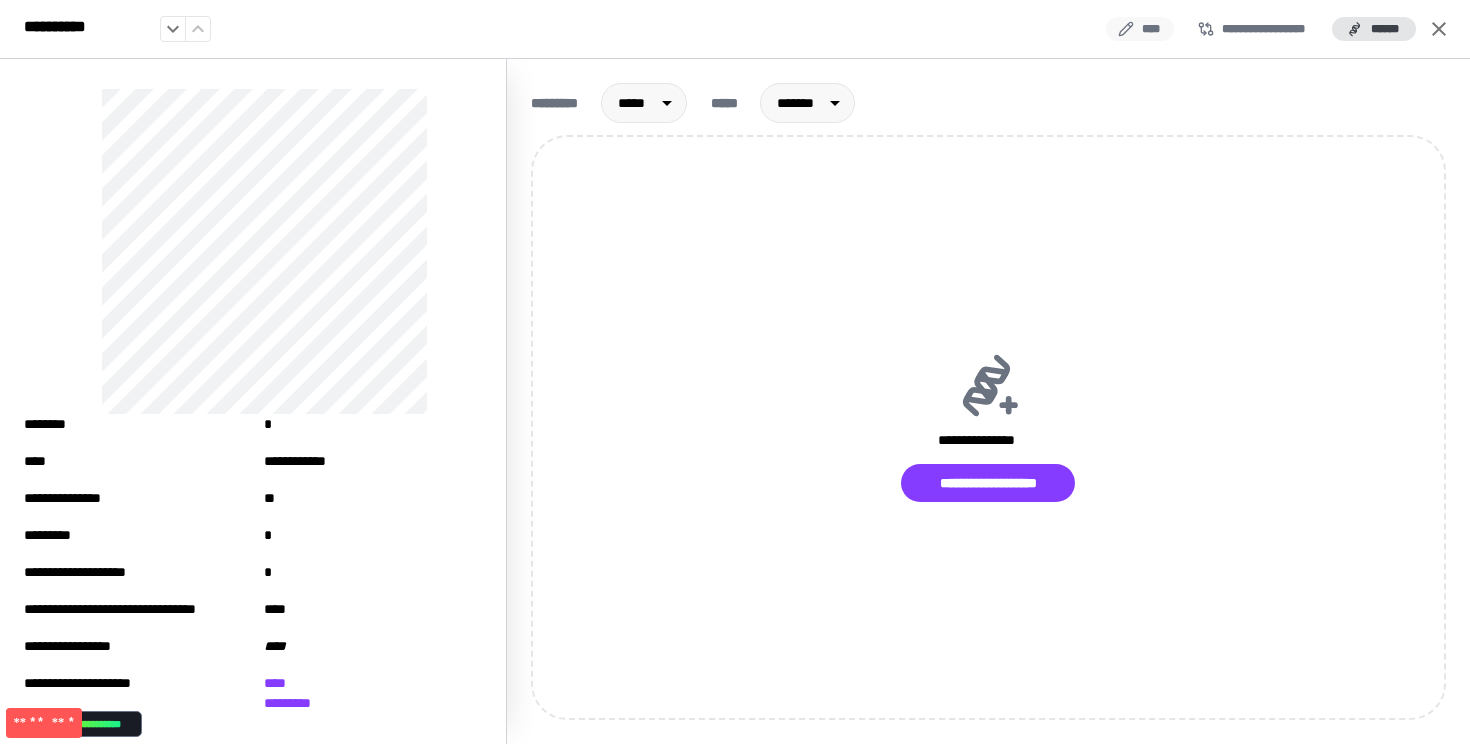 click on "****" at bounding box center (1140, 29) 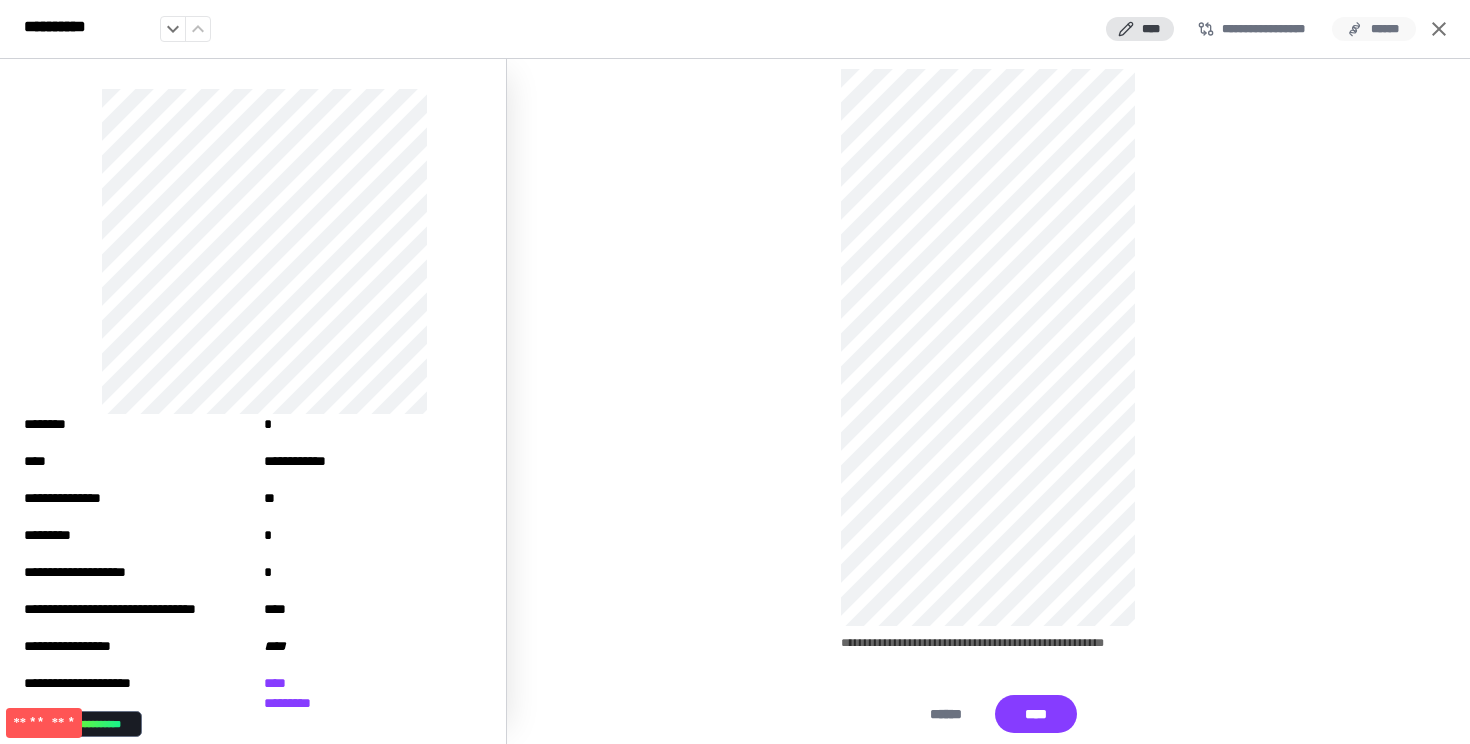click on "******" at bounding box center (1374, 29) 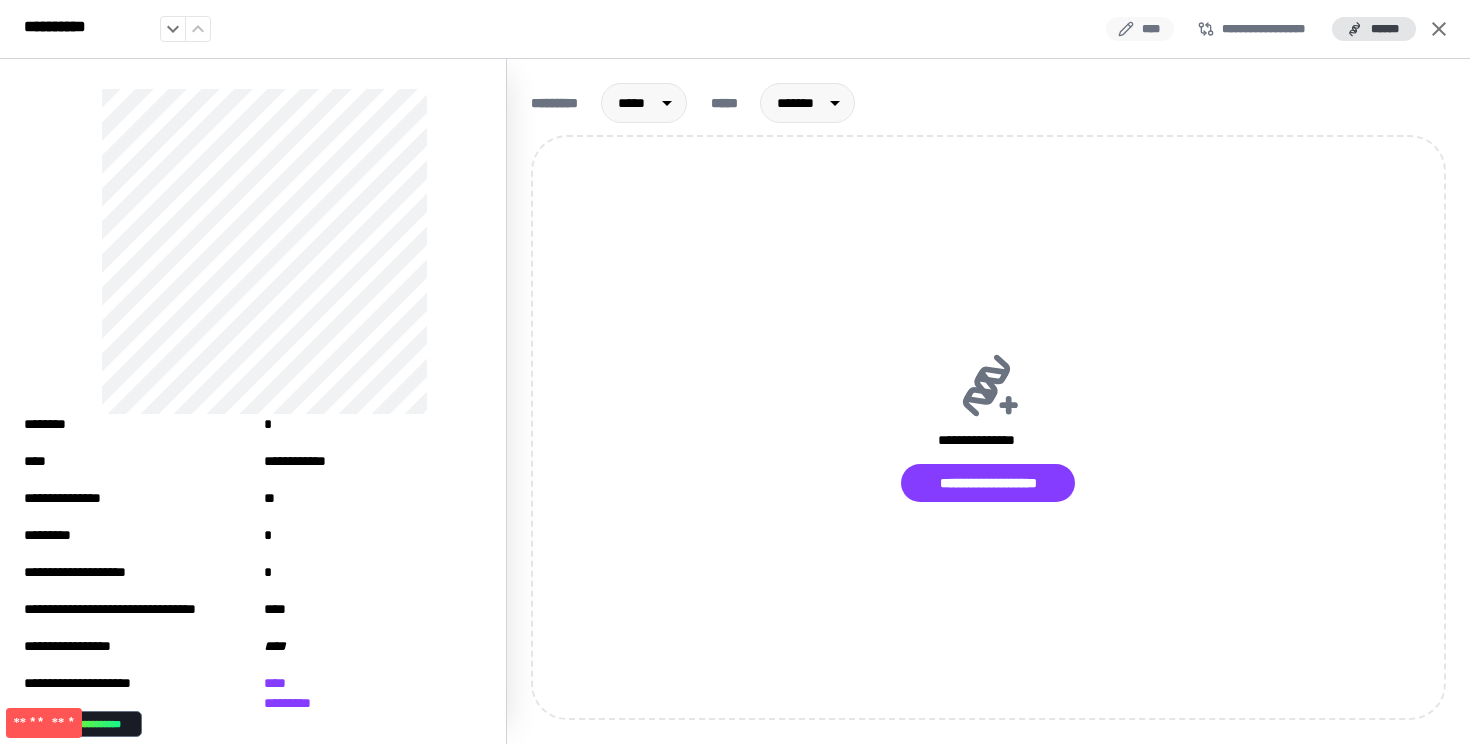 click on "****" at bounding box center [1140, 29] 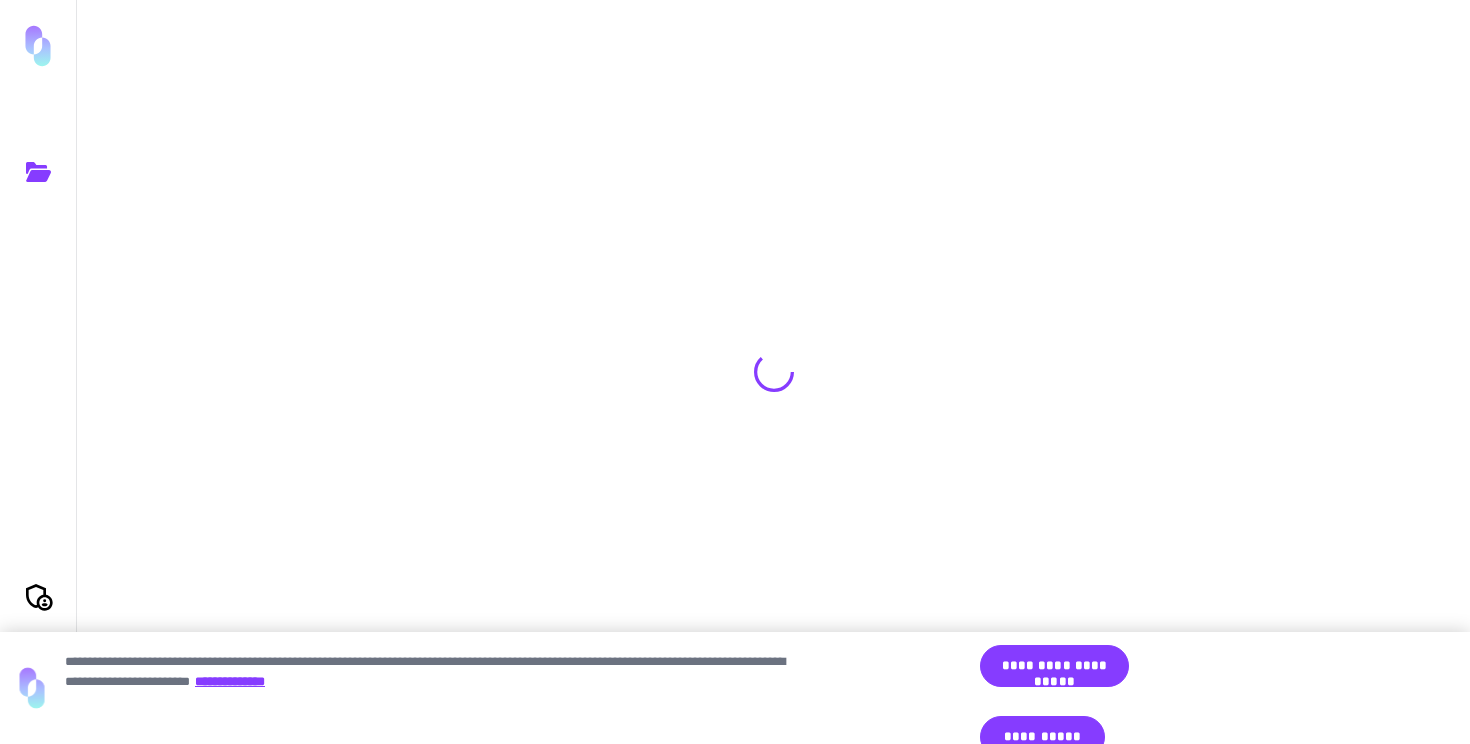 scroll, scrollTop: 0, scrollLeft: 0, axis: both 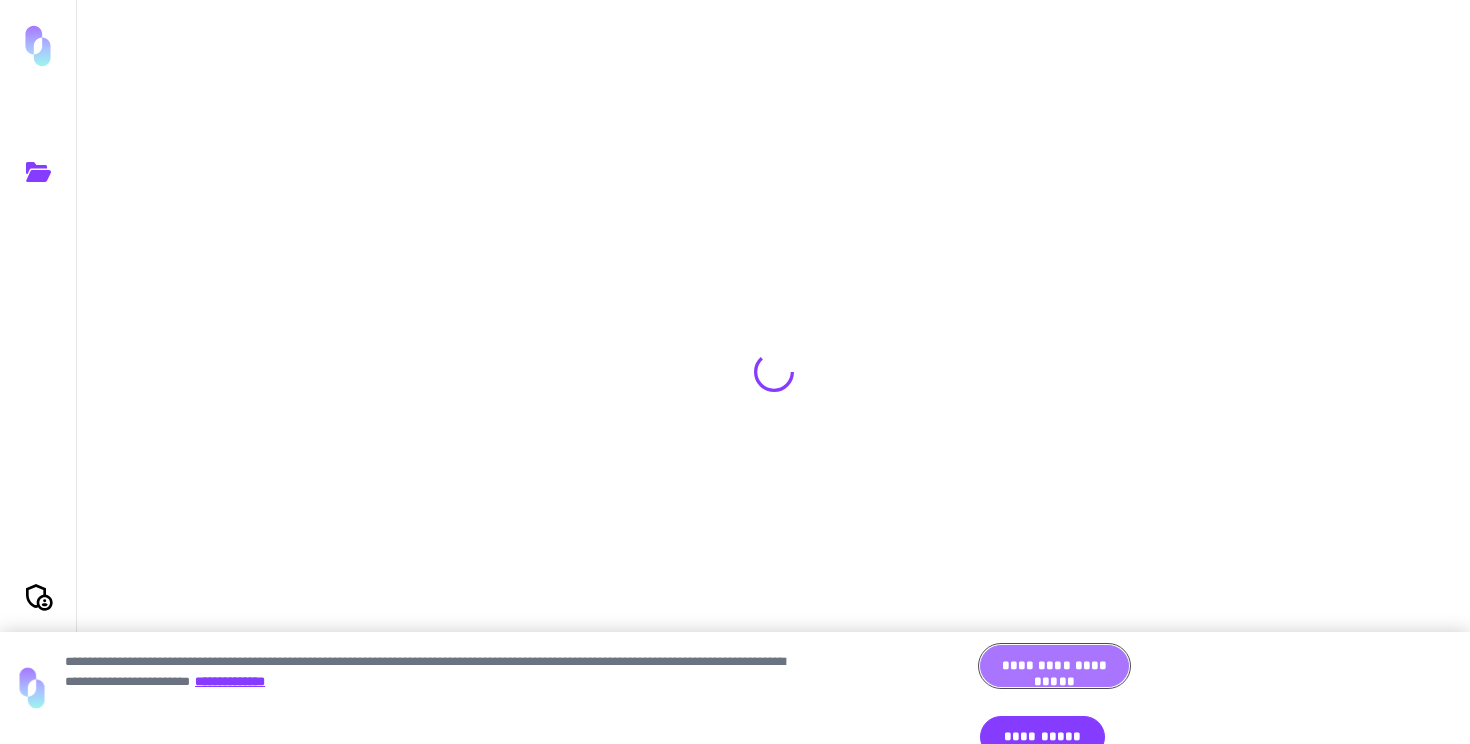 click on "**********" at bounding box center (1054, 666) 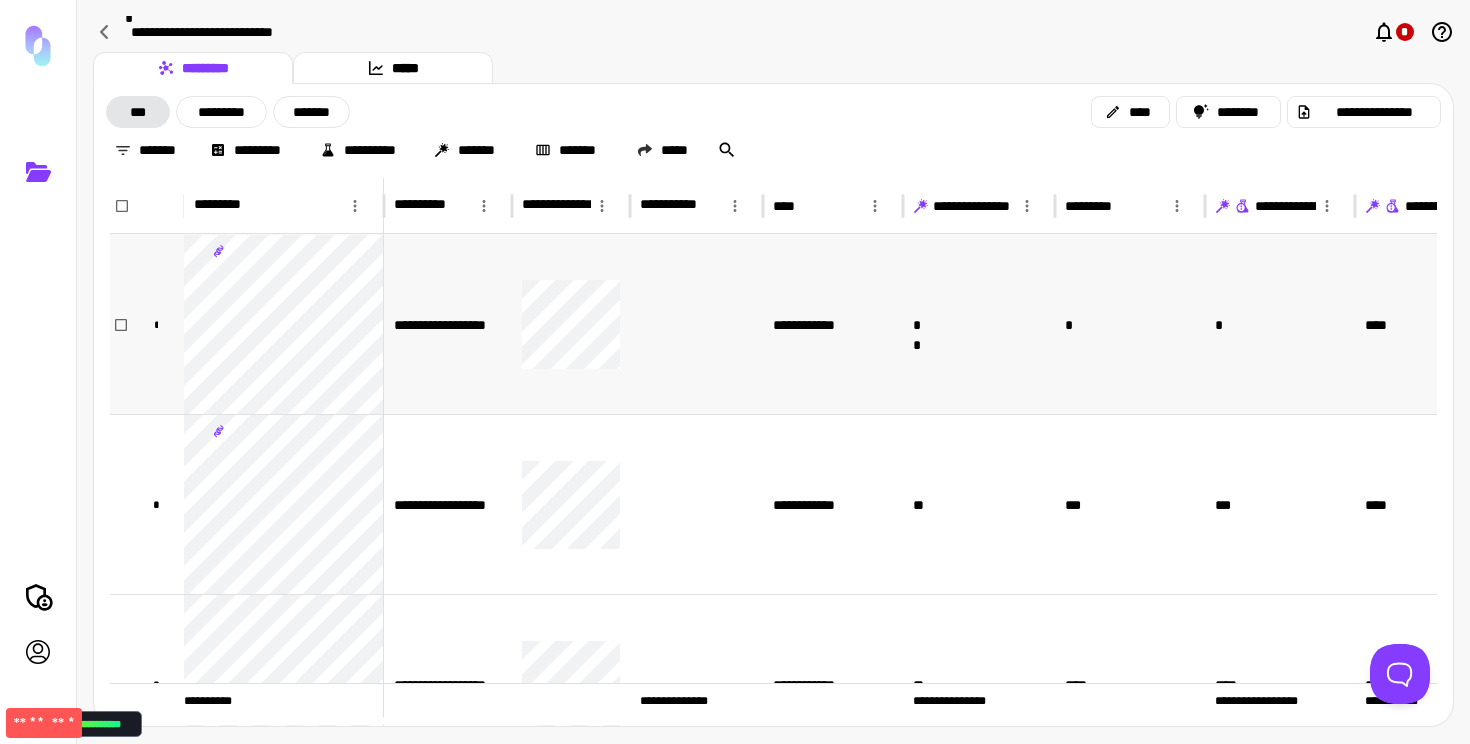 click on "*" at bounding box center [1130, 324] 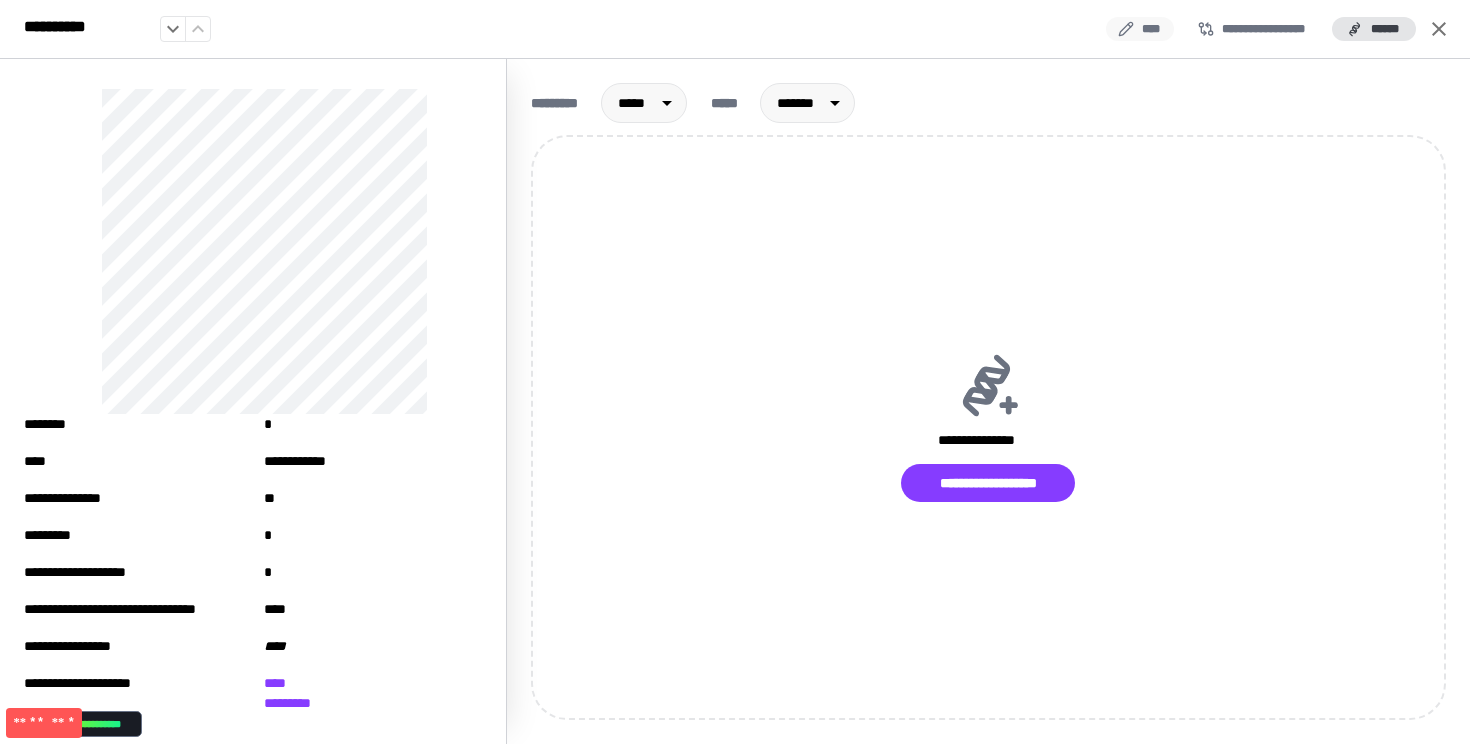 click on "****" at bounding box center (1140, 29) 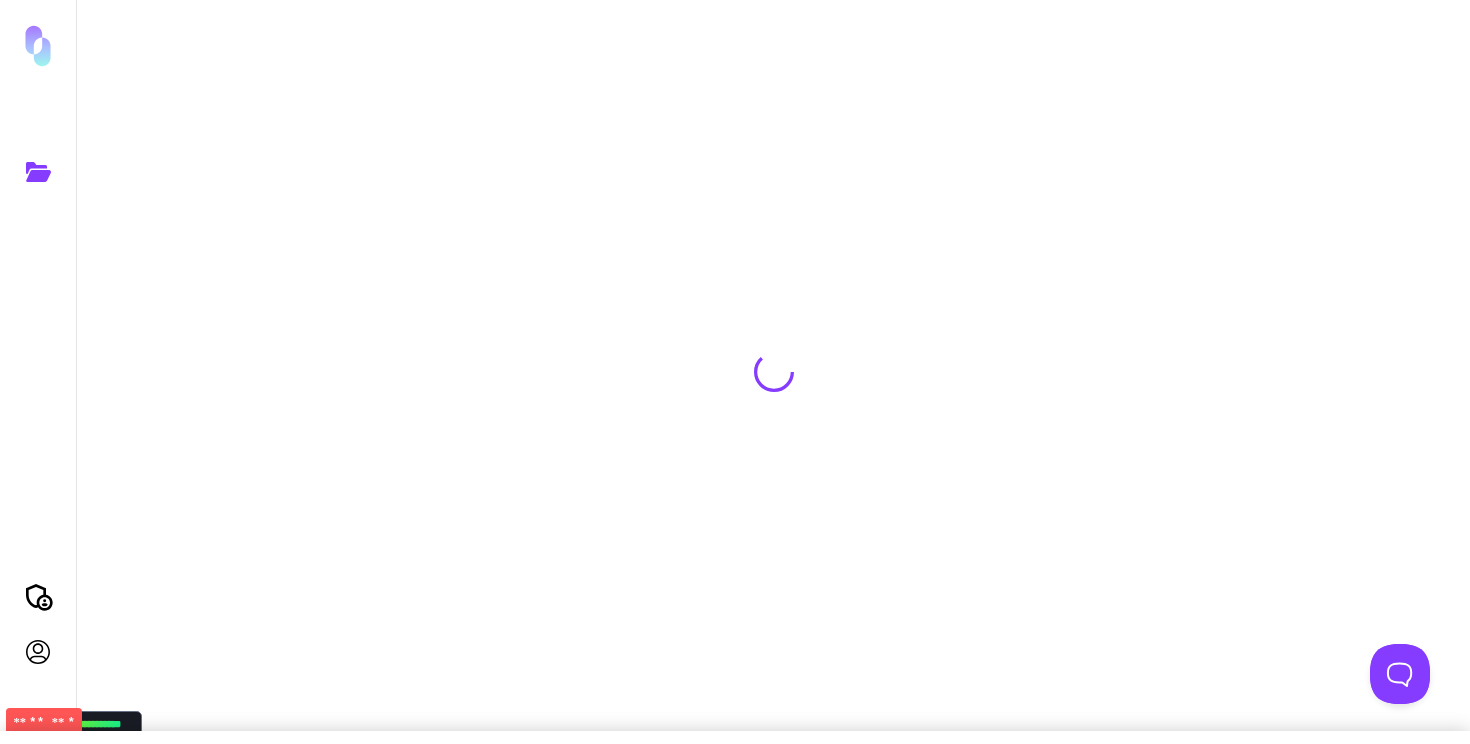 scroll, scrollTop: 0, scrollLeft: 0, axis: both 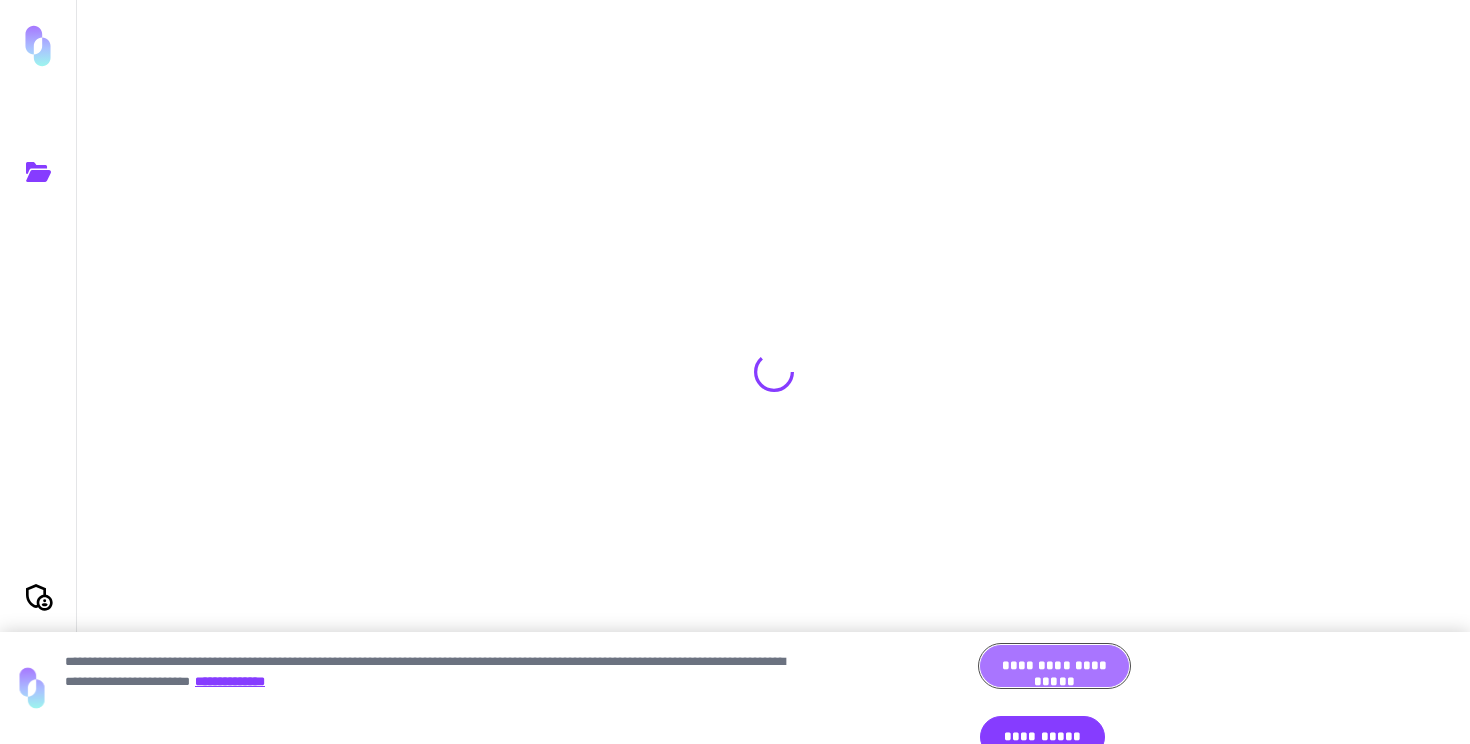 click on "**********" at bounding box center (1054, 666) 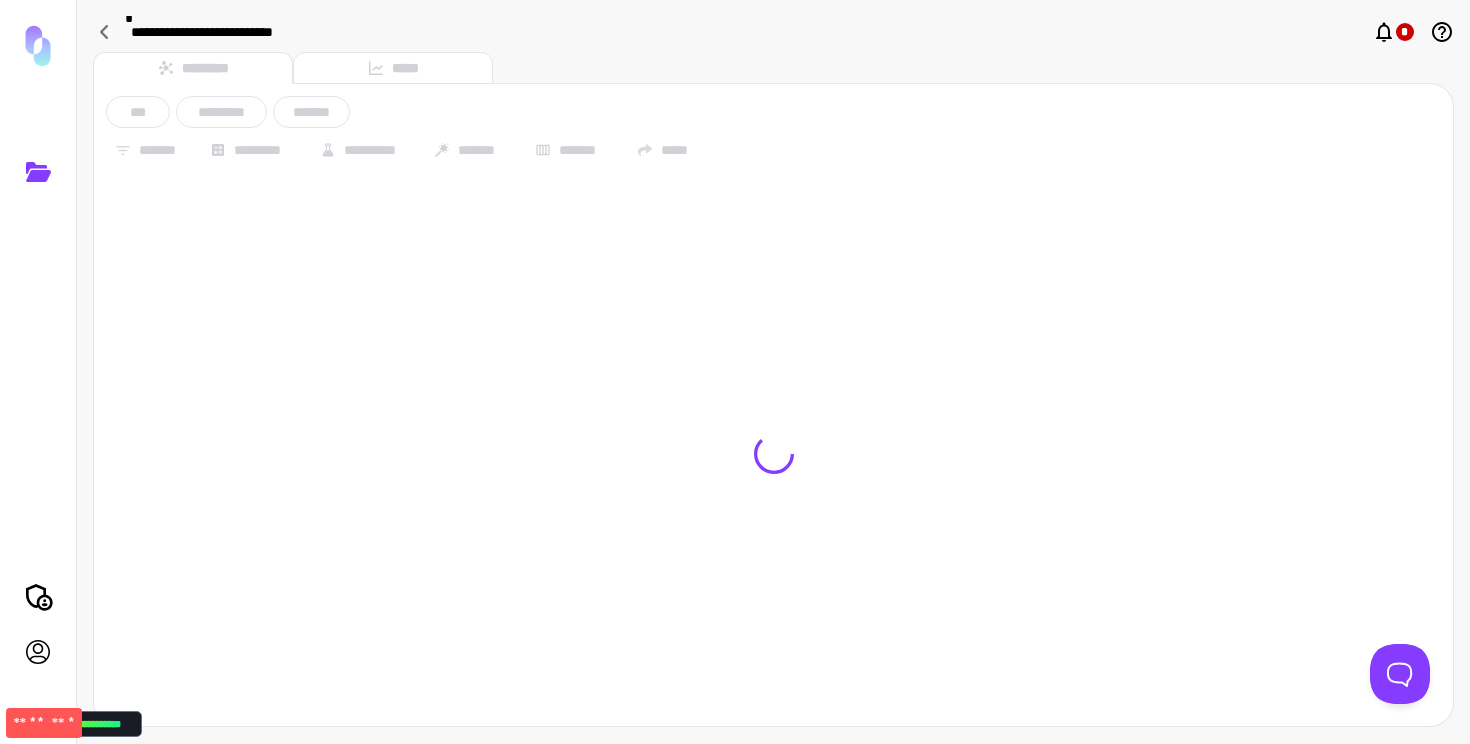 click on "**********" at bounding box center [1054, 666] 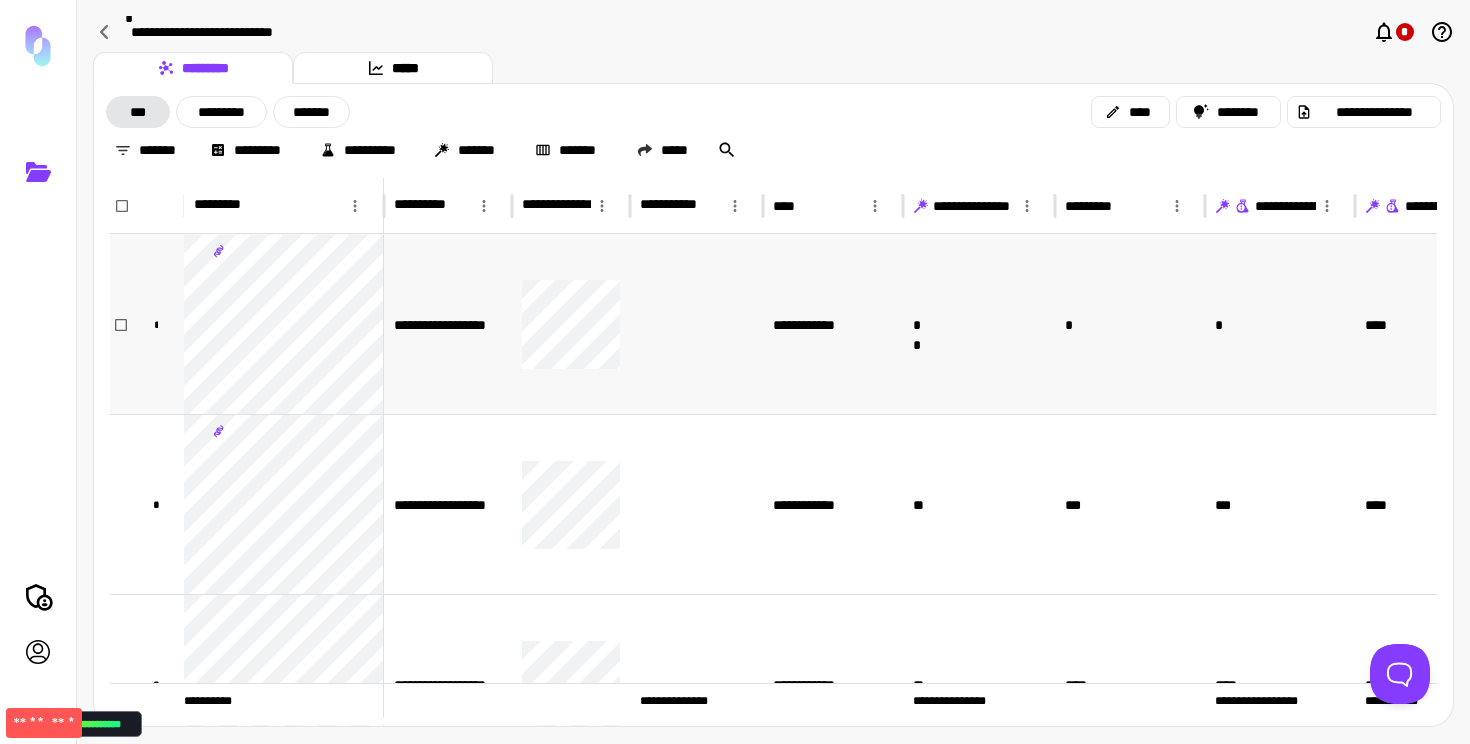 click on "*" at bounding box center (1130, 324) 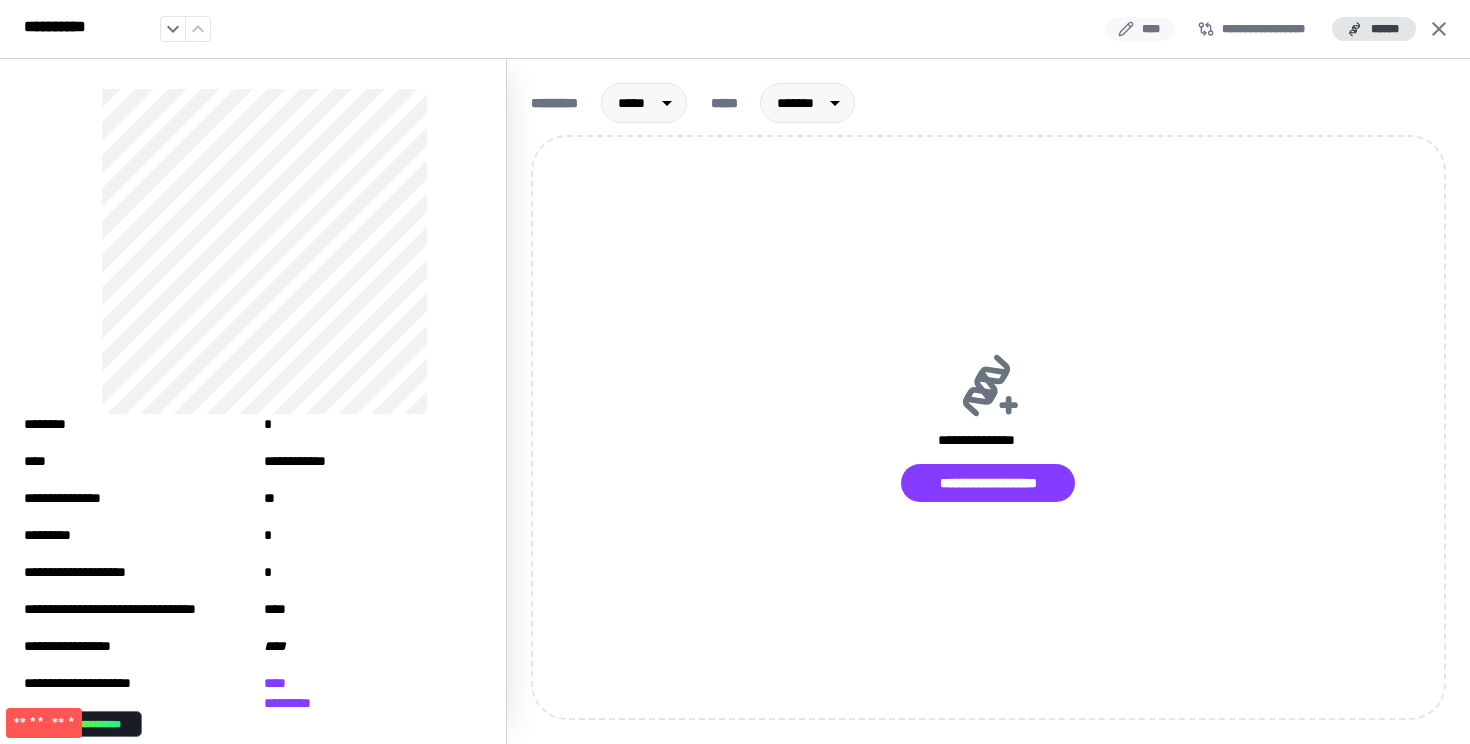 click on "****" at bounding box center [1140, 29] 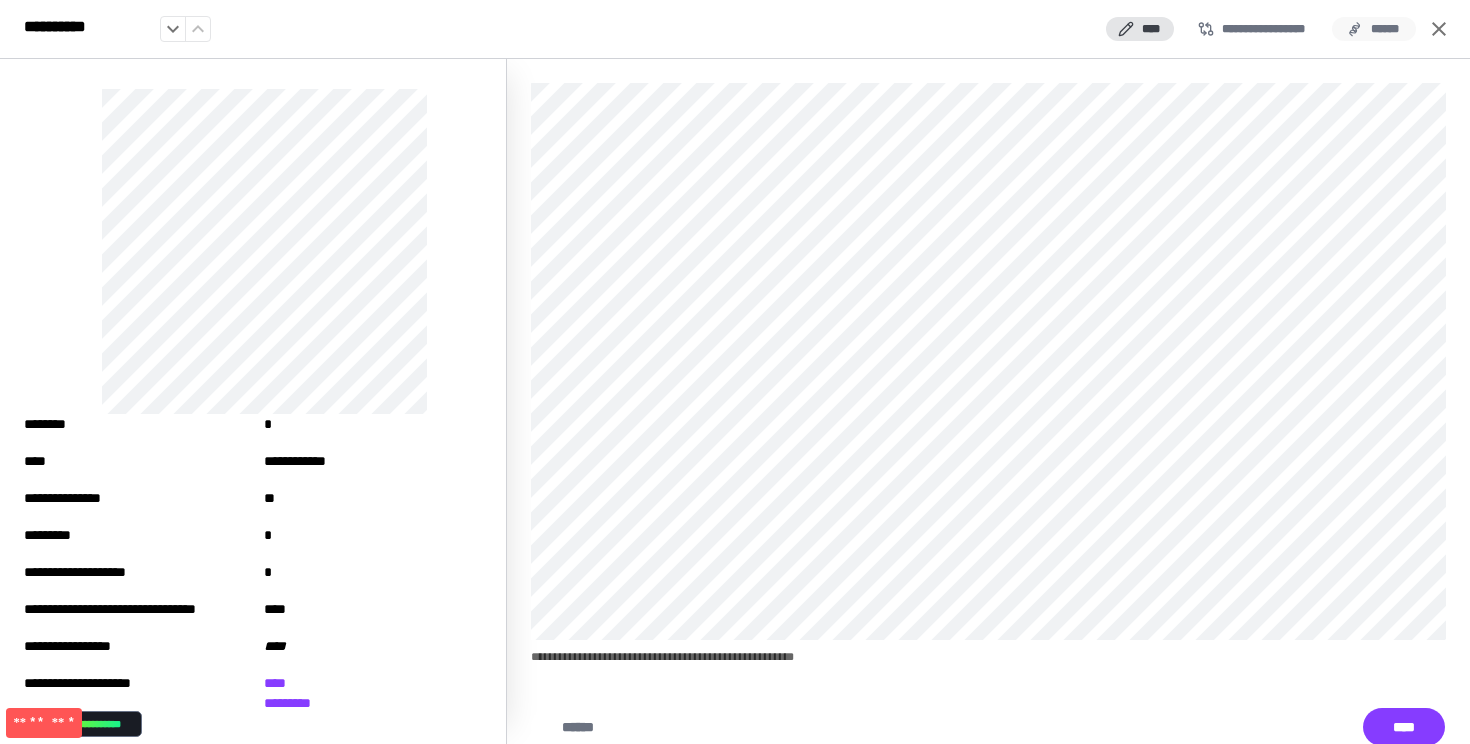 click on "******" at bounding box center (1374, 29) 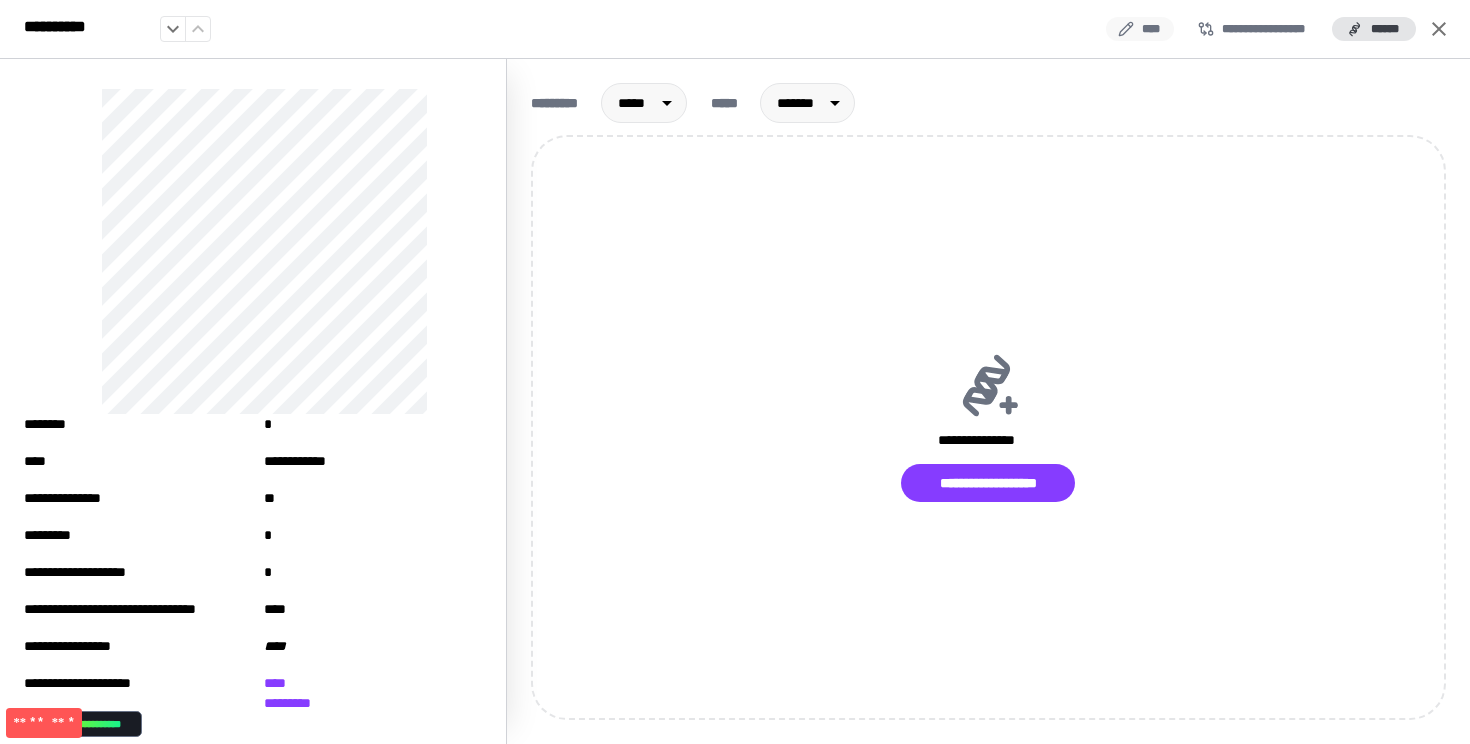 click on "****" at bounding box center (1140, 29) 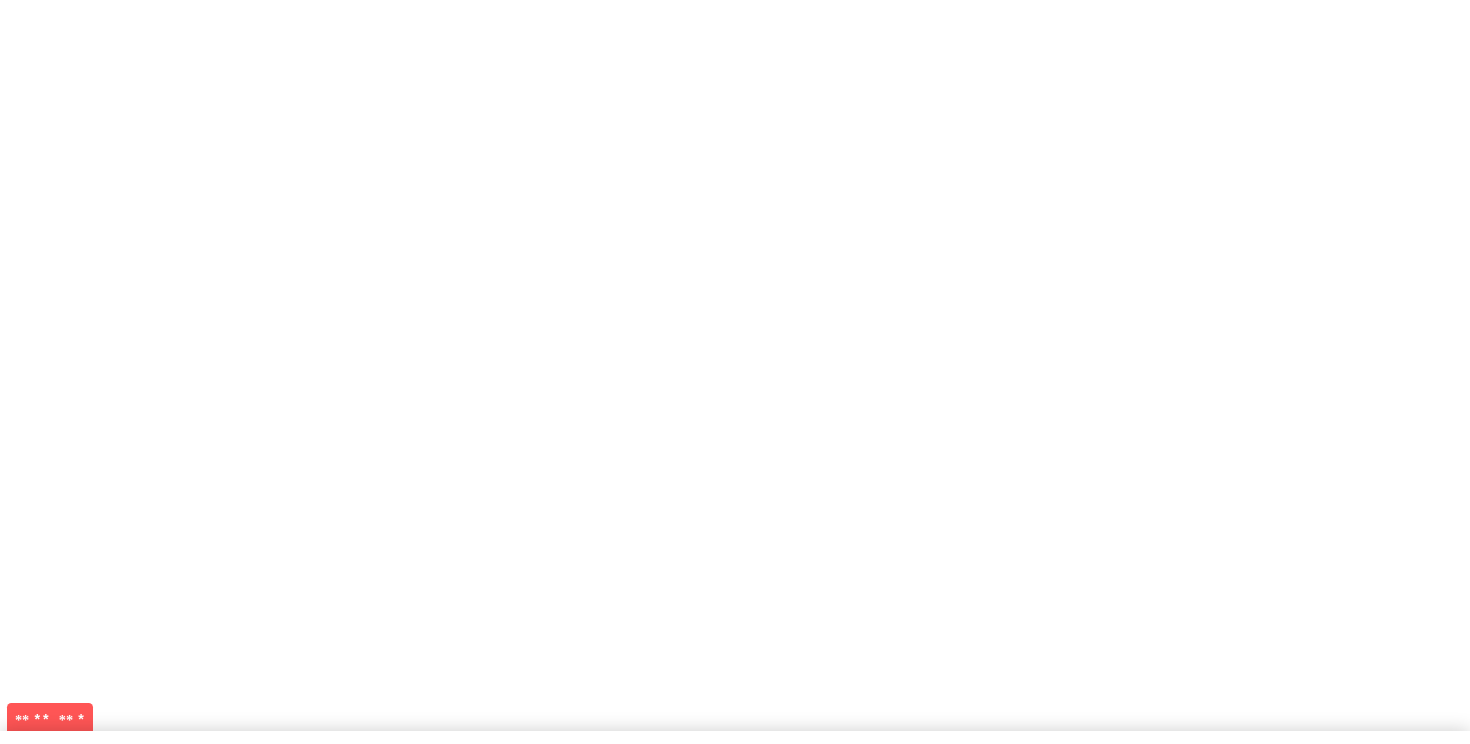scroll, scrollTop: 0, scrollLeft: 0, axis: both 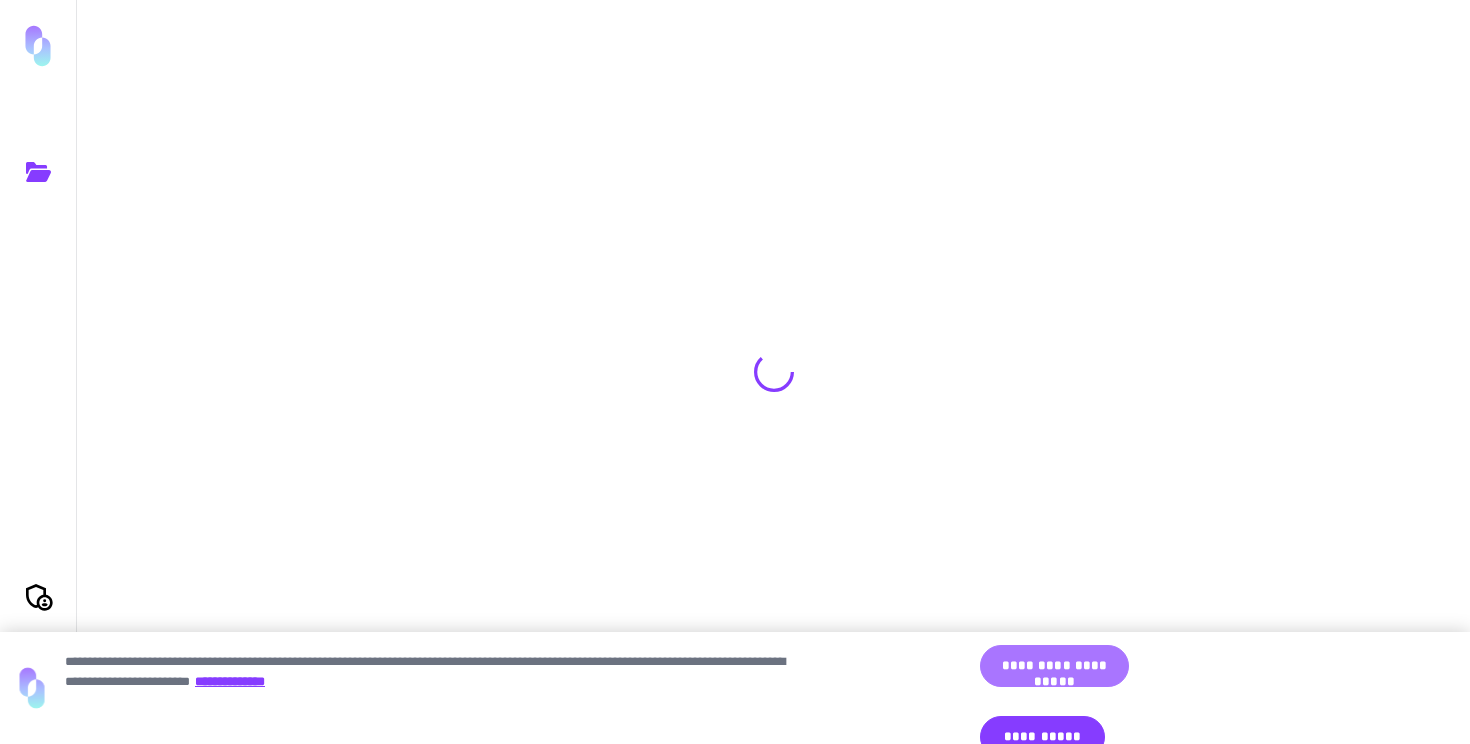 click on "**********" at bounding box center (1054, 666) 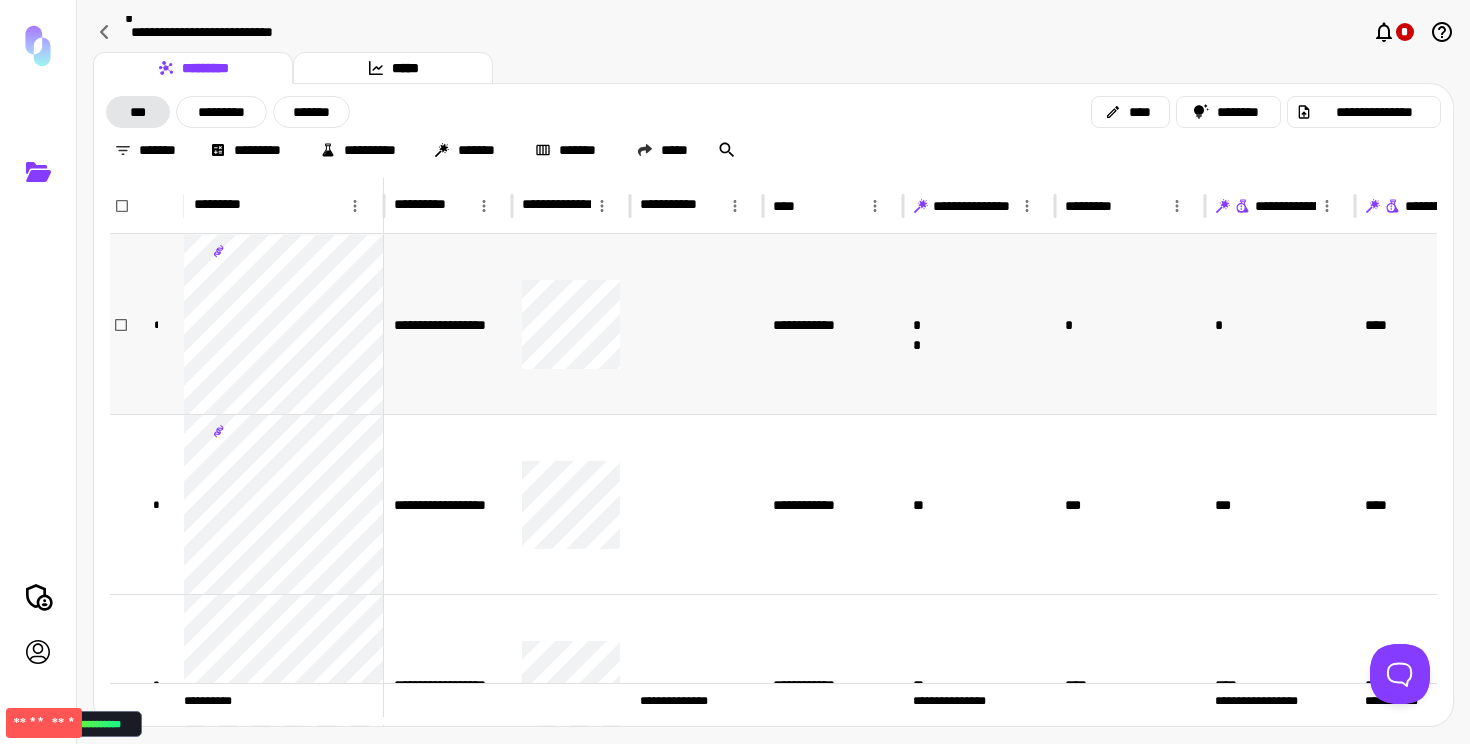 click on "**********" at bounding box center [833, 324] 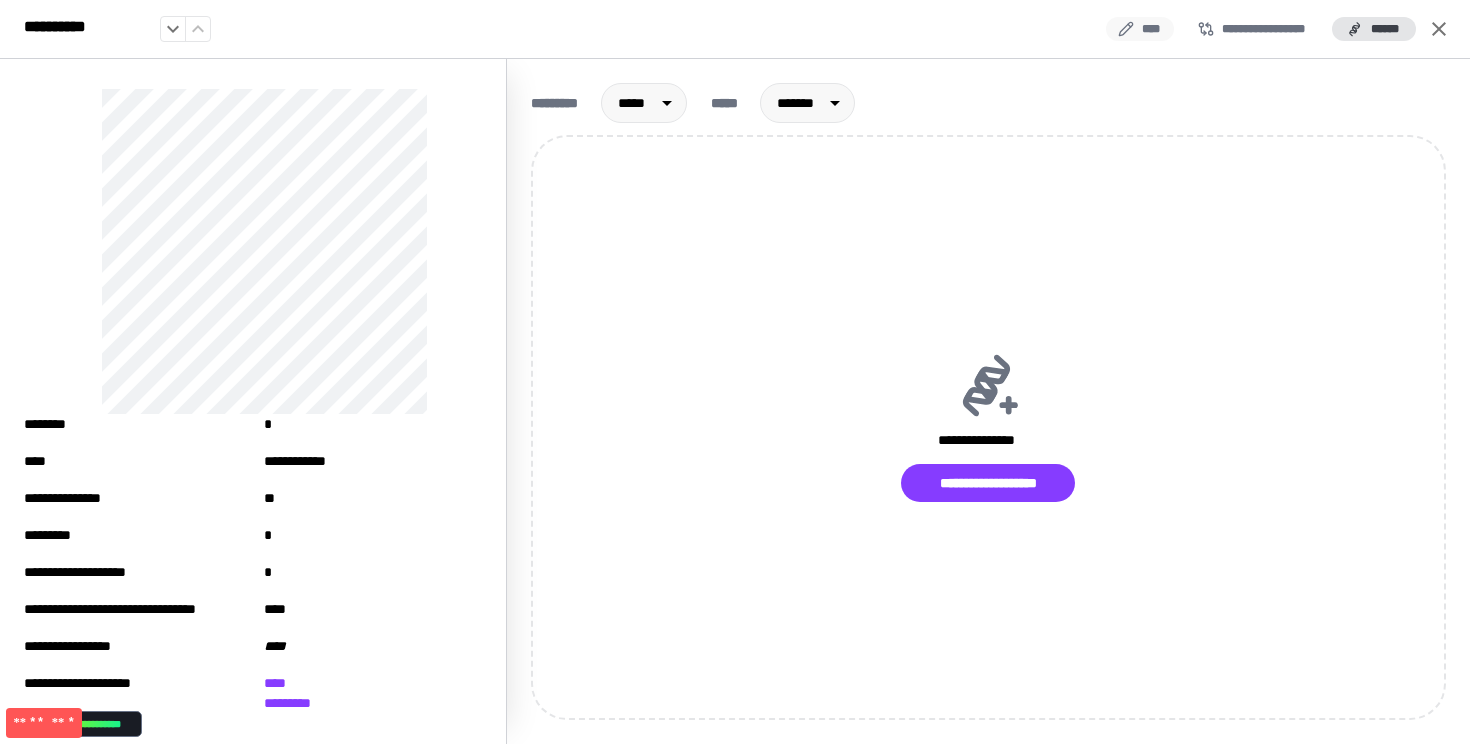 click 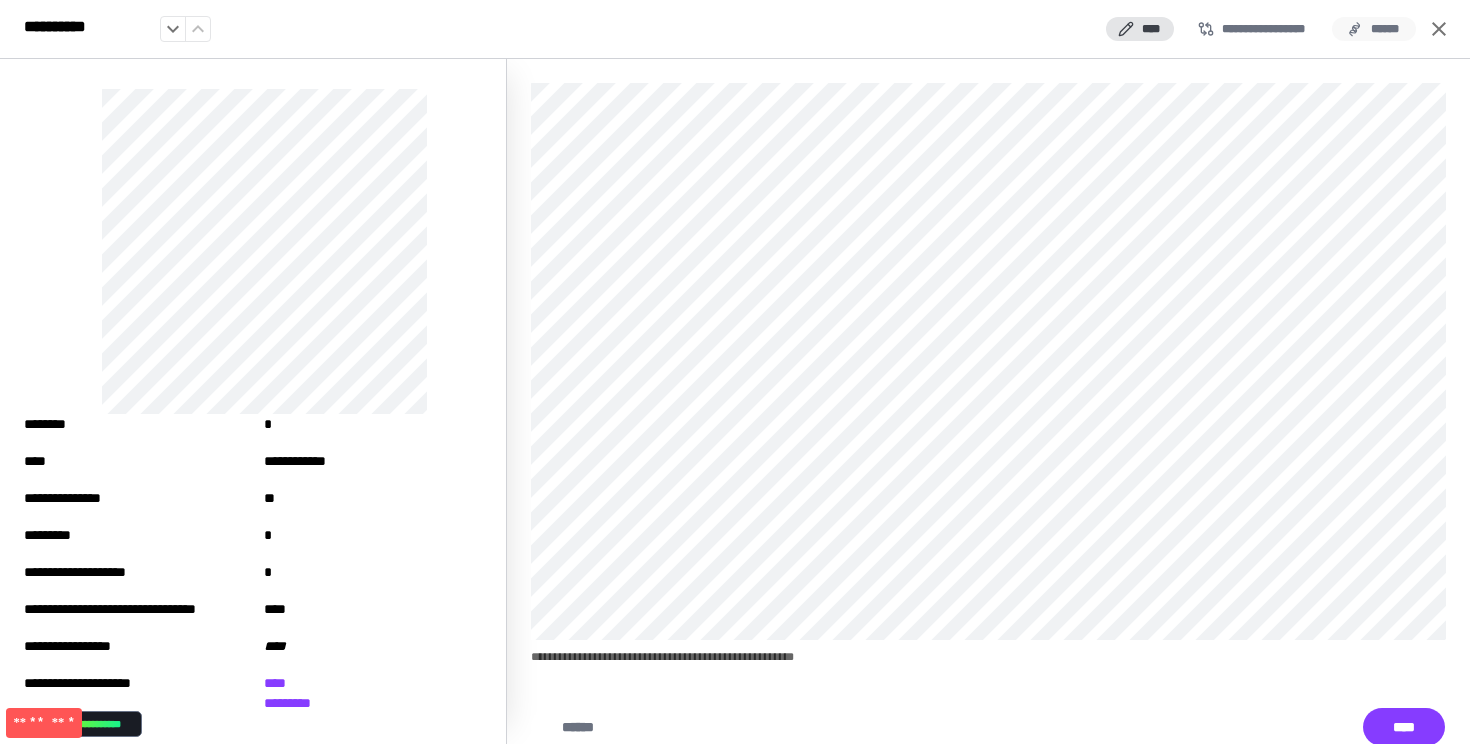 click on "******" at bounding box center (1374, 29) 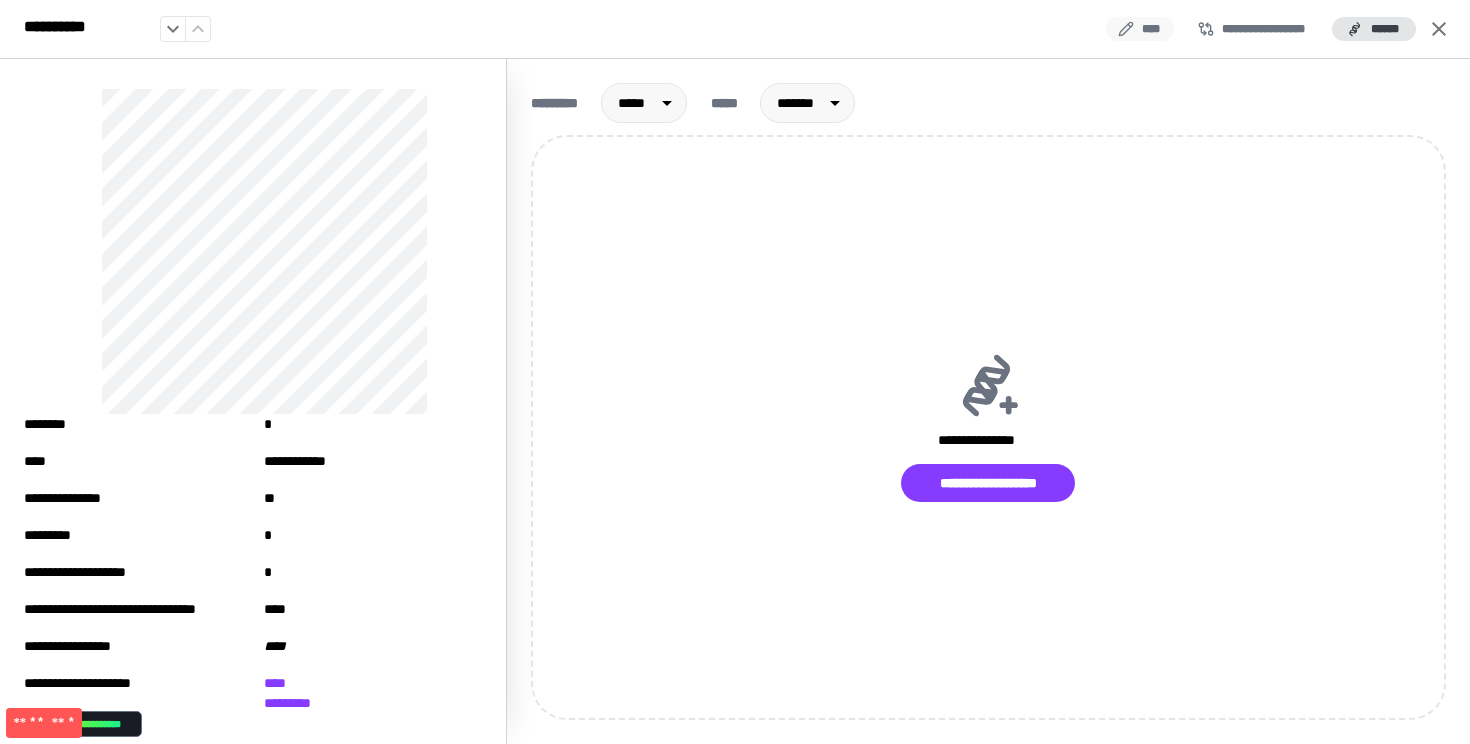 click on "****" at bounding box center [1140, 29] 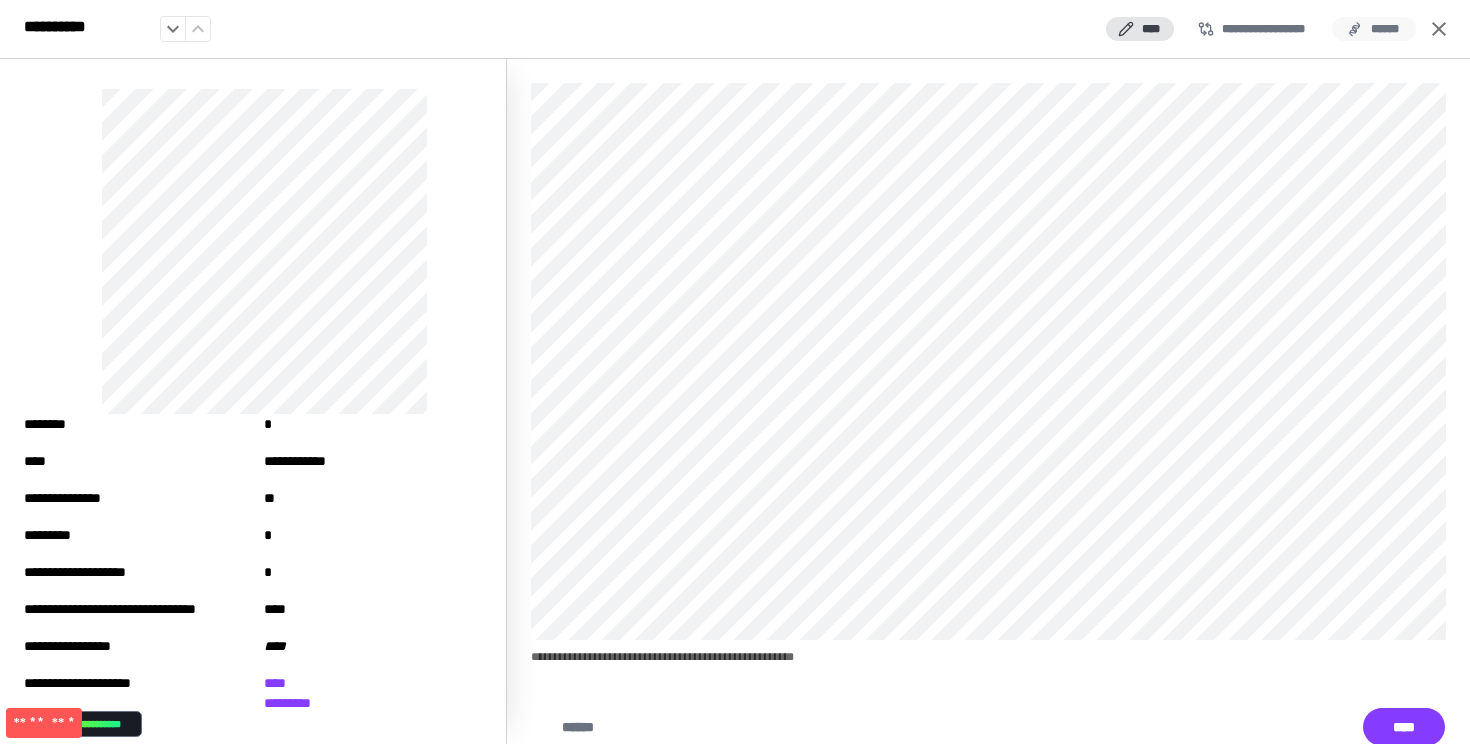 click on "******" at bounding box center [1374, 29] 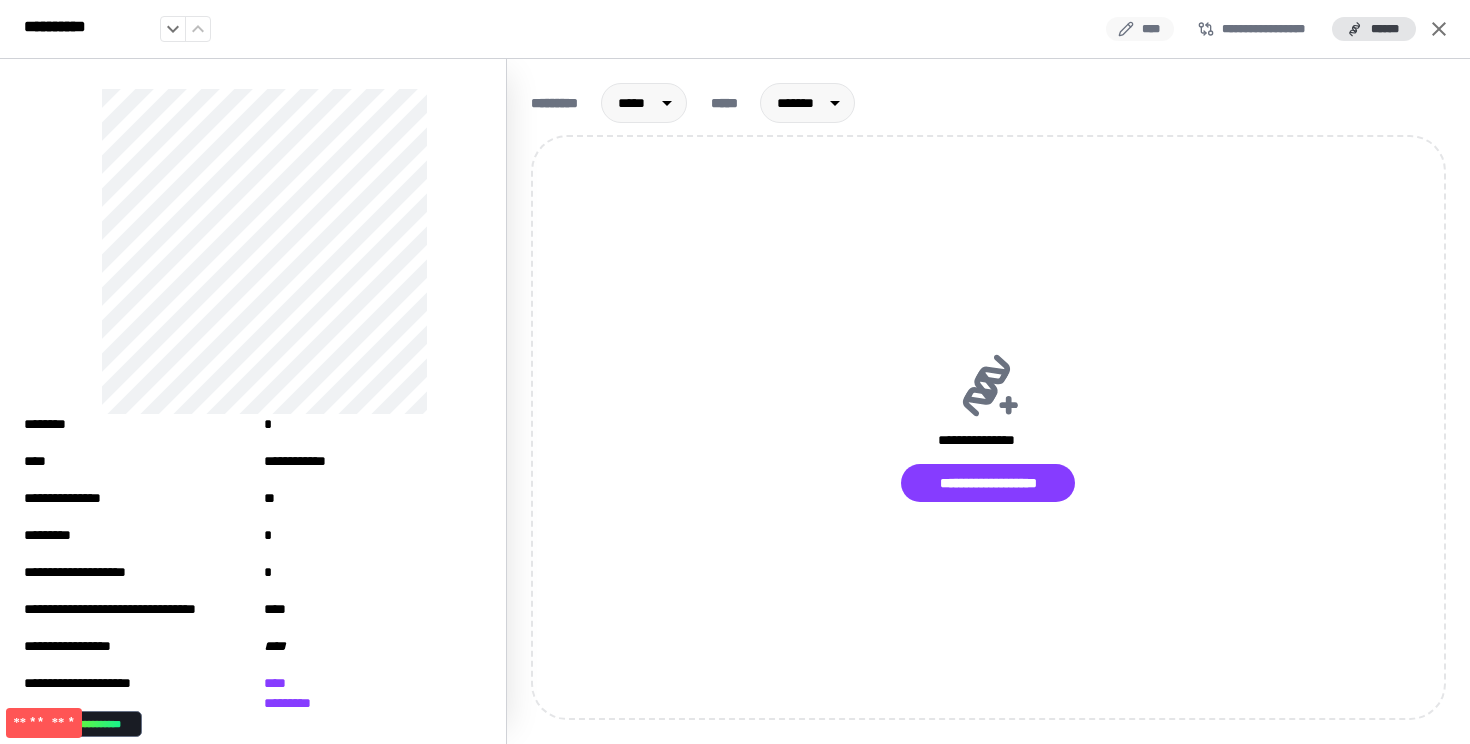 click on "****" at bounding box center [1140, 29] 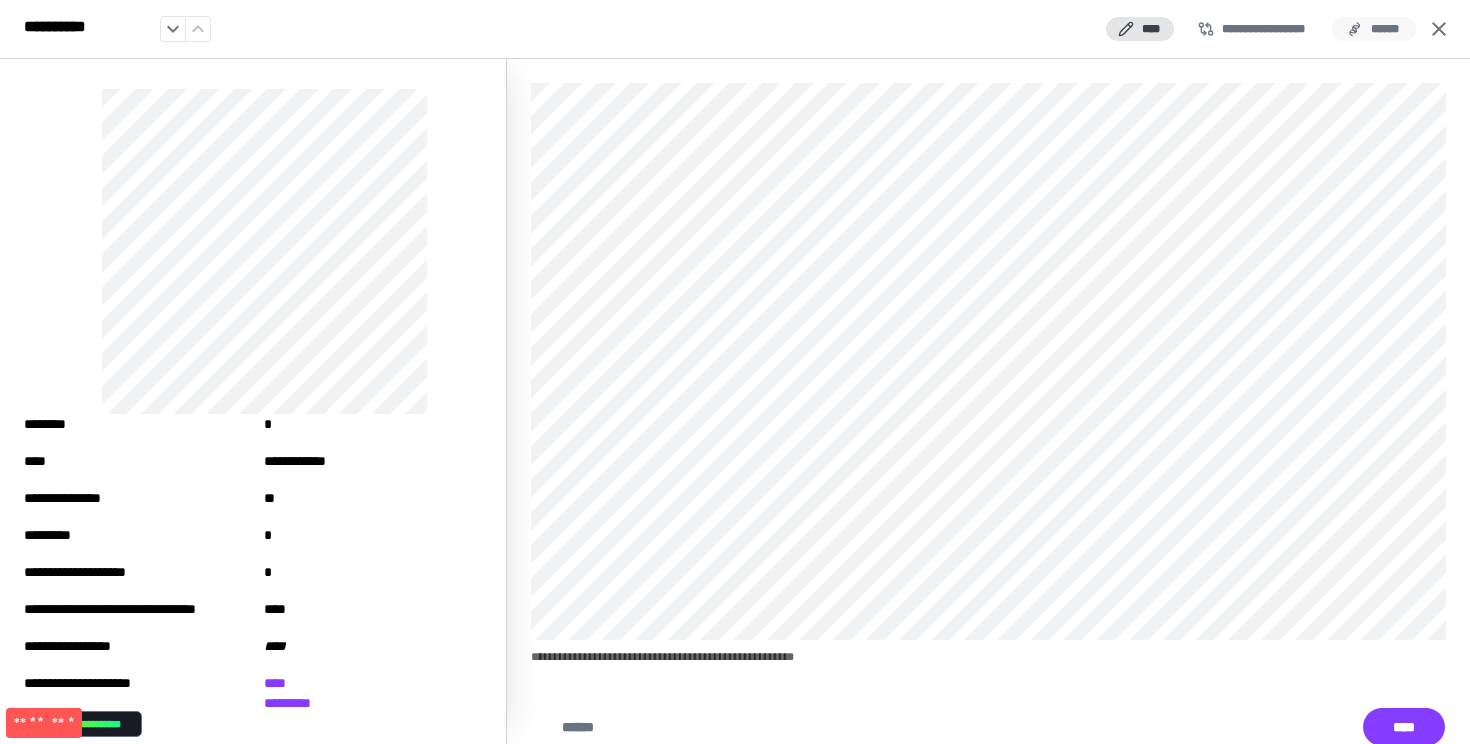 click on "******" at bounding box center [1374, 29] 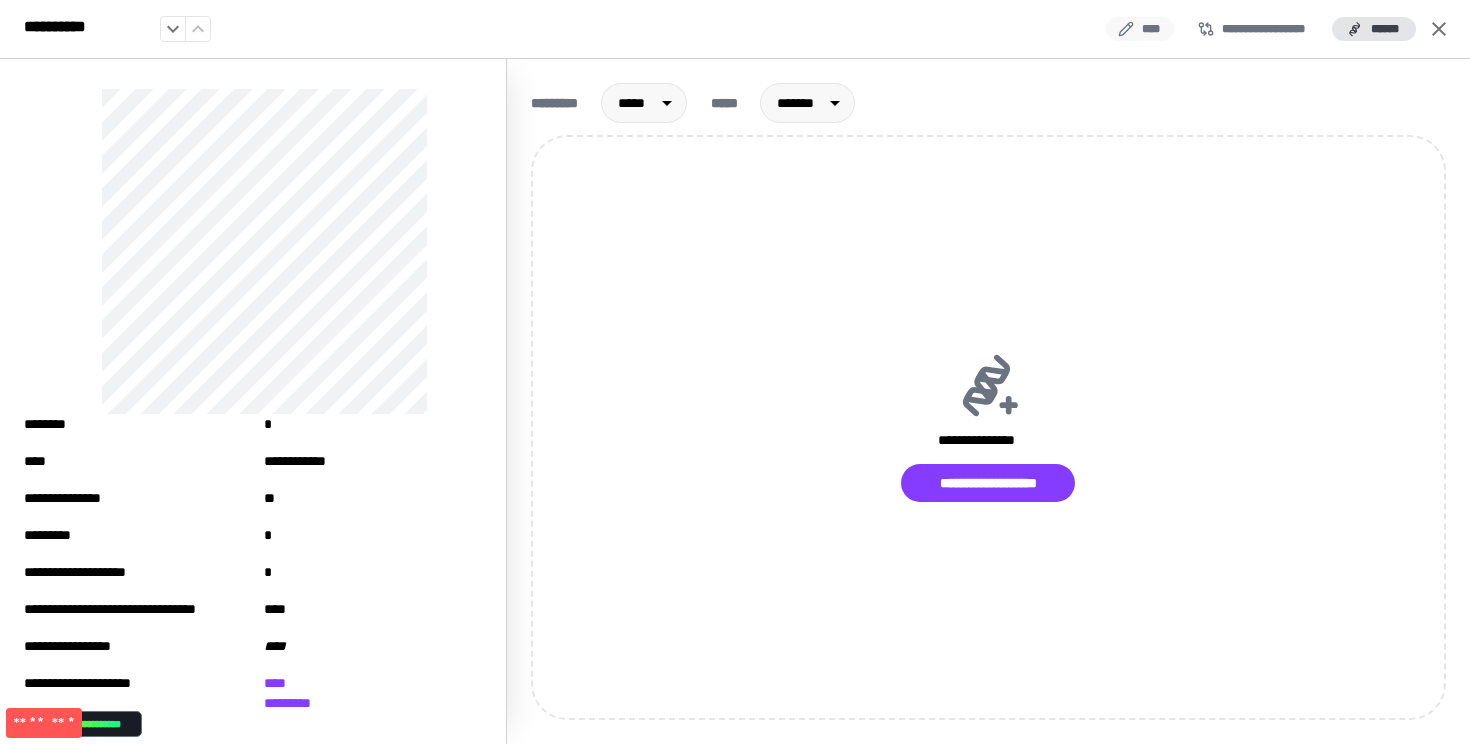 click on "****" at bounding box center (1140, 29) 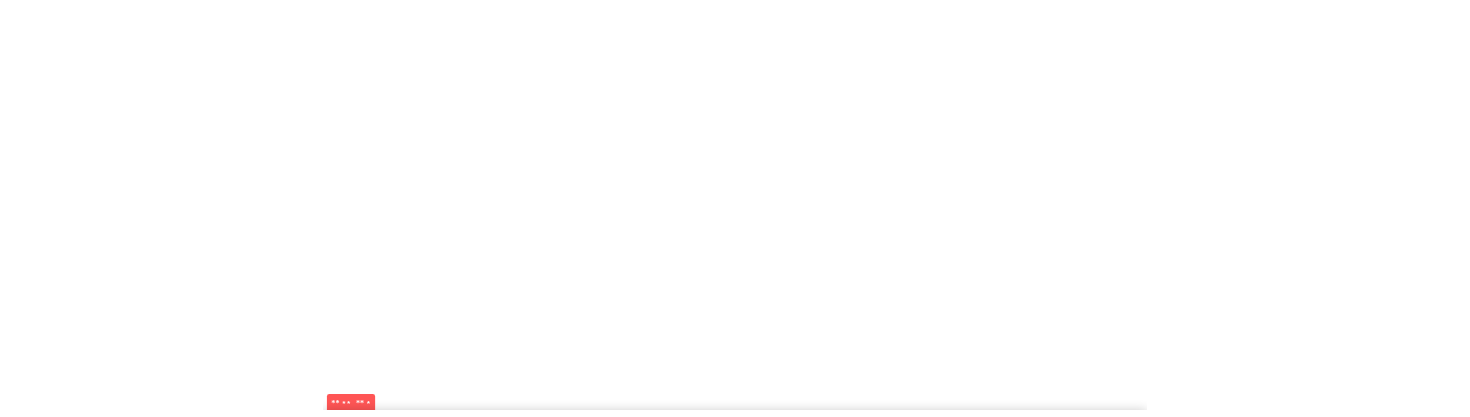 scroll, scrollTop: 0, scrollLeft: 0, axis: both 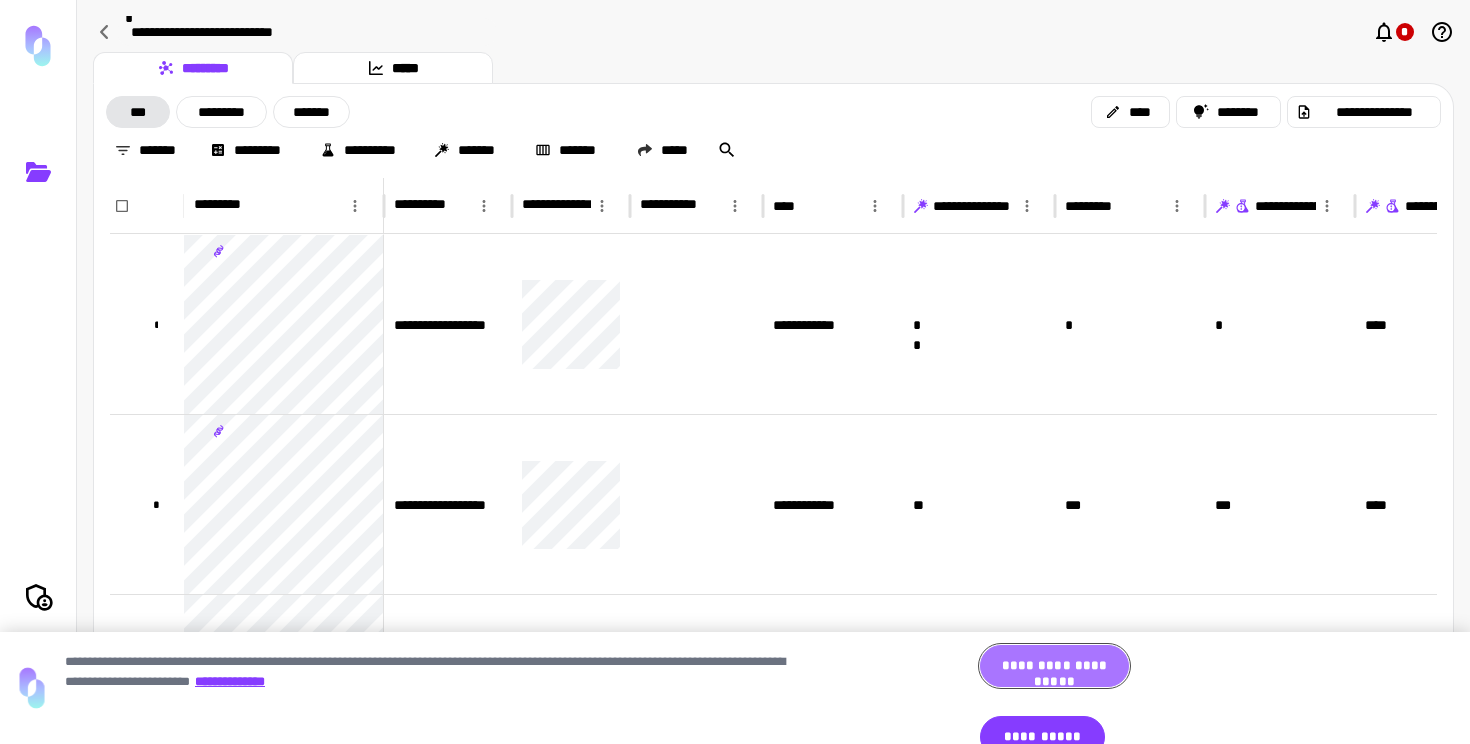click on "**********" at bounding box center [1054, 666] 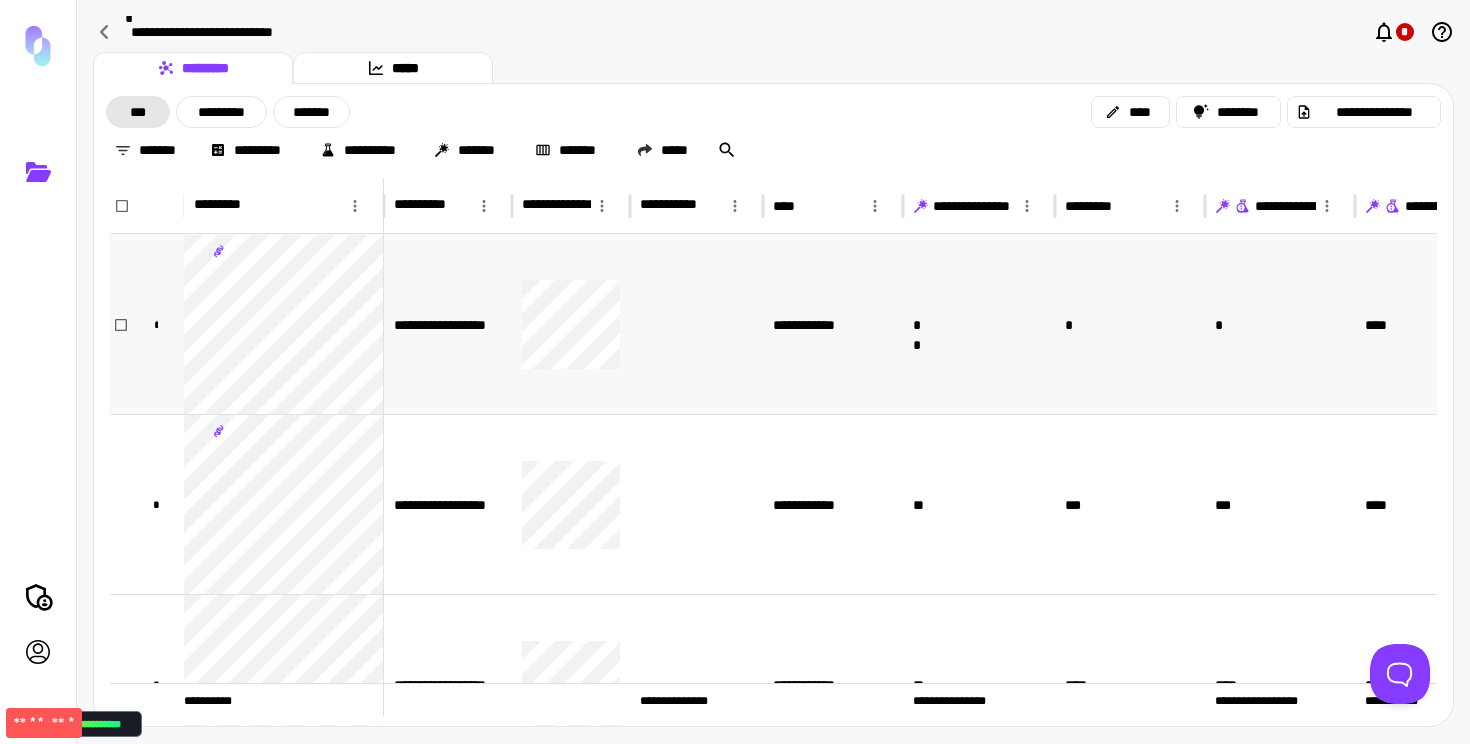 click on "**********" at bounding box center [833, 324] 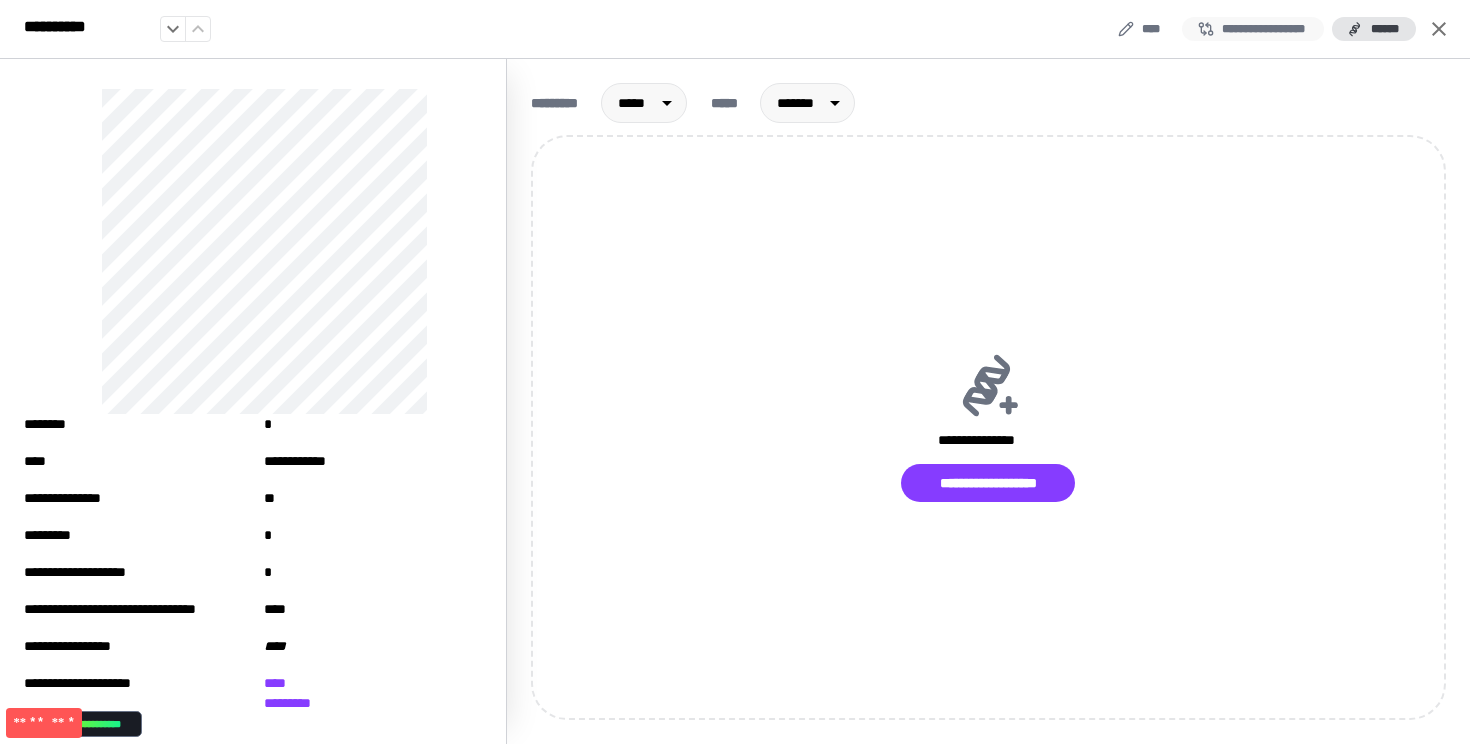 click on "**********" at bounding box center [1253, 29] 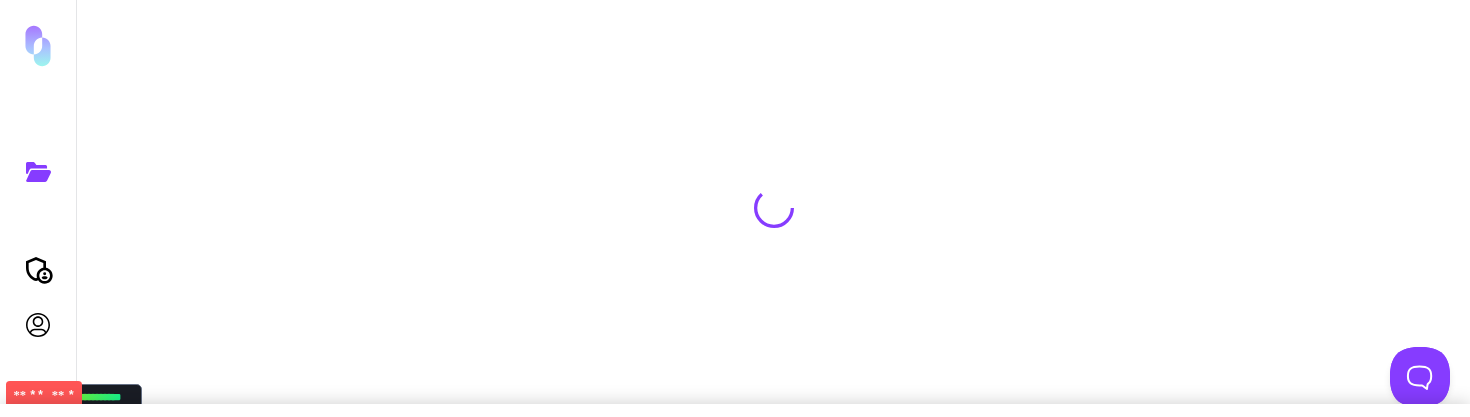 scroll, scrollTop: 0, scrollLeft: 0, axis: both 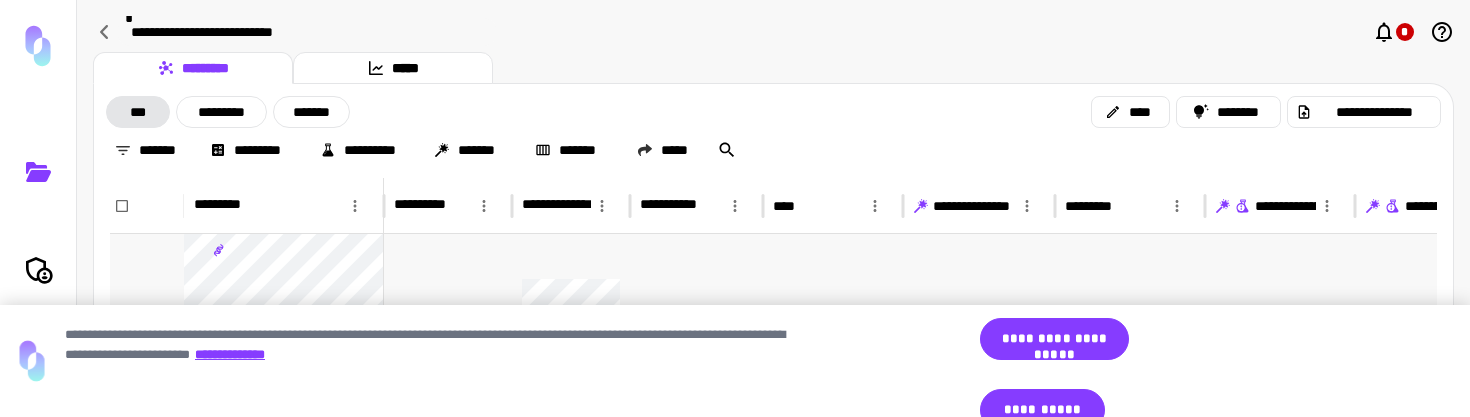 click on "**" at bounding box center [979, 323] 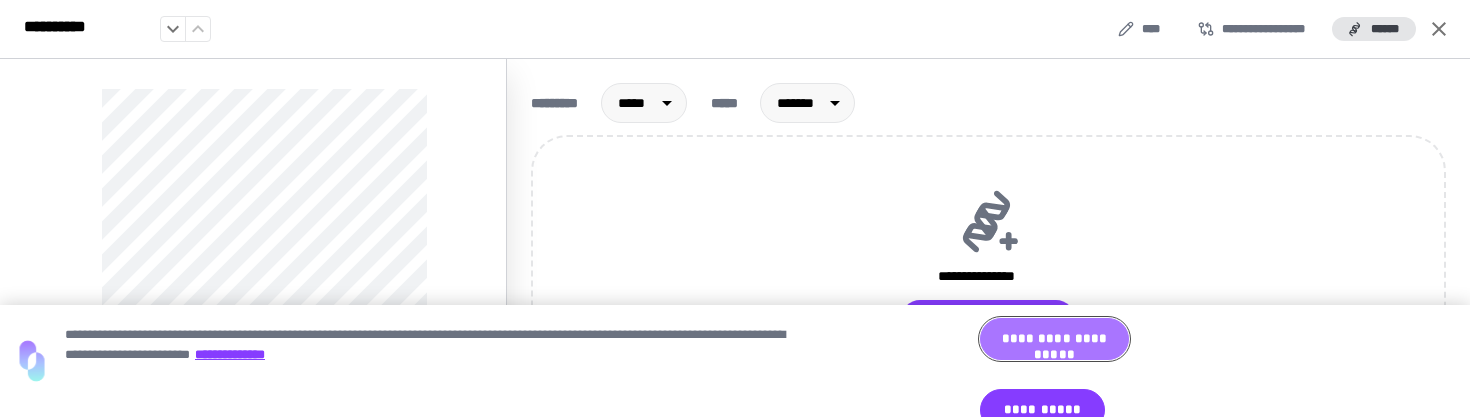 click on "**********" at bounding box center [1054, 339] 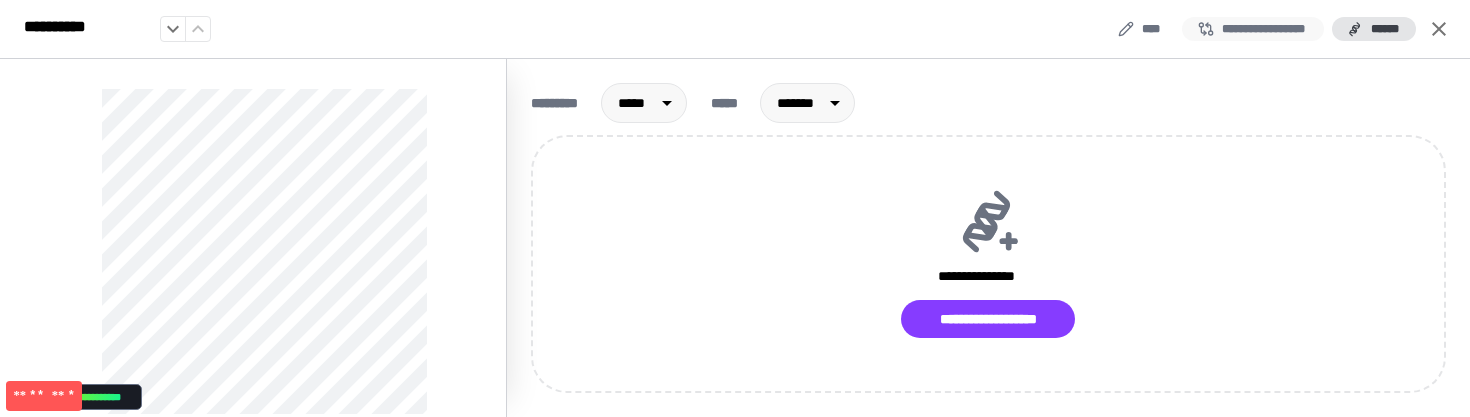 click on "**********" at bounding box center [1253, 29] 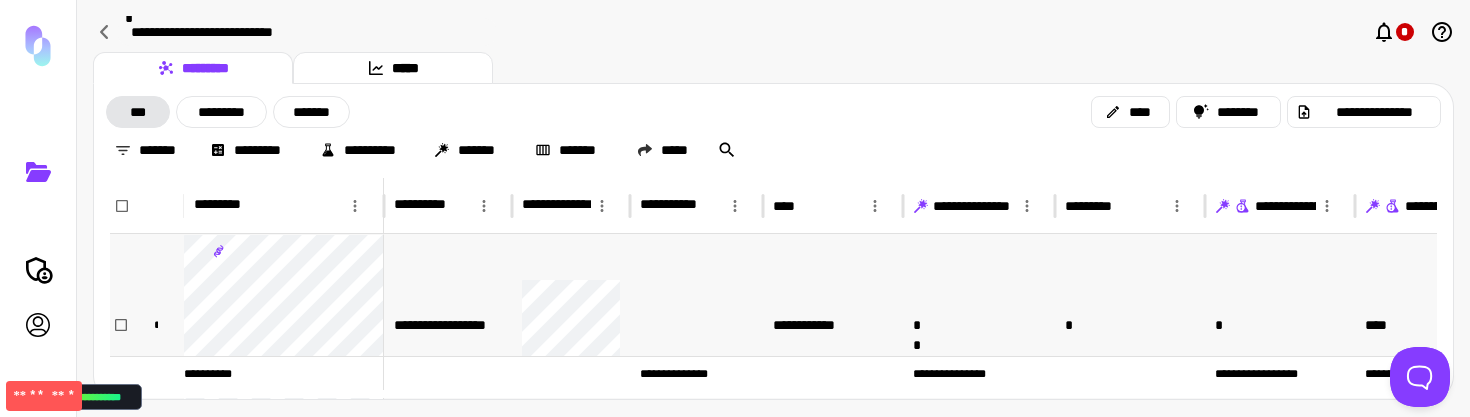click on "**********" at bounding box center (833, 324) 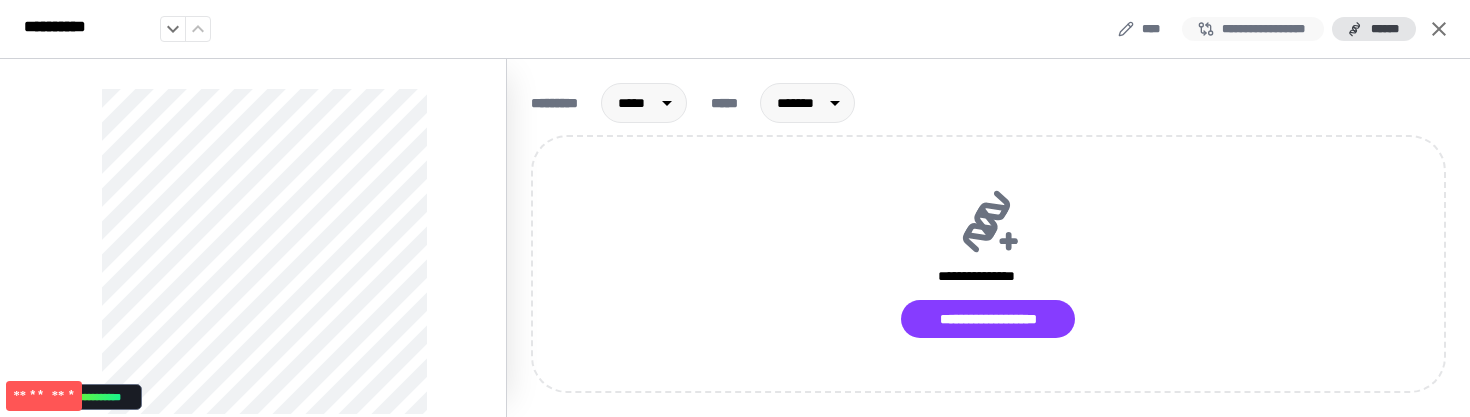 click on "**********" at bounding box center [1253, 29] 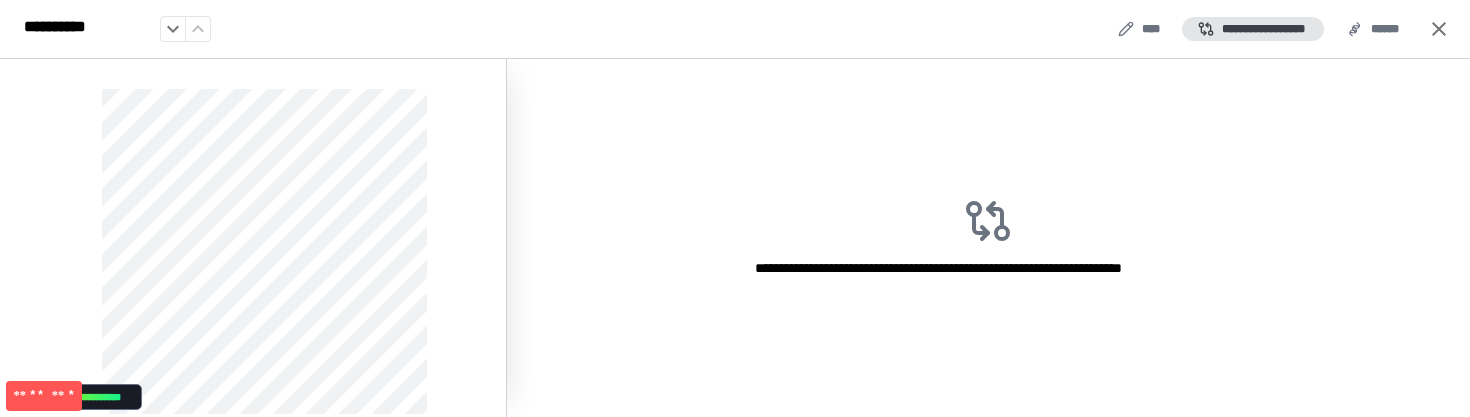 click 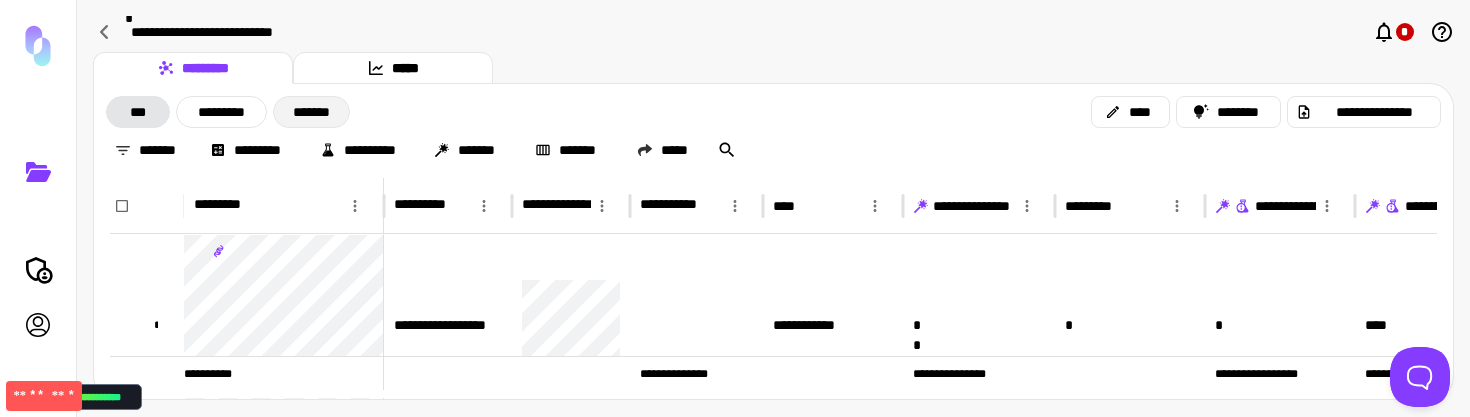 click on "*******" at bounding box center [311, 112] 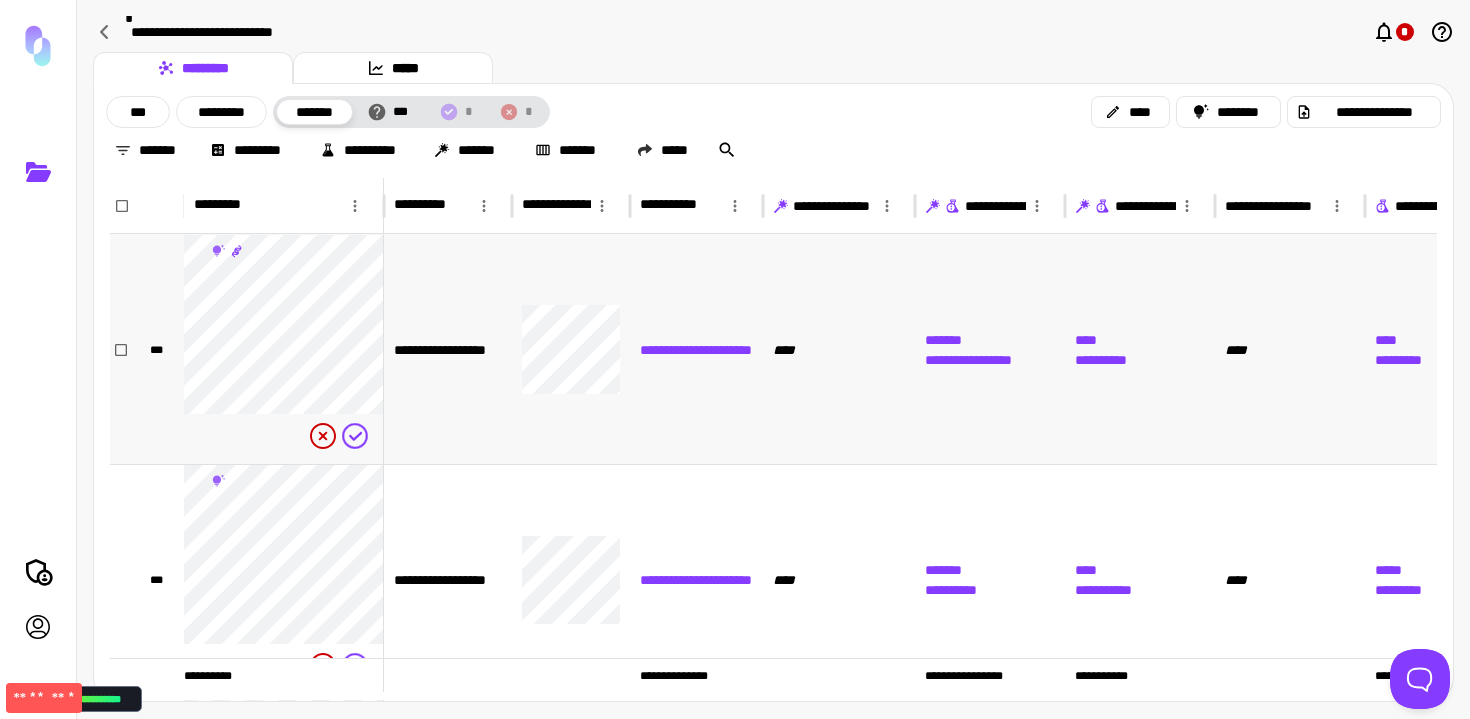 click on "**********" at bounding box center [448, 349] 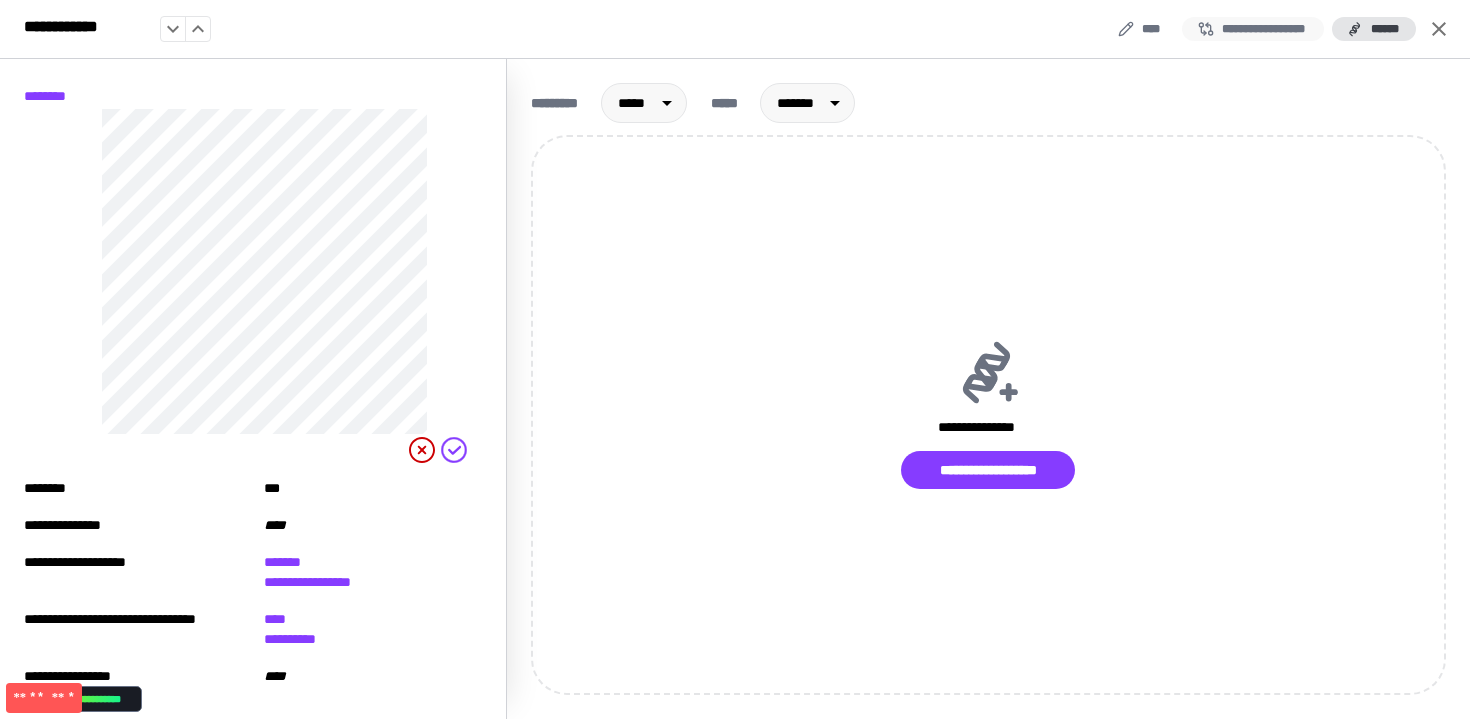 click on "**********" at bounding box center [1253, 29] 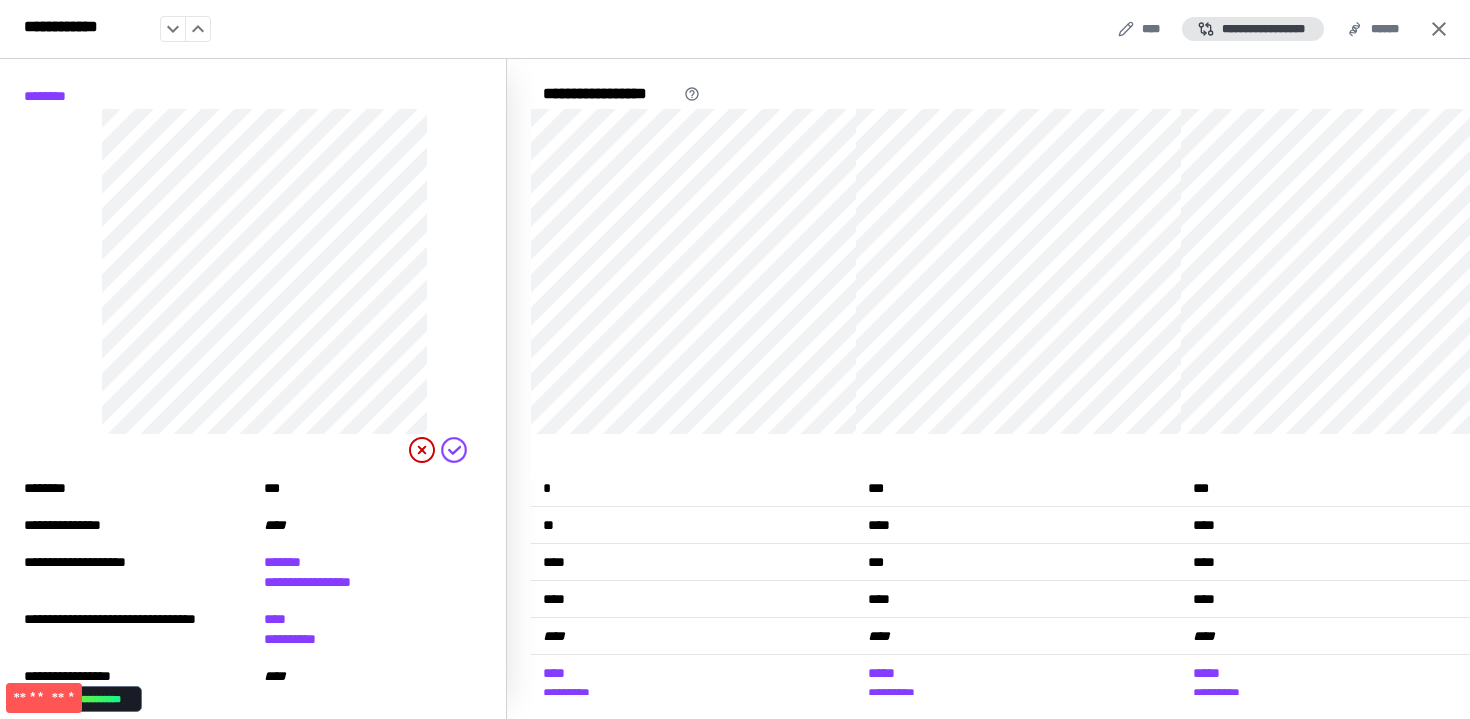 scroll, scrollTop: 108, scrollLeft: 0, axis: vertical 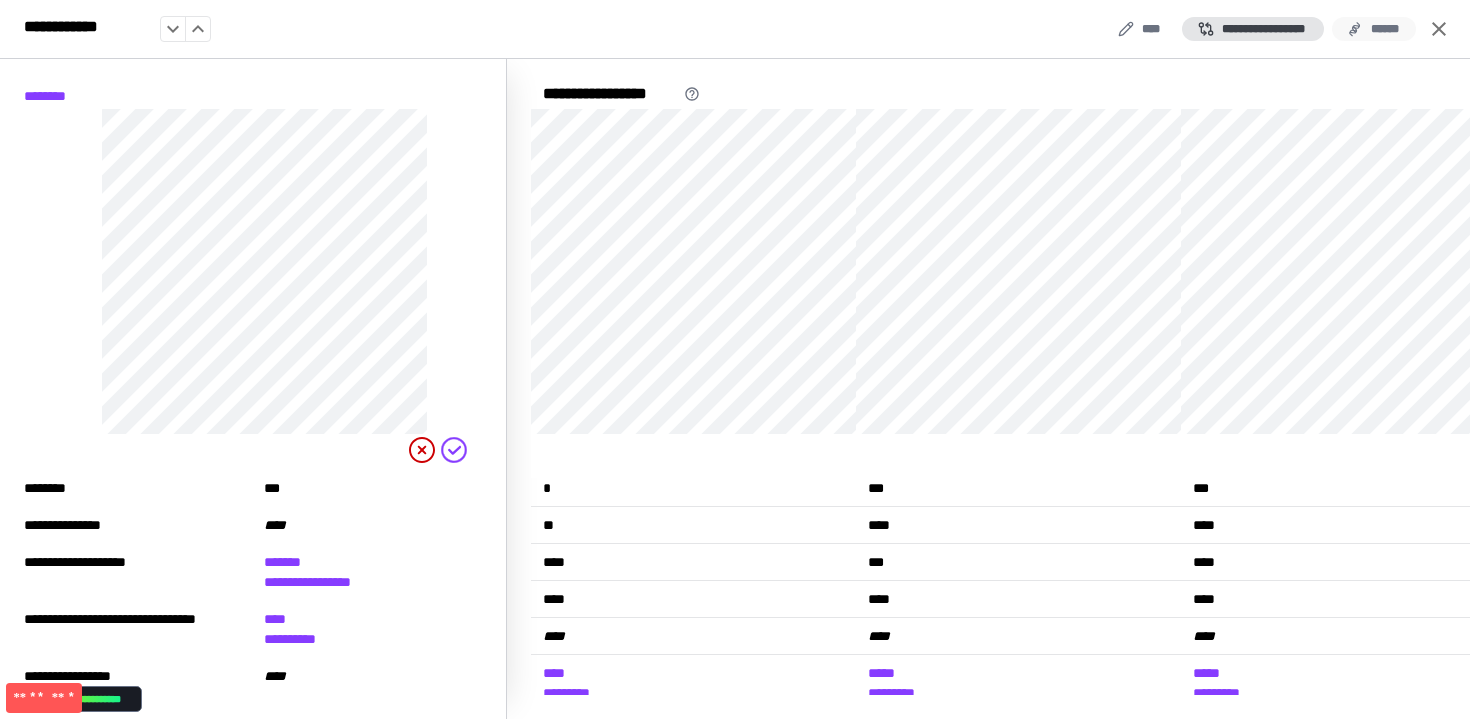 click 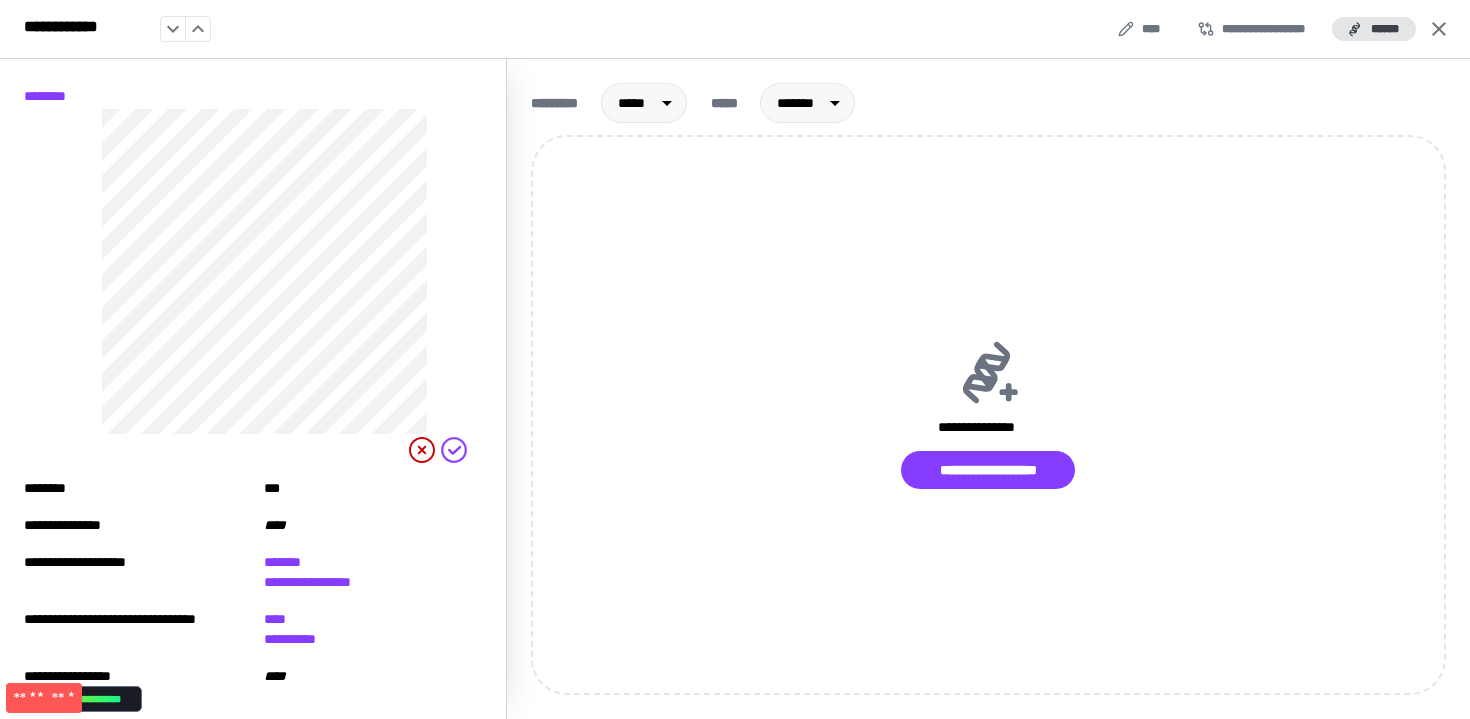 click 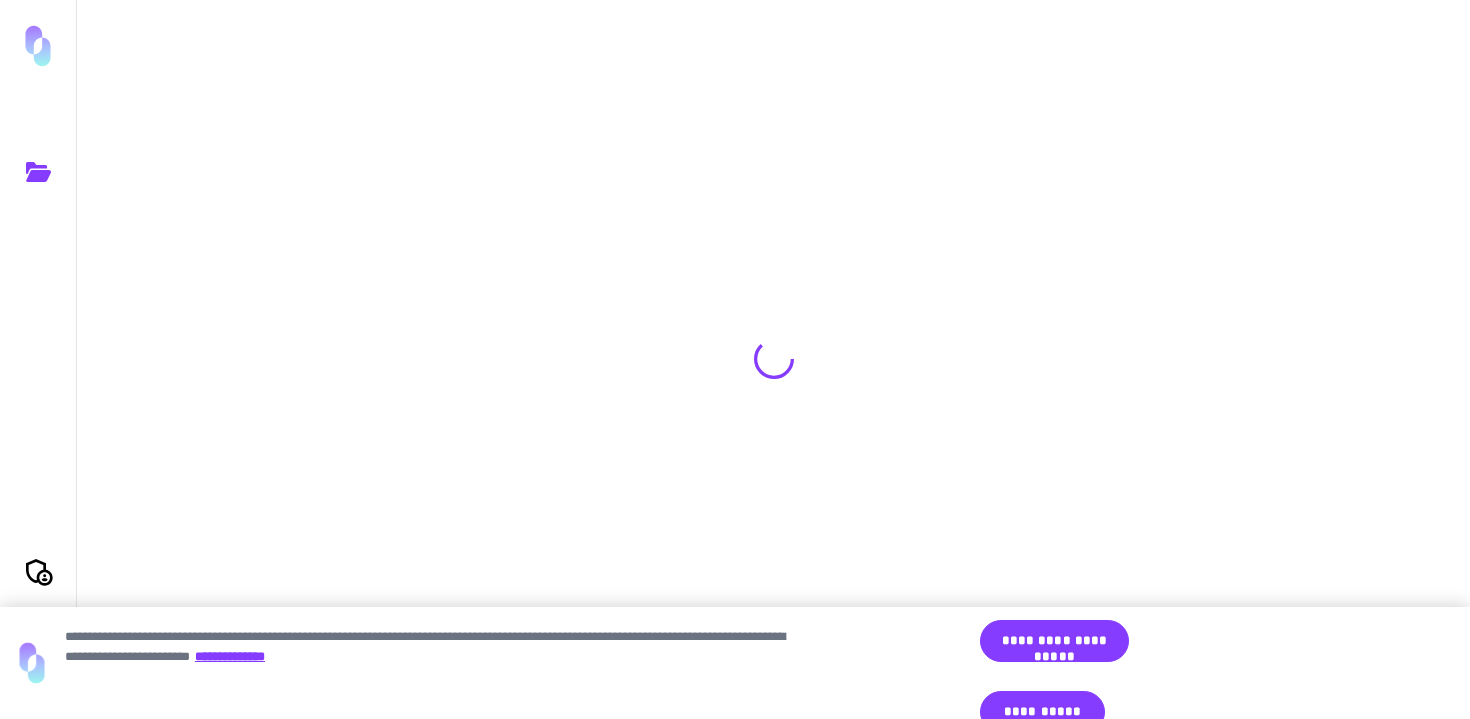 scroll, scrollTop: 0, scrollLeft: 0, axis: both 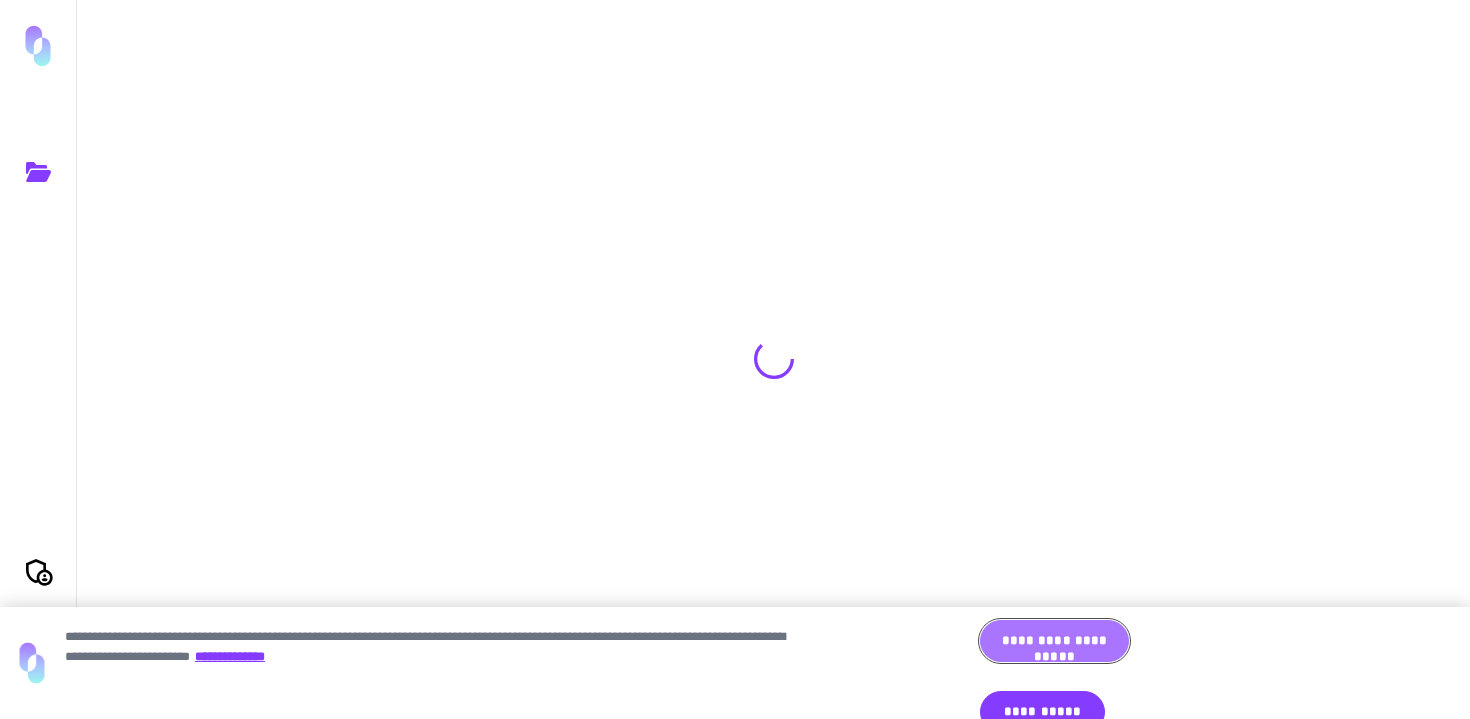 click on "**********" at bounding box center [1054, 641] 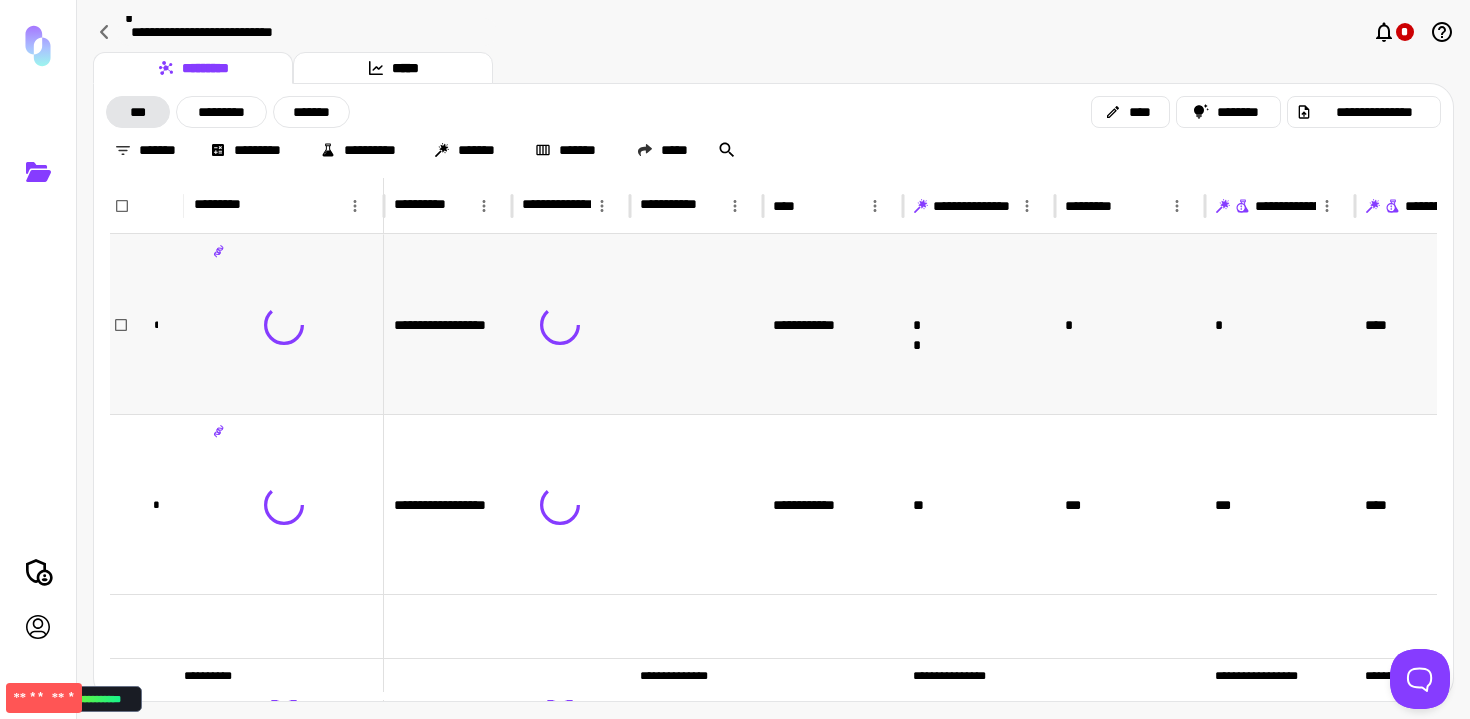 click on "**" at bounding box center [979, 324] 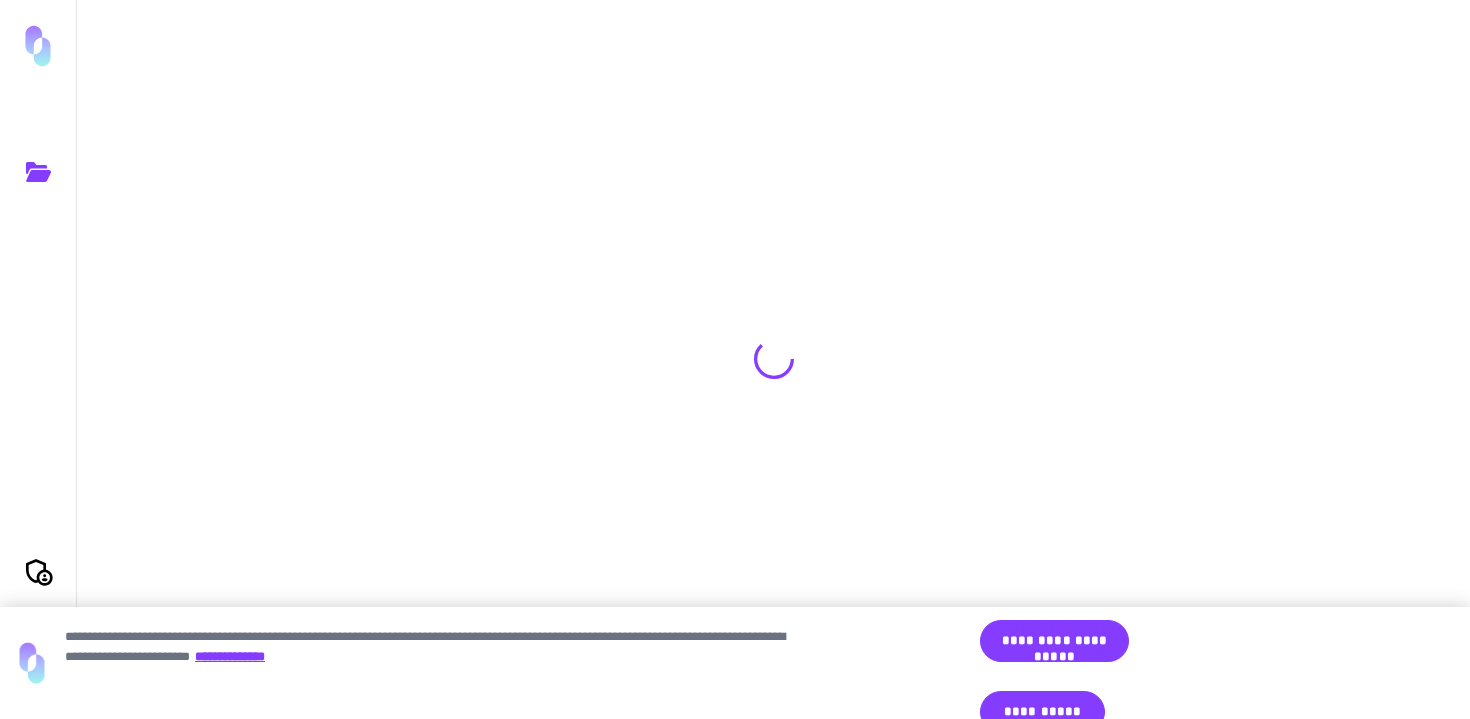 scroll, scrollTop: 0, scrollLeft: 0, axis: both 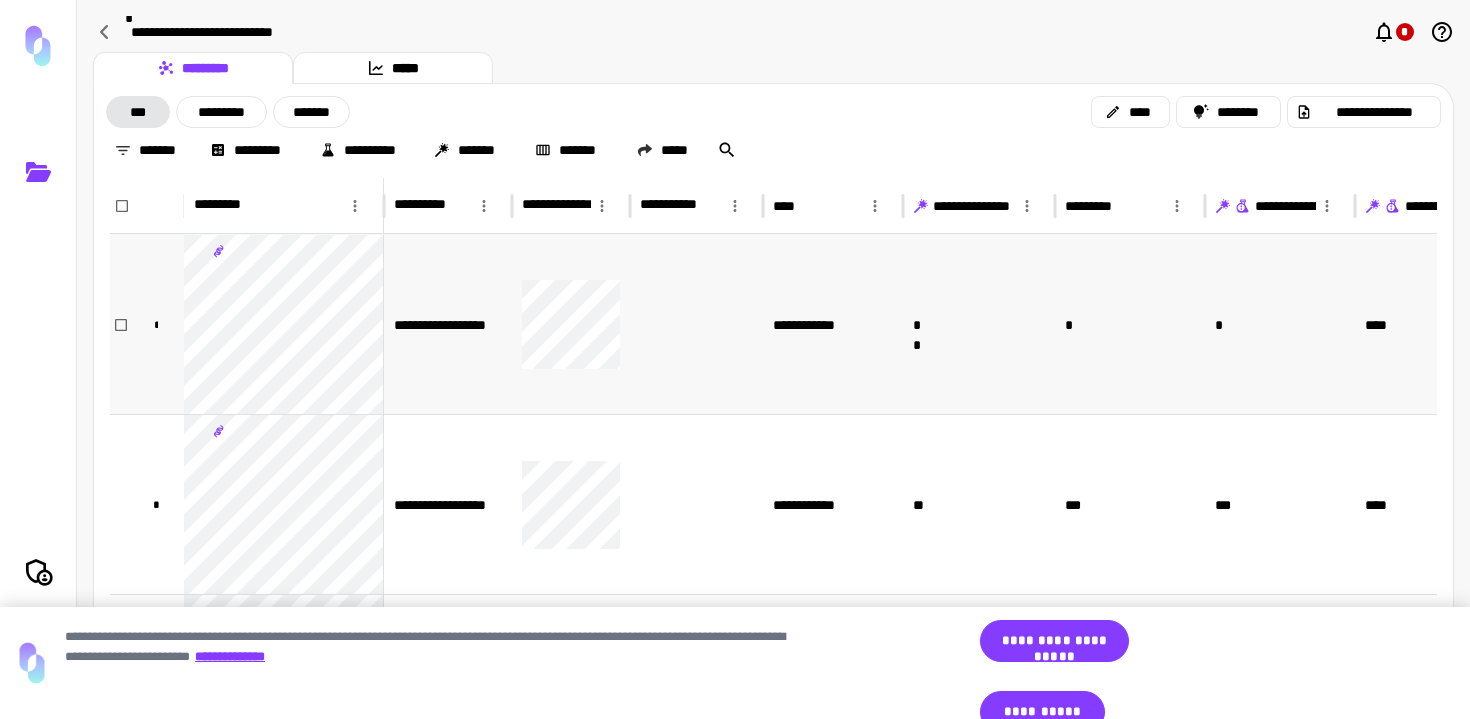 click on "**********" at bounding box center [833, 324] 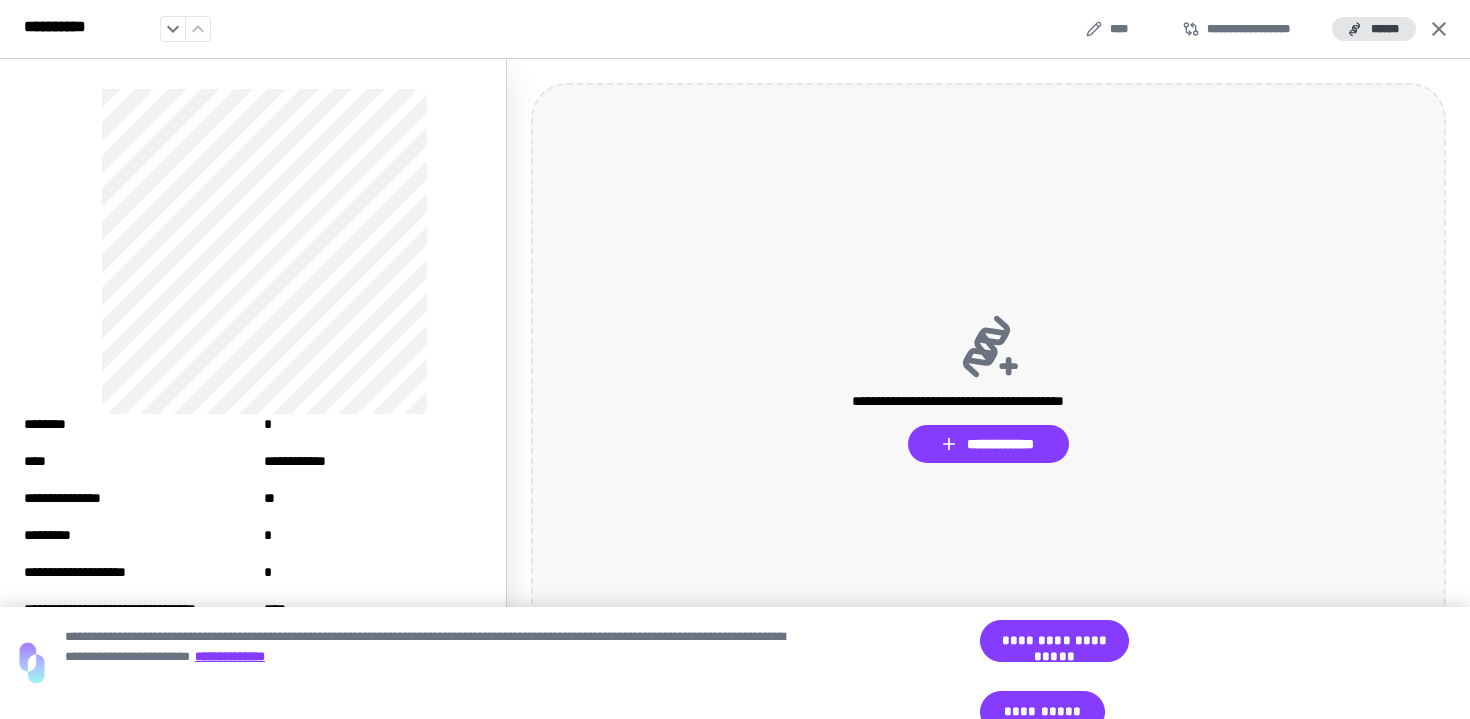 scroll, scrollTop: 12, scrollLeft: 0, axis: vertical 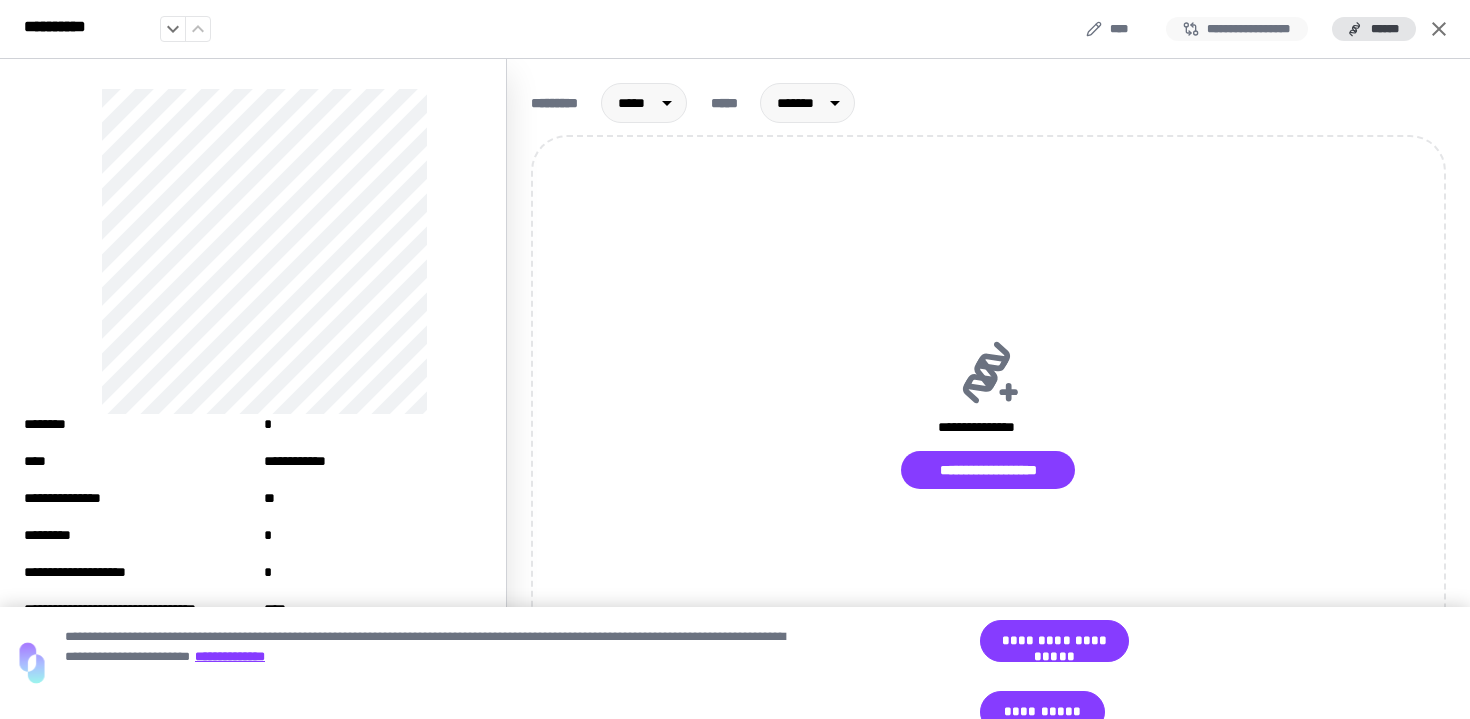click on "**********" at bounding box center (1237, 29) 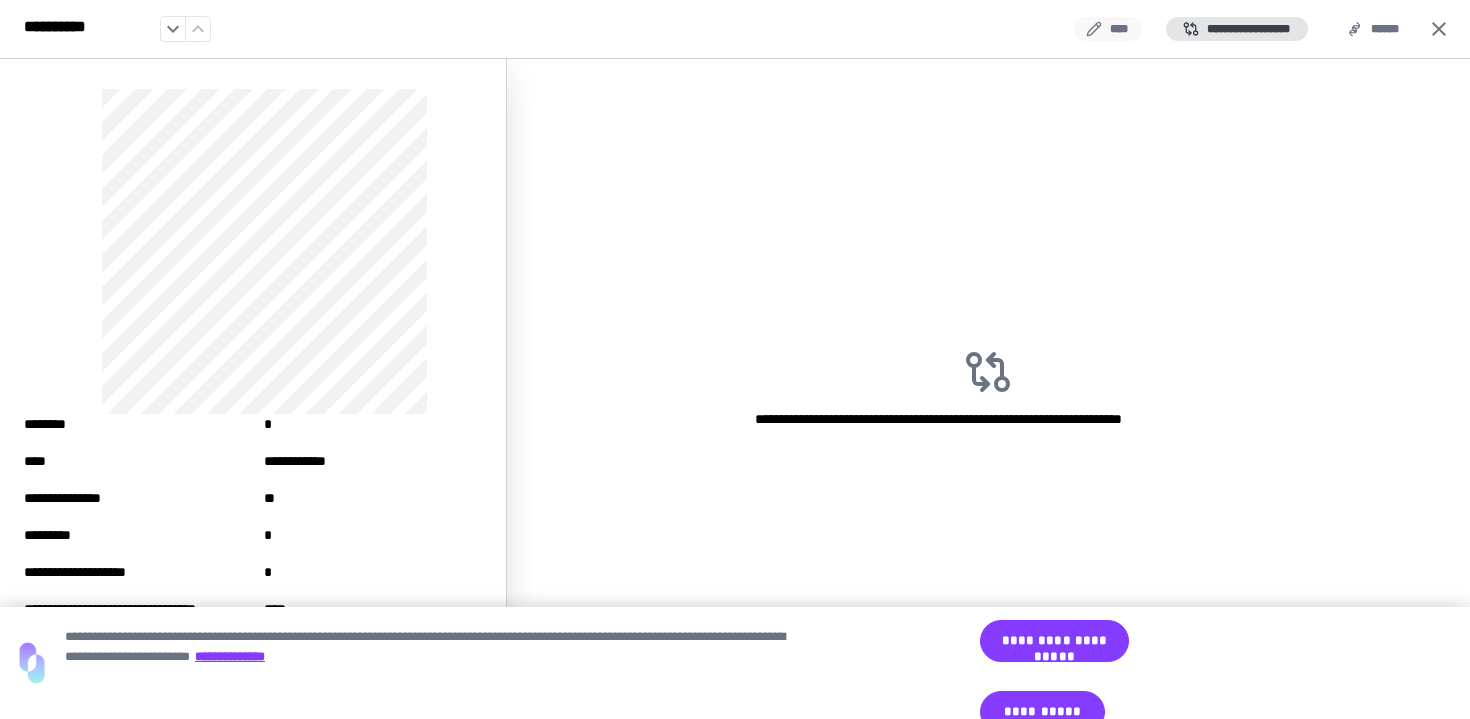 click on "****" at bounding box center [1108, 29] 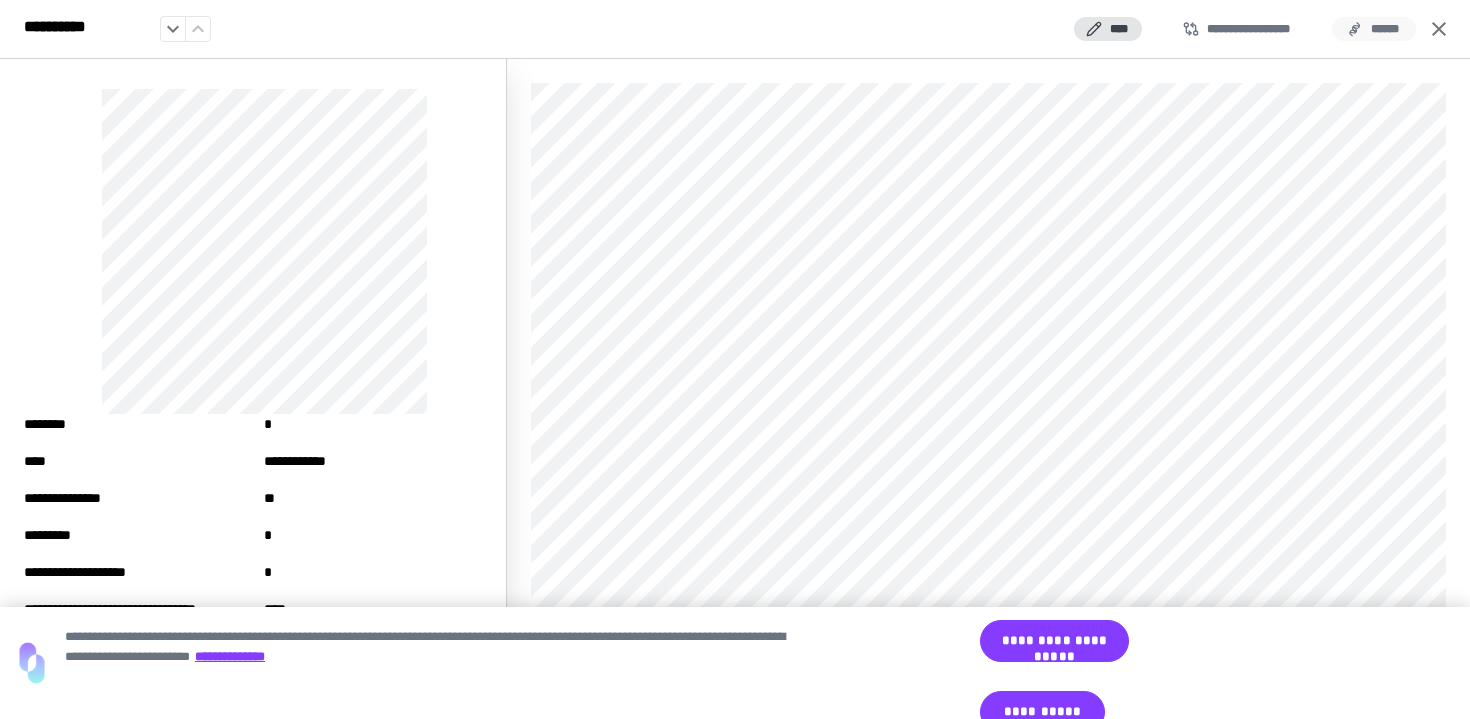 click on "******" at bounding box center (1374, 29) 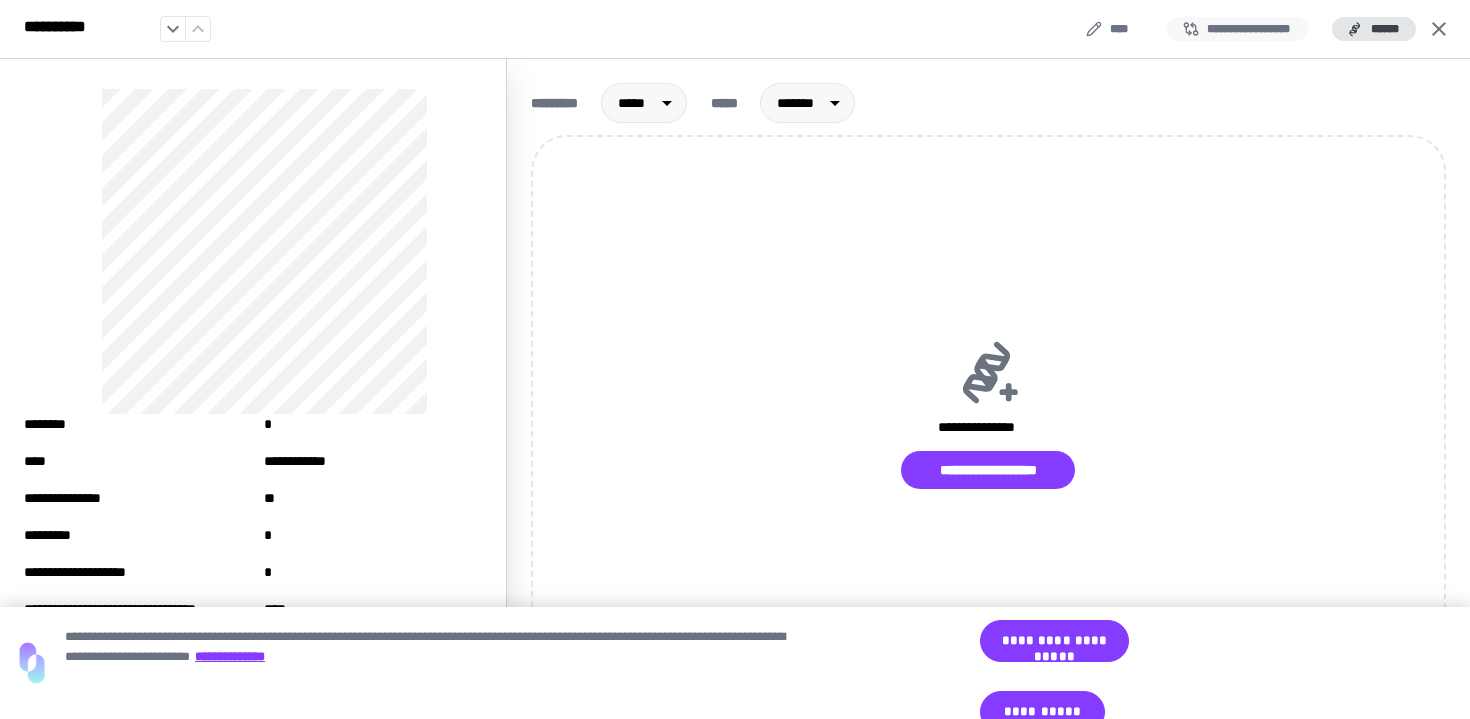 click on "**********" at bounding box center [1237, 29] 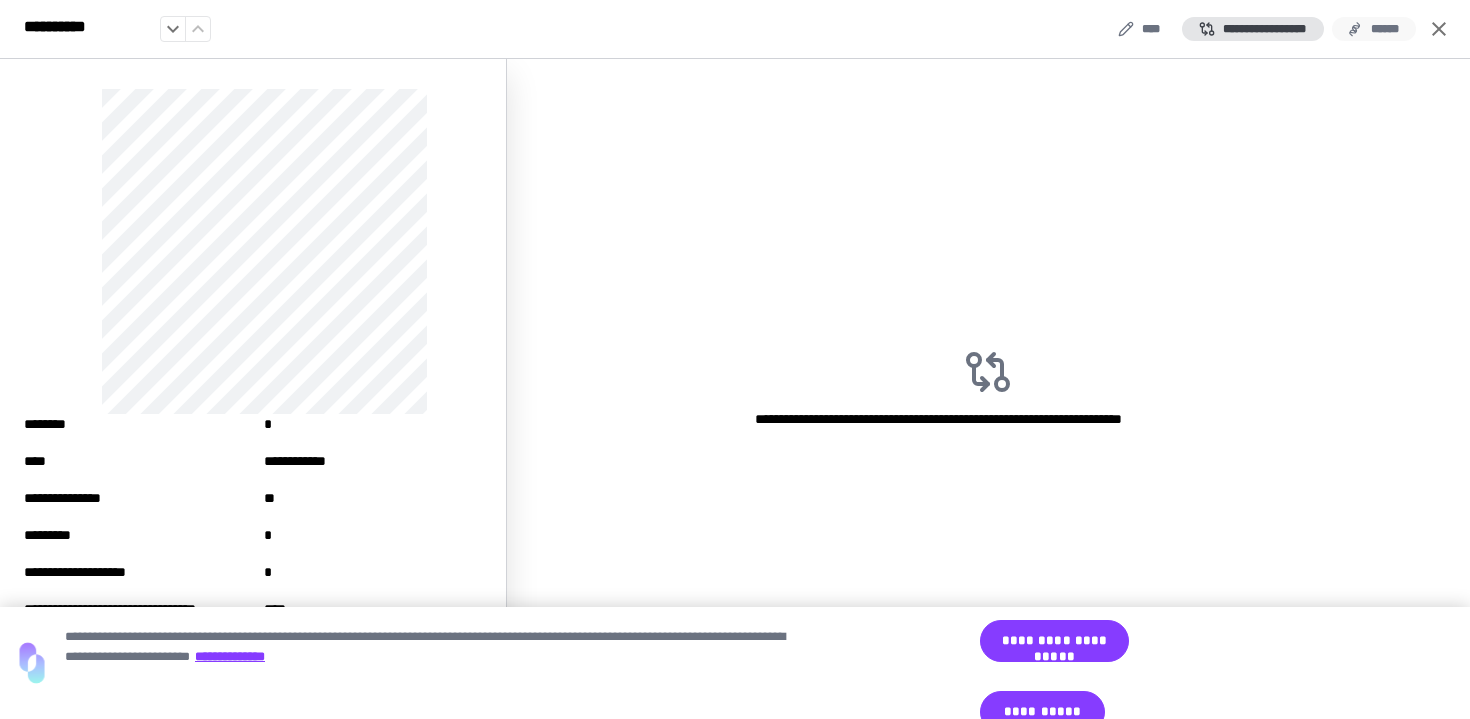 click 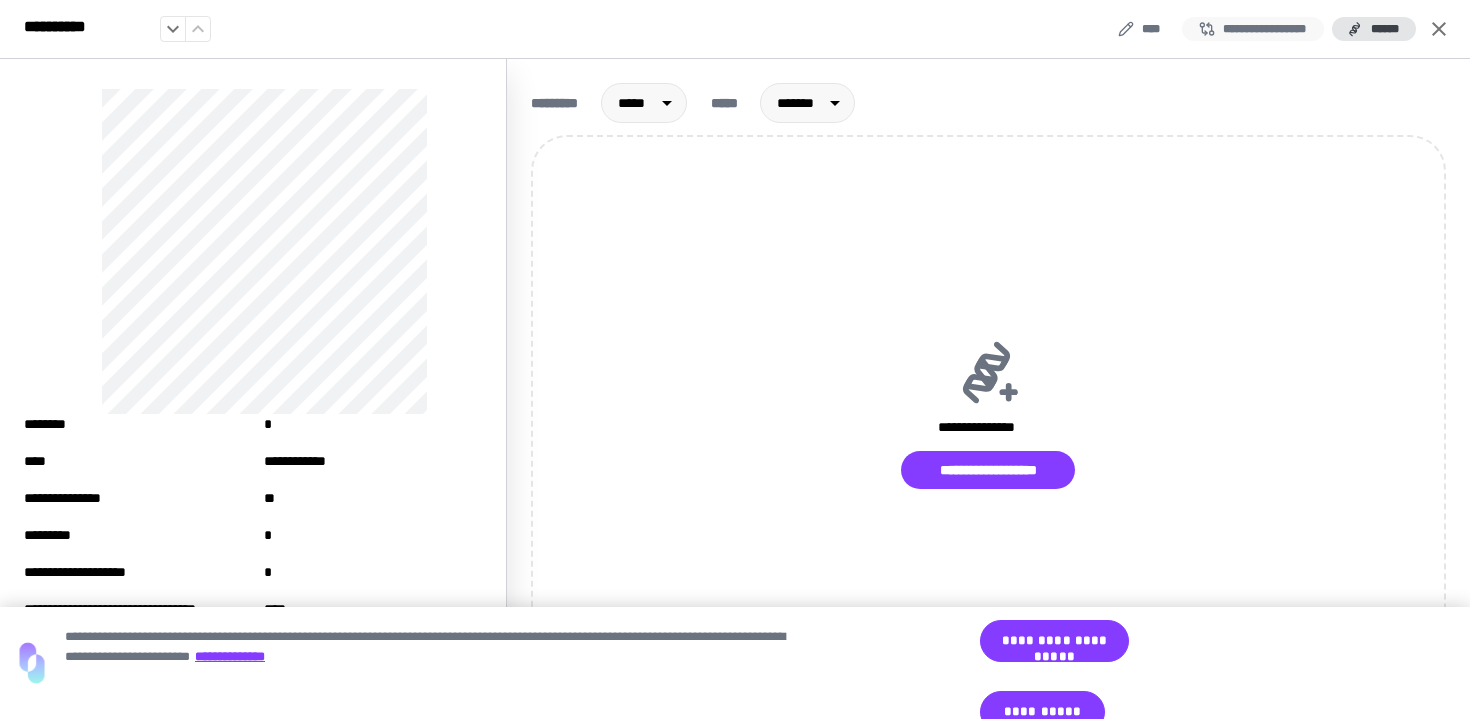 click on "**********" at bounding box center (1253, 29) 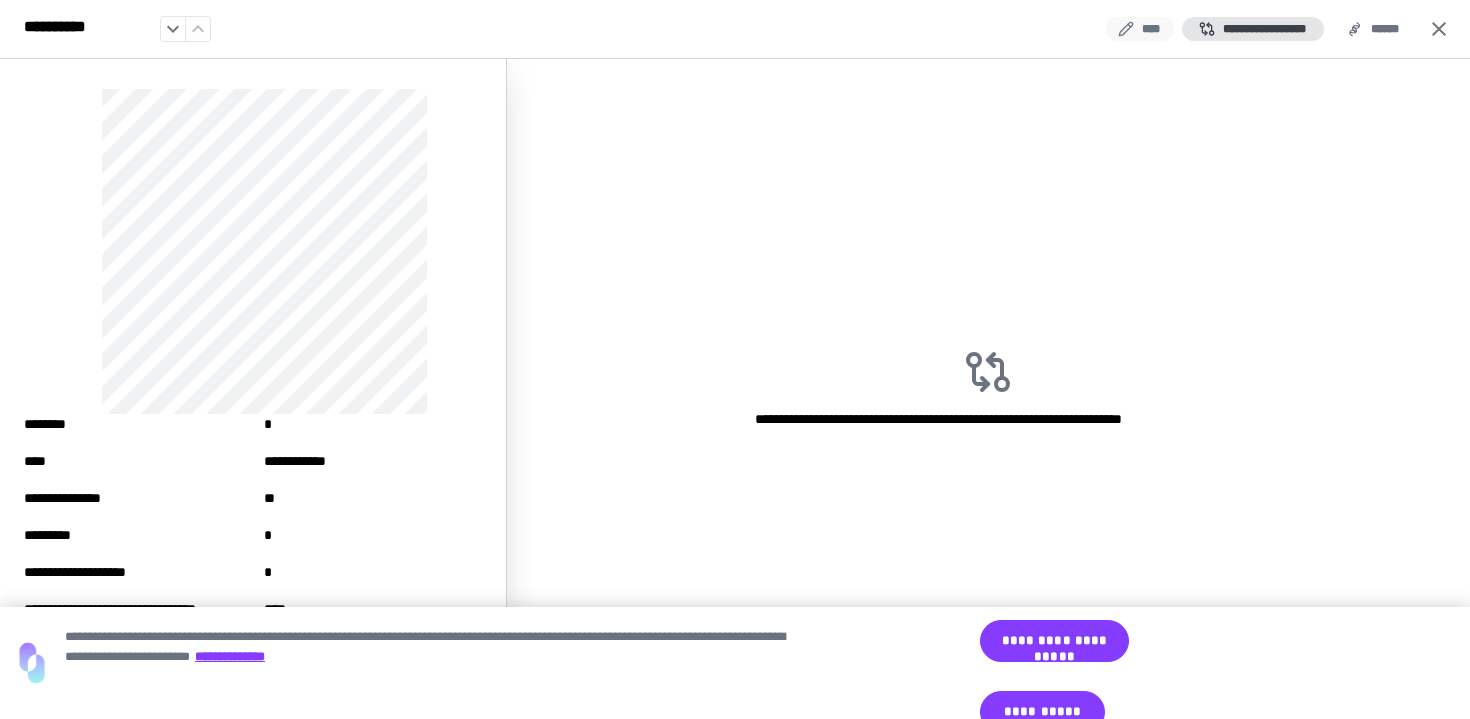 click on "****" at bounding box center [1140, 29] 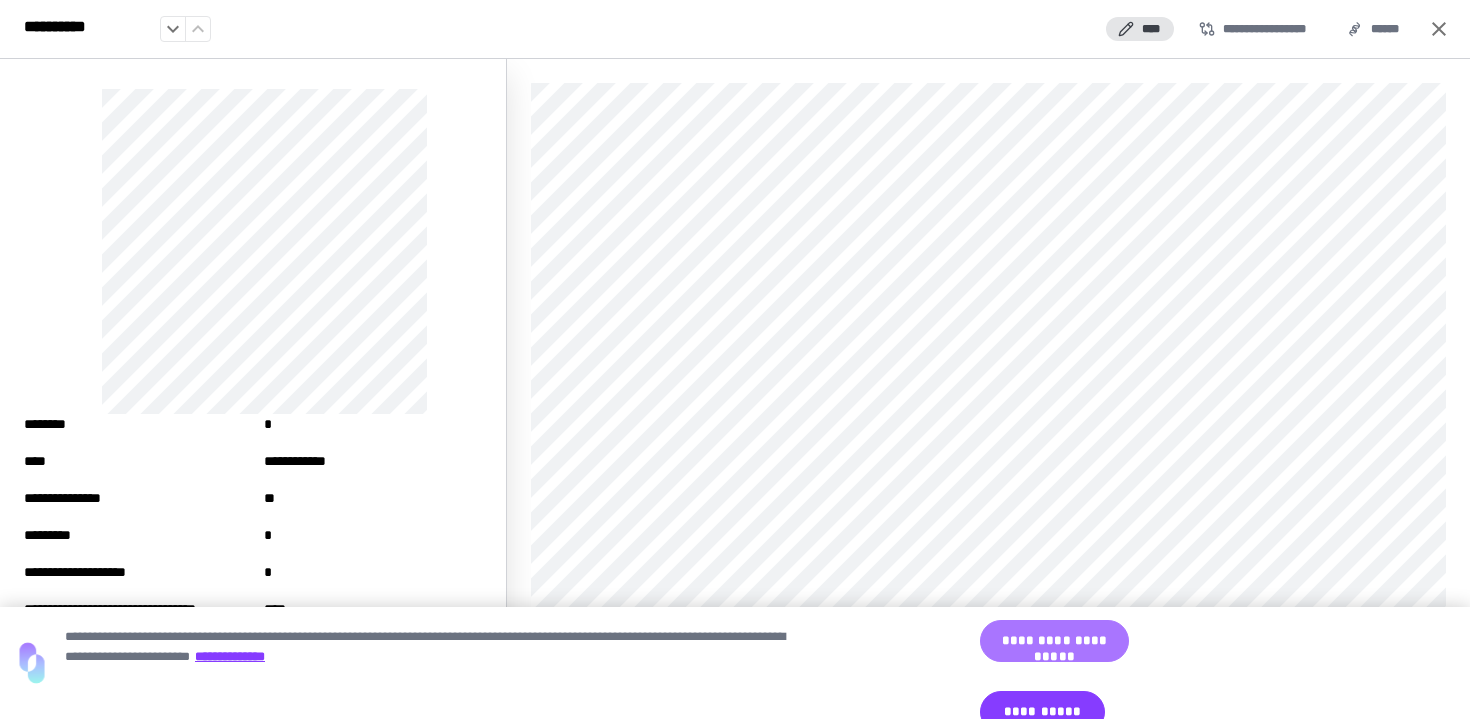 drag, startPoint x: 1062, startPoint y: 672, endPoint x: 1073, endPoint y: 666, distance: 12.529964 